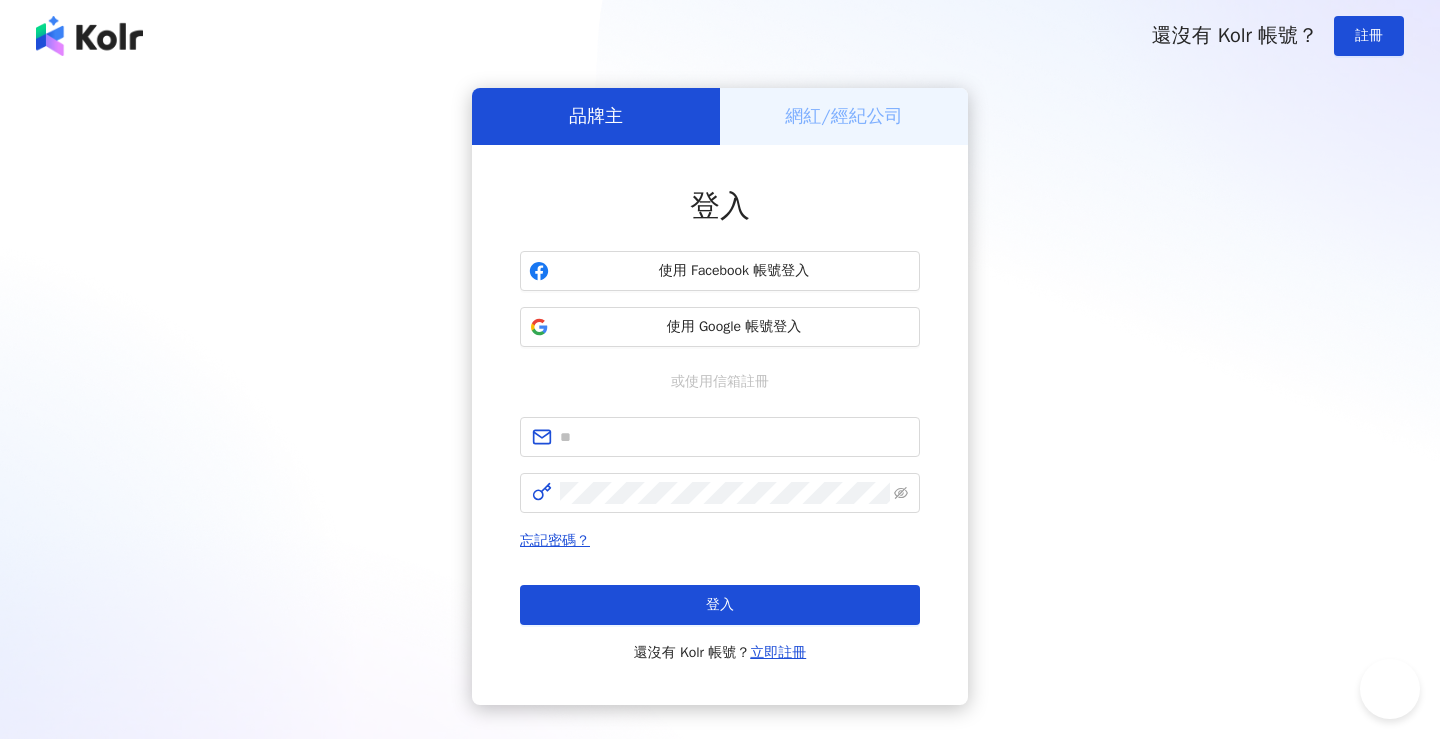 scroll, scrollTop: 0, scrollLeft: 0, axis: both 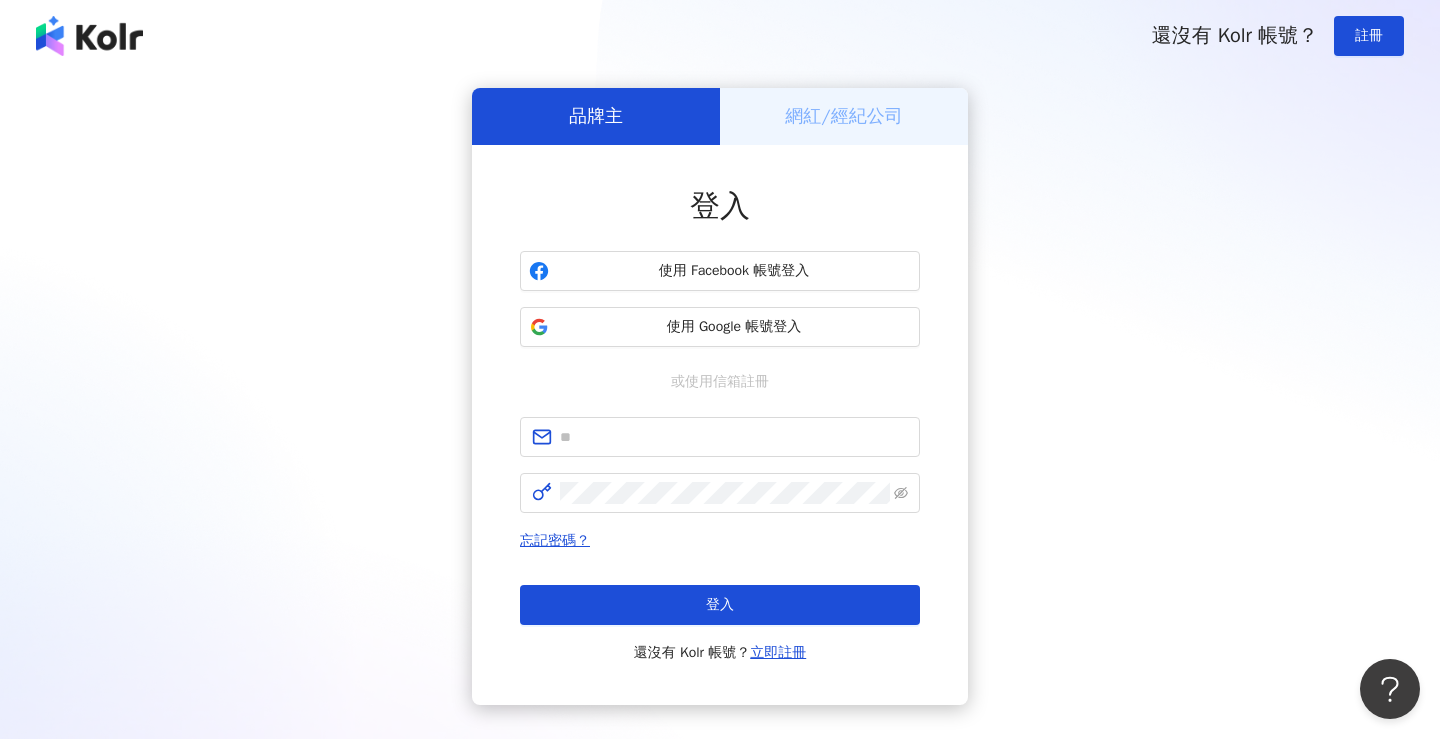 click on "網紅/經紀公司" at bounding box center (844, 116) 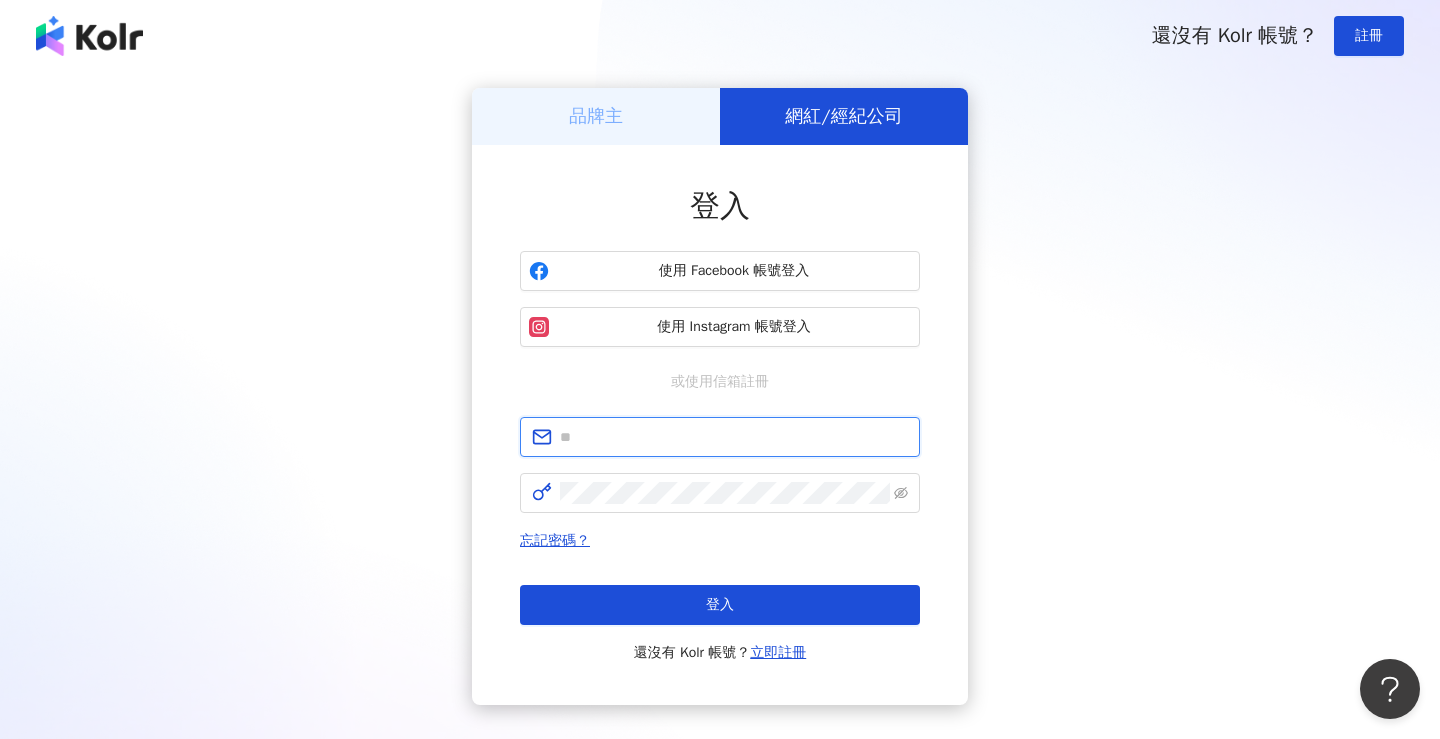 click at bounding box center (734, 437) 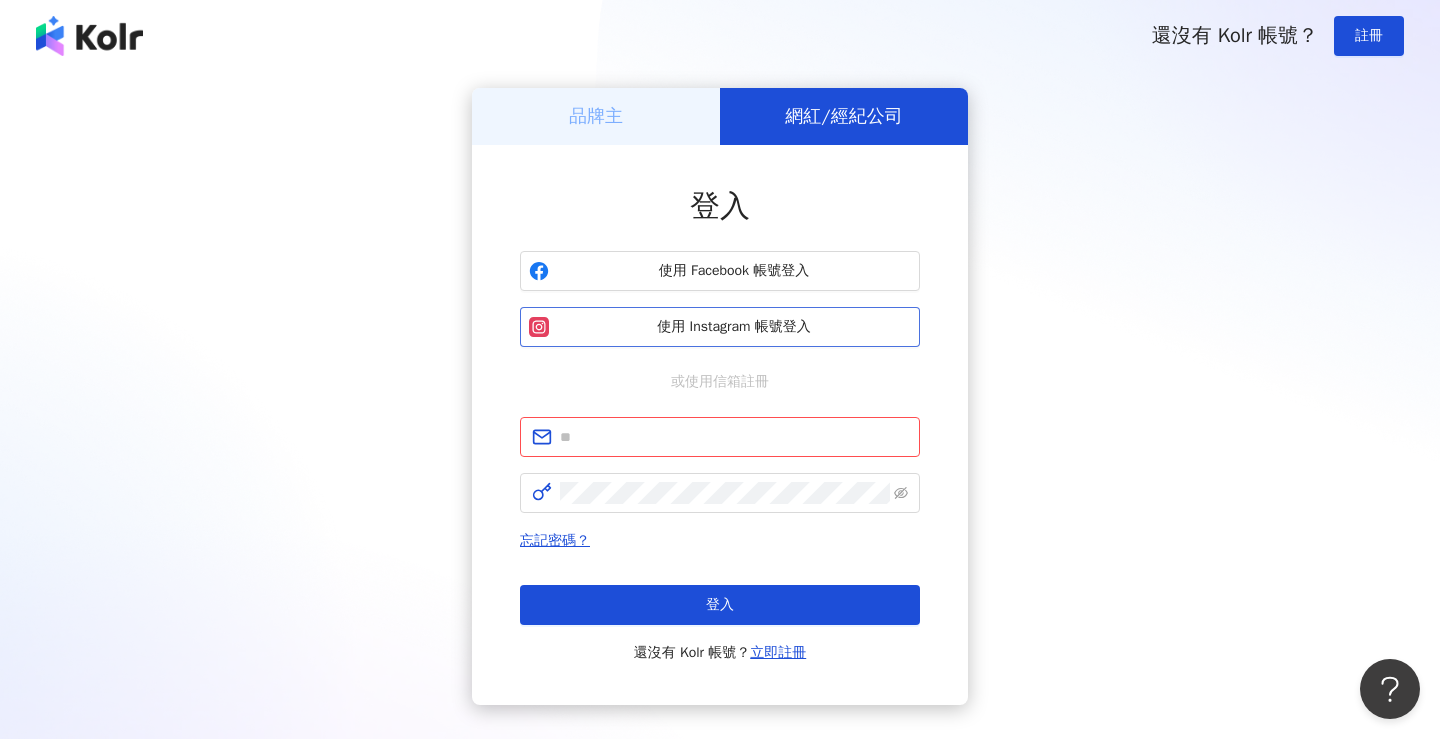 click on "使用 Instagram 帳號登入" at bounding box center [720, 327] 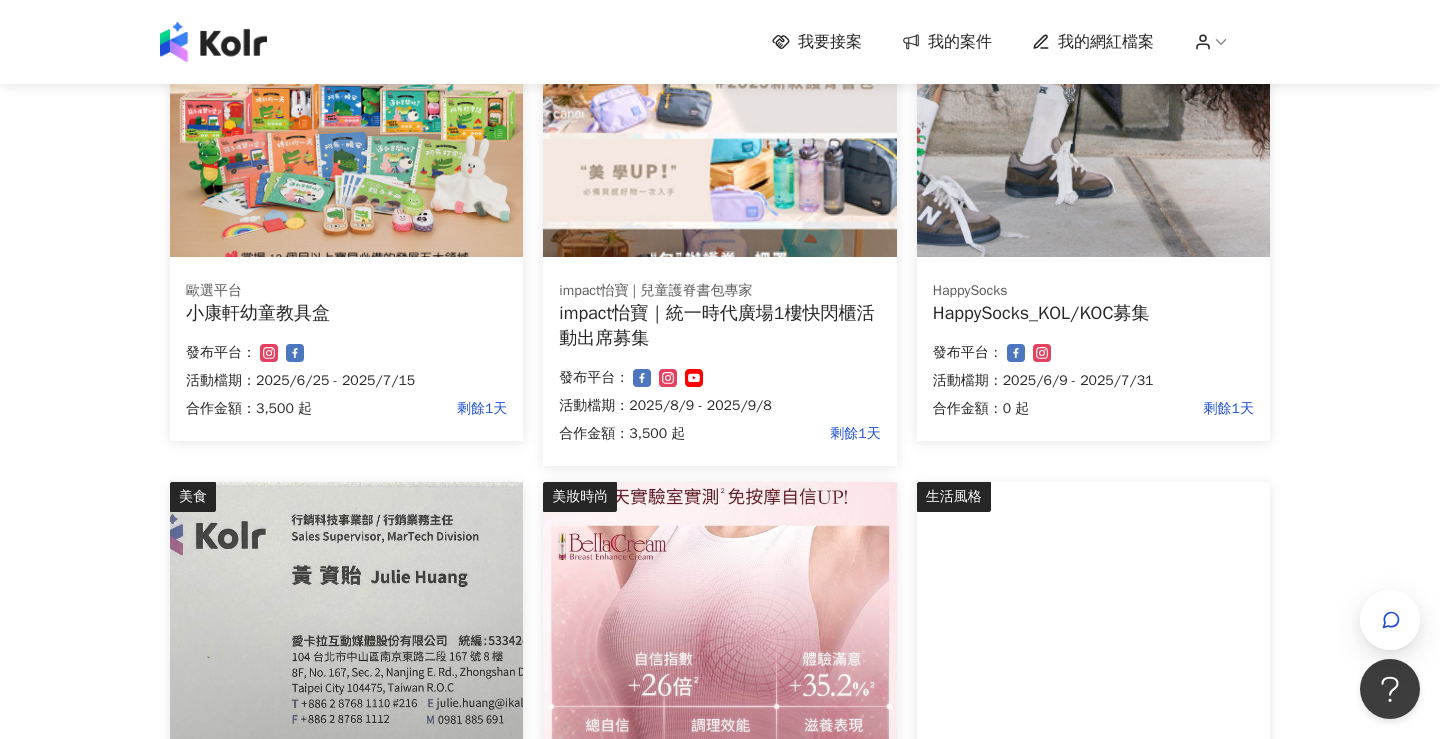 scroll, scrollTop: 348, scrollLeft: 0, axis: vertical 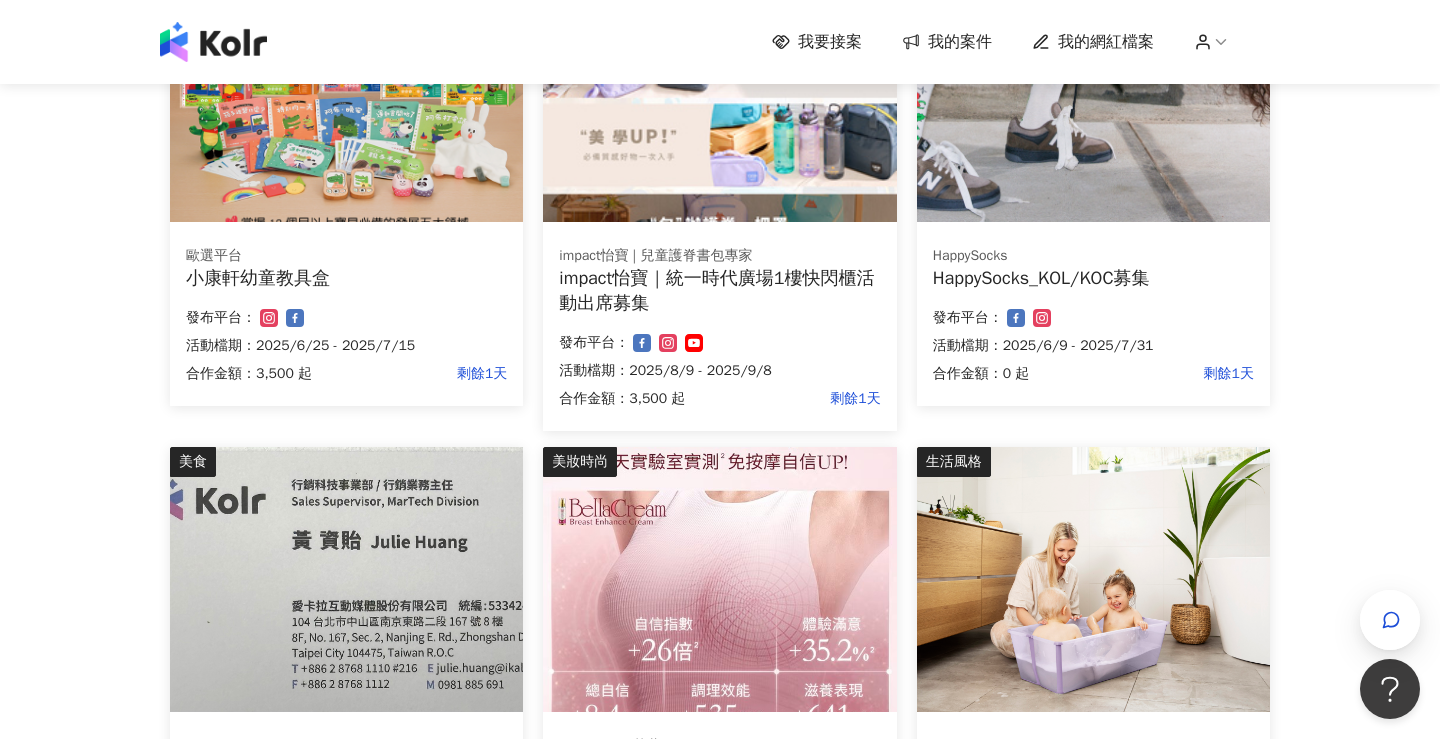 click on "impact怡寶 | 兒童護脊書包專家" at bounding box center (719, 256) 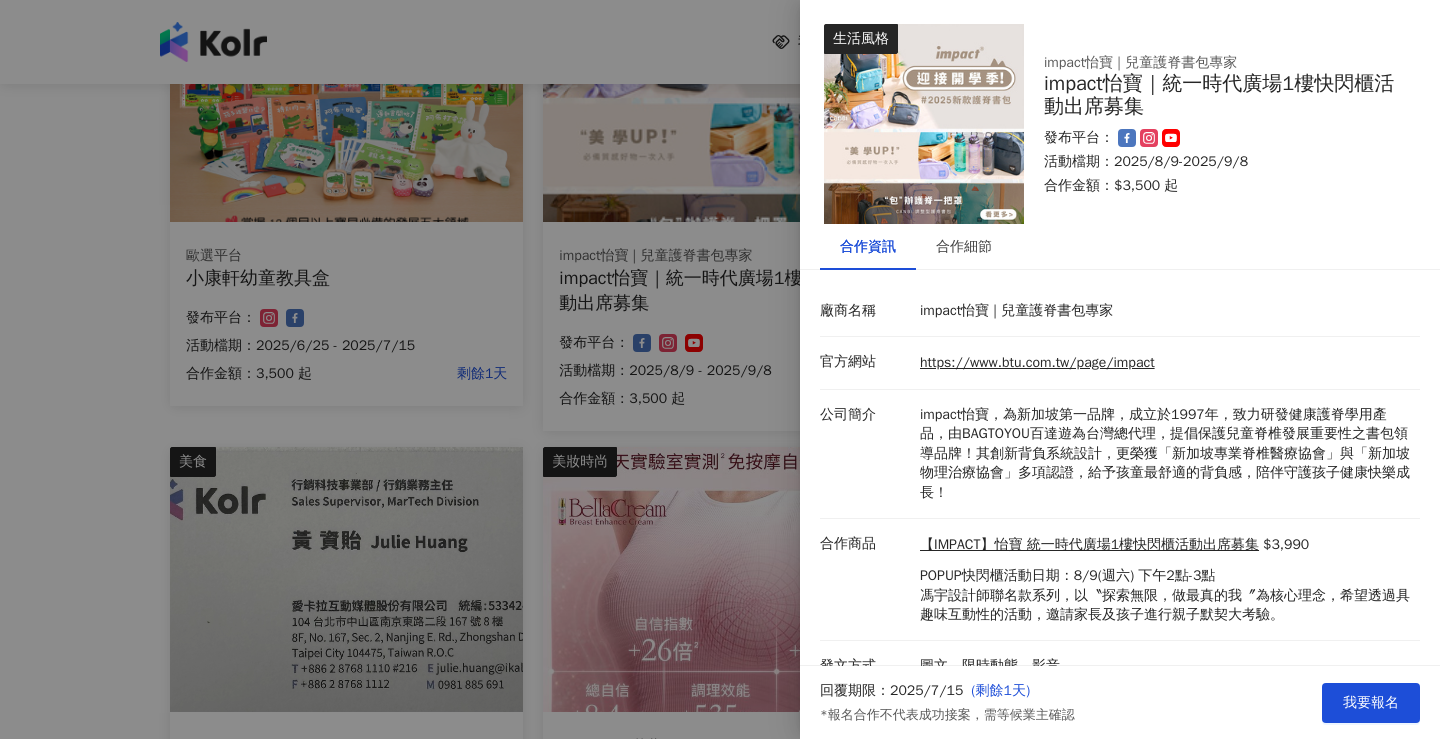 scroll, scrollTop: 25, scrollLeft: 0, axis: vertical 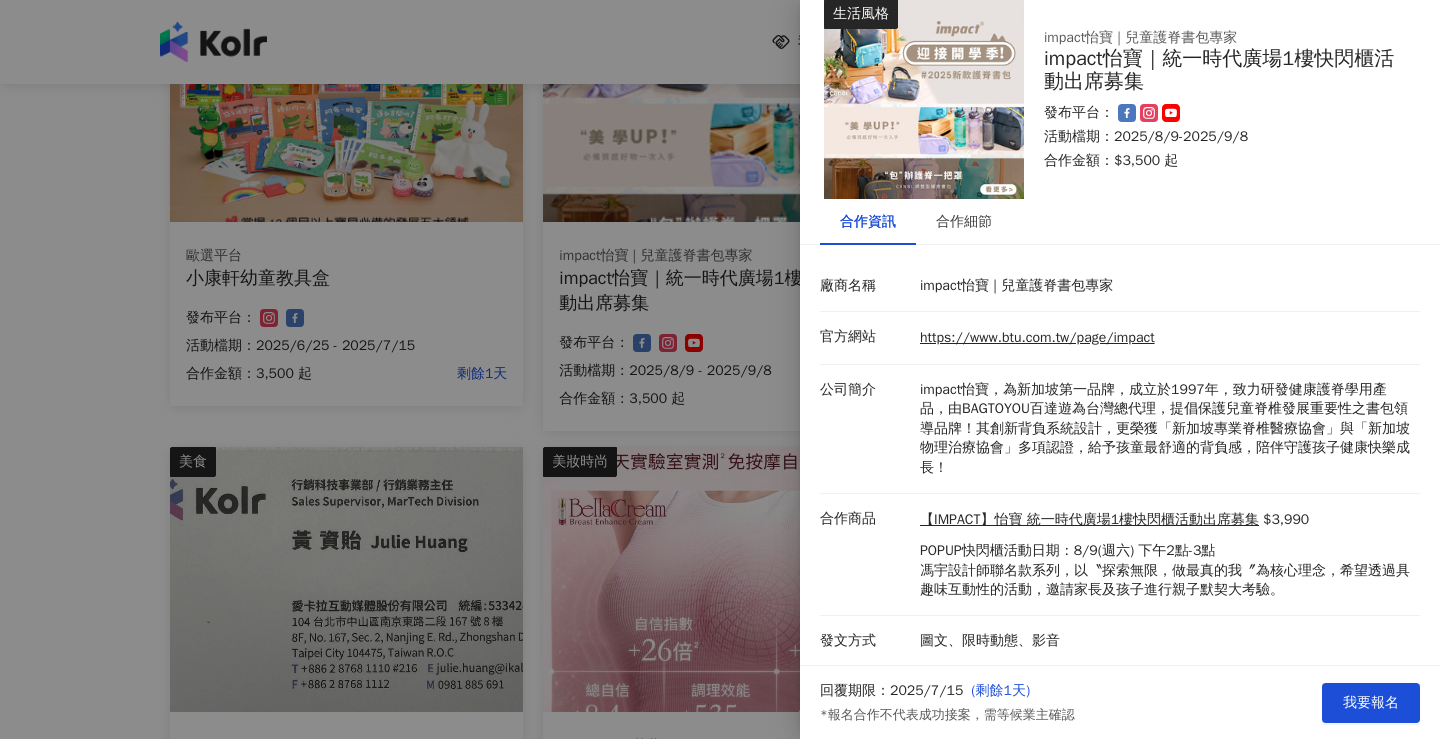 click at bounding box center [720, 369] 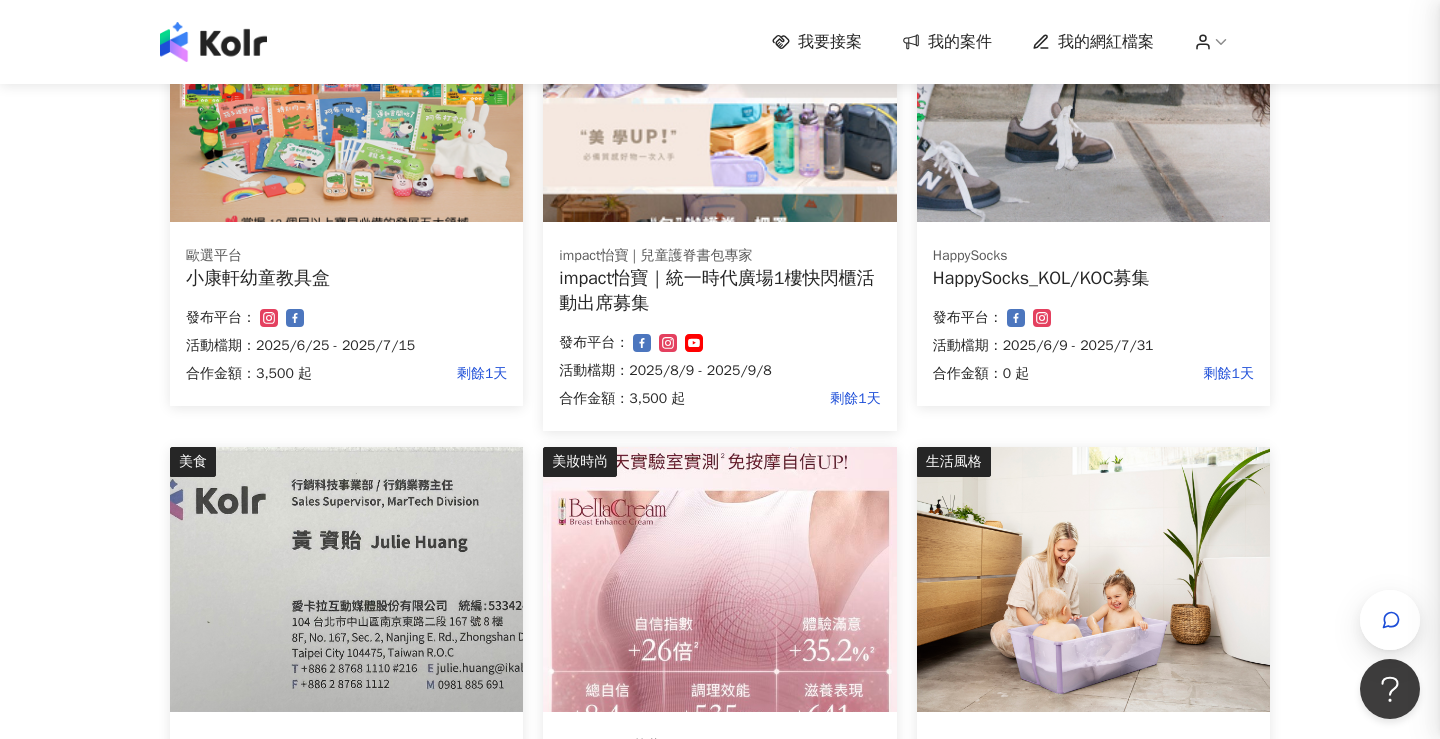scroll, scrollTop: 0, scrollLeft: 0, axis: both 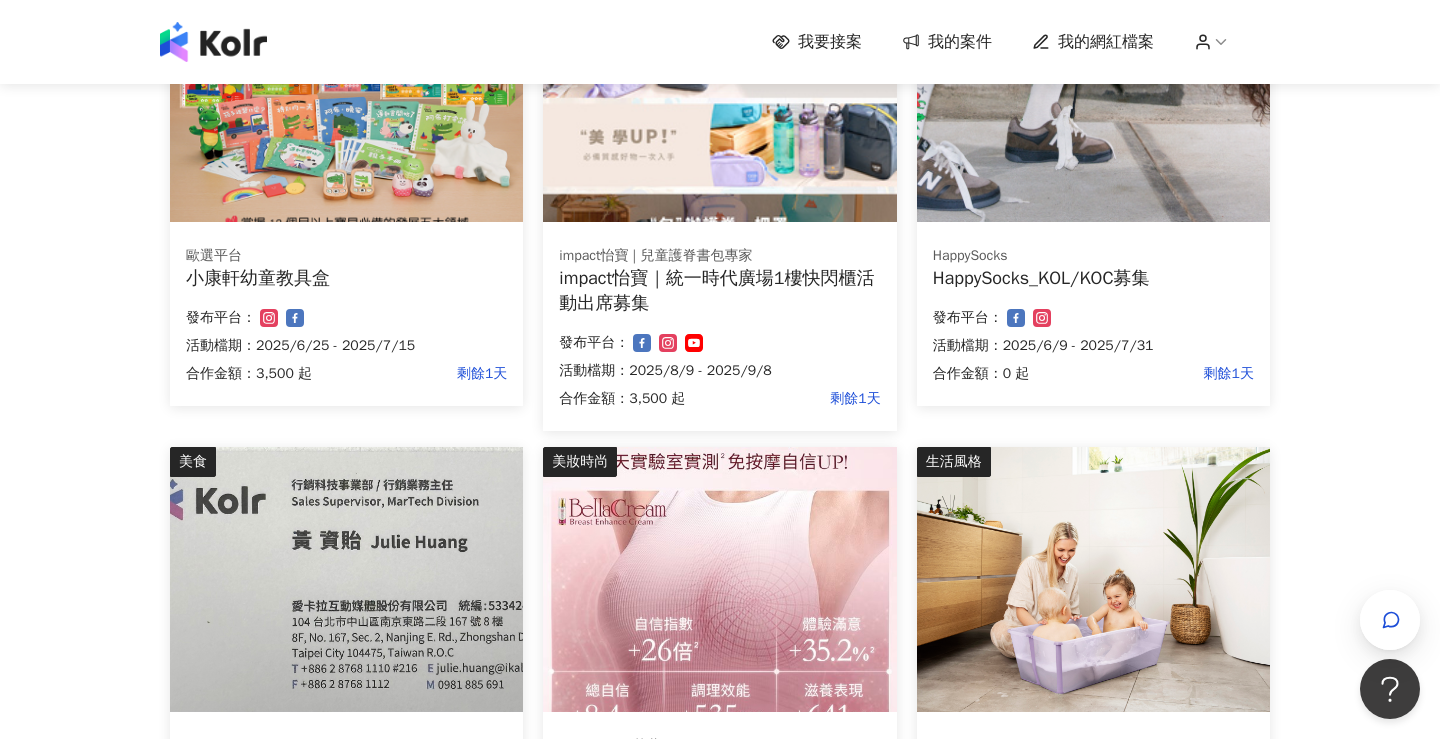 click at bounding box center (1093, 89) 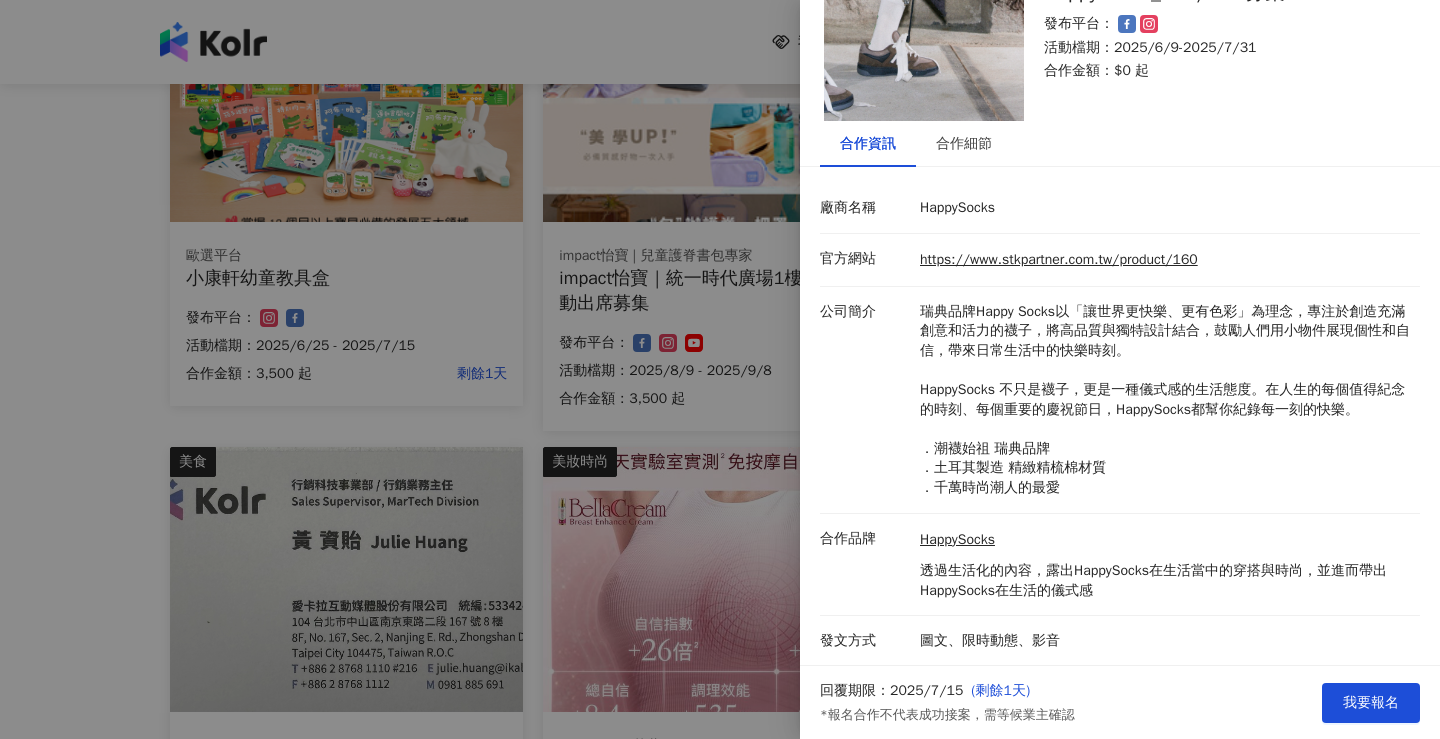 scroll, scrollTop: 103, scrollLeft: 0, axis: vertical 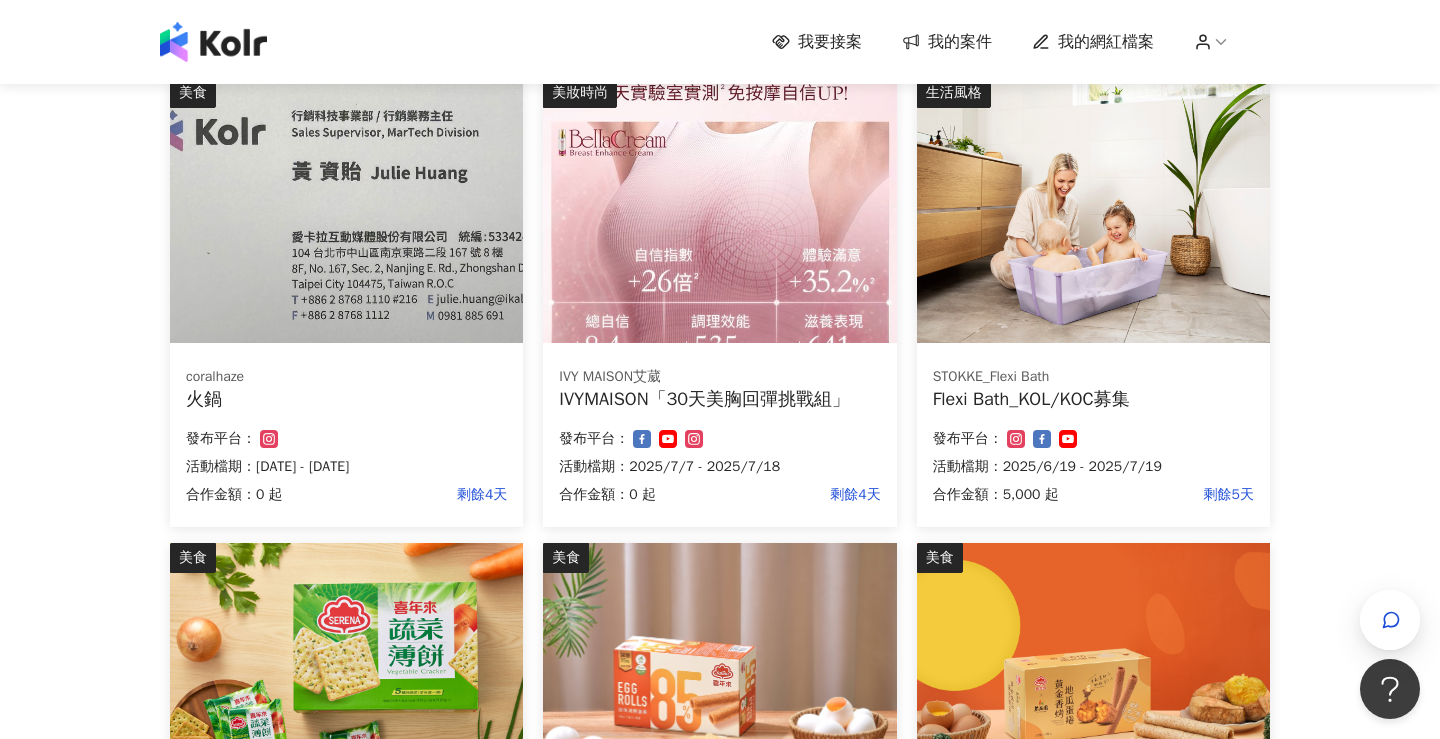 click at bounding box center [346, 210] 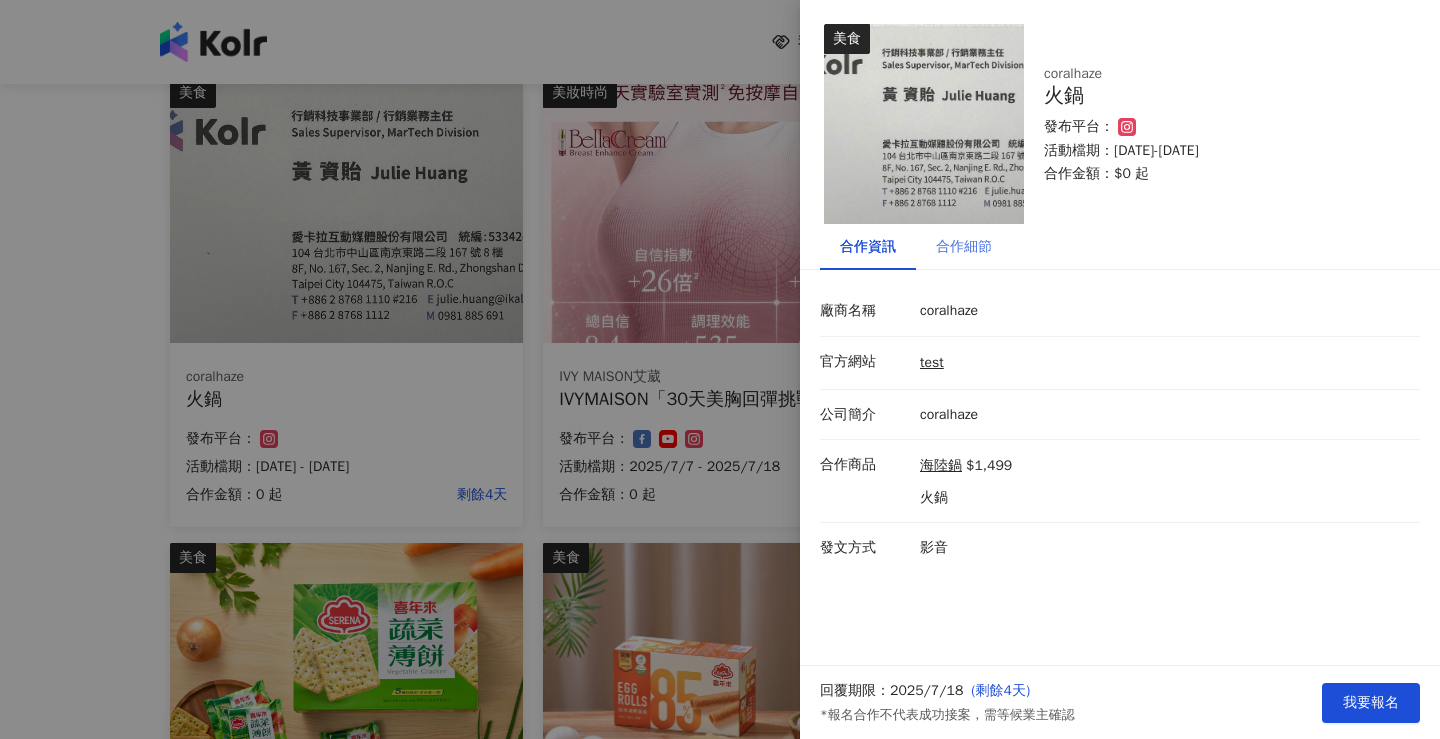 click on "合作細節" at bounding box center (964, 247) 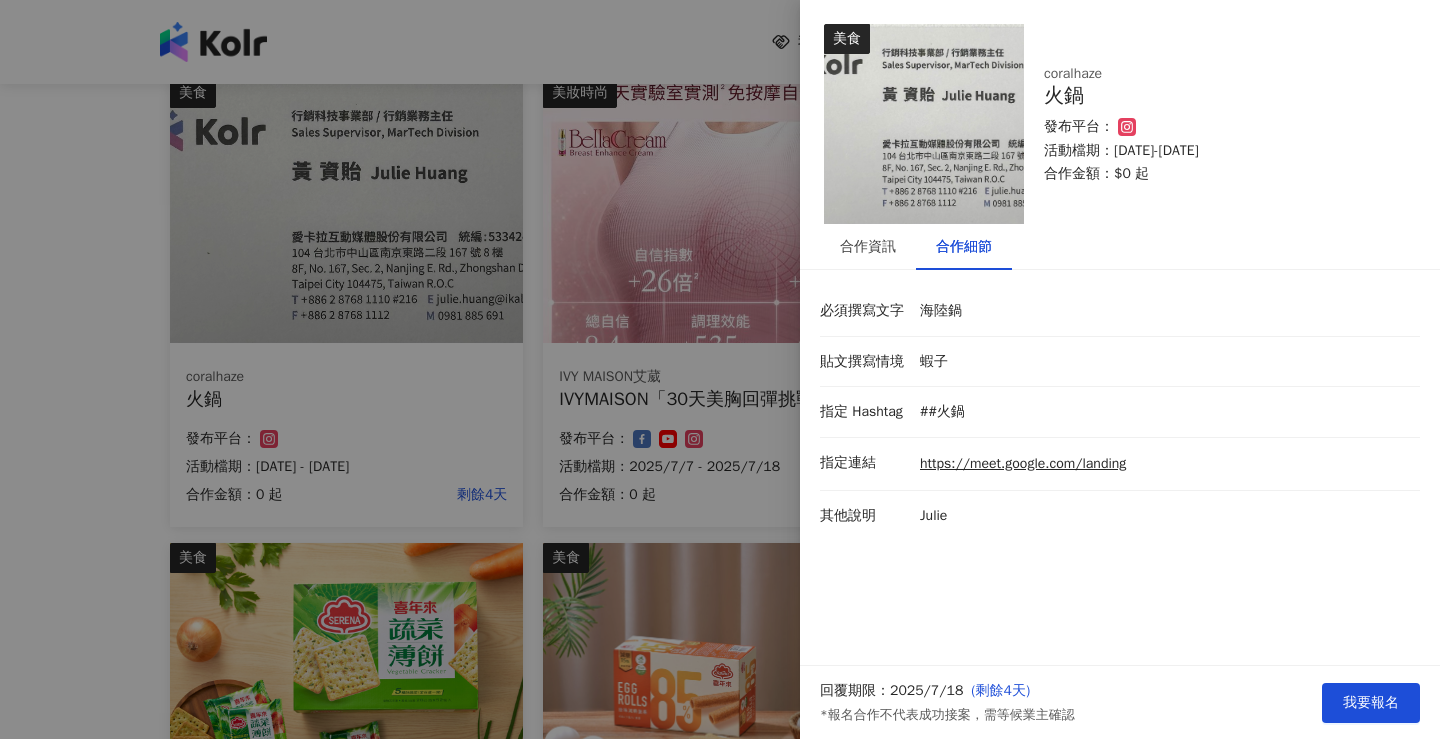 click at bounding box center (720, 369) 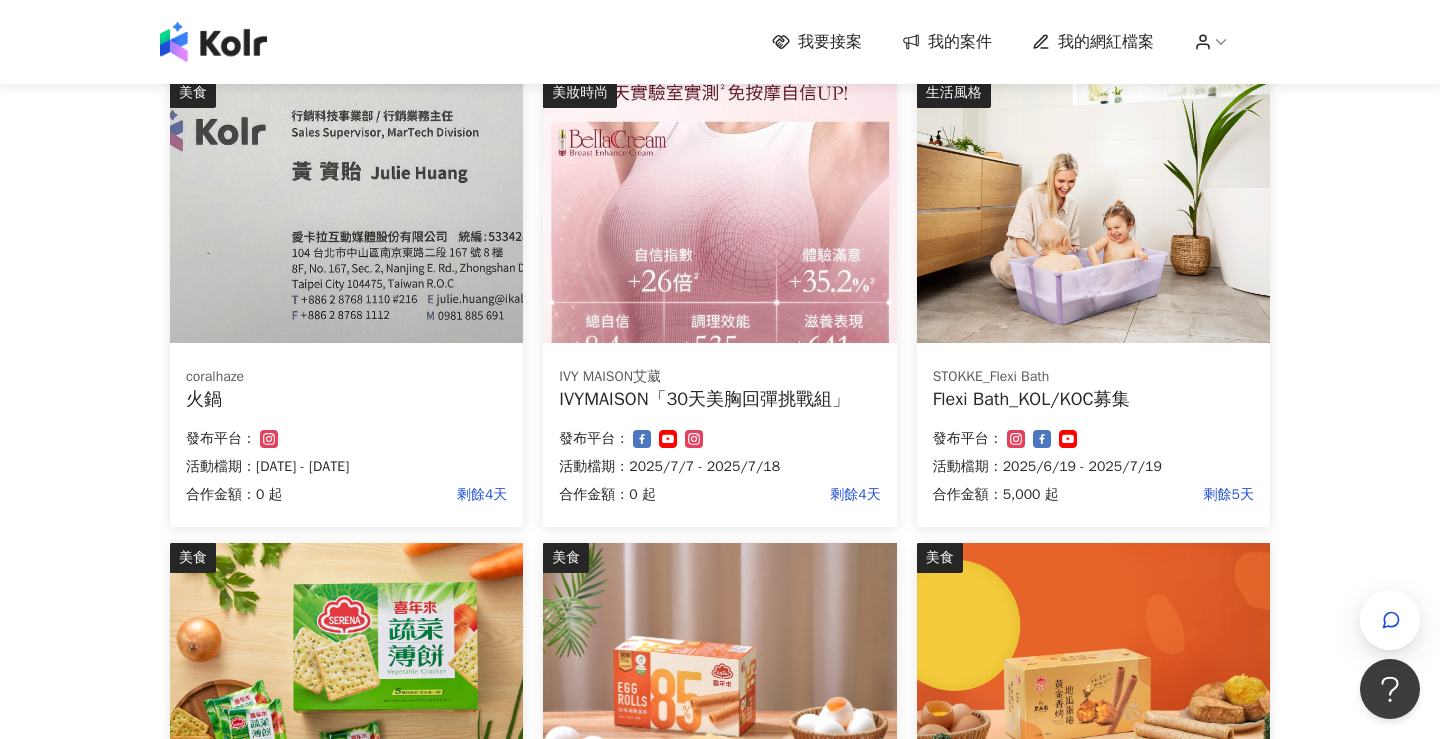 click at bounding box center [719, 210] 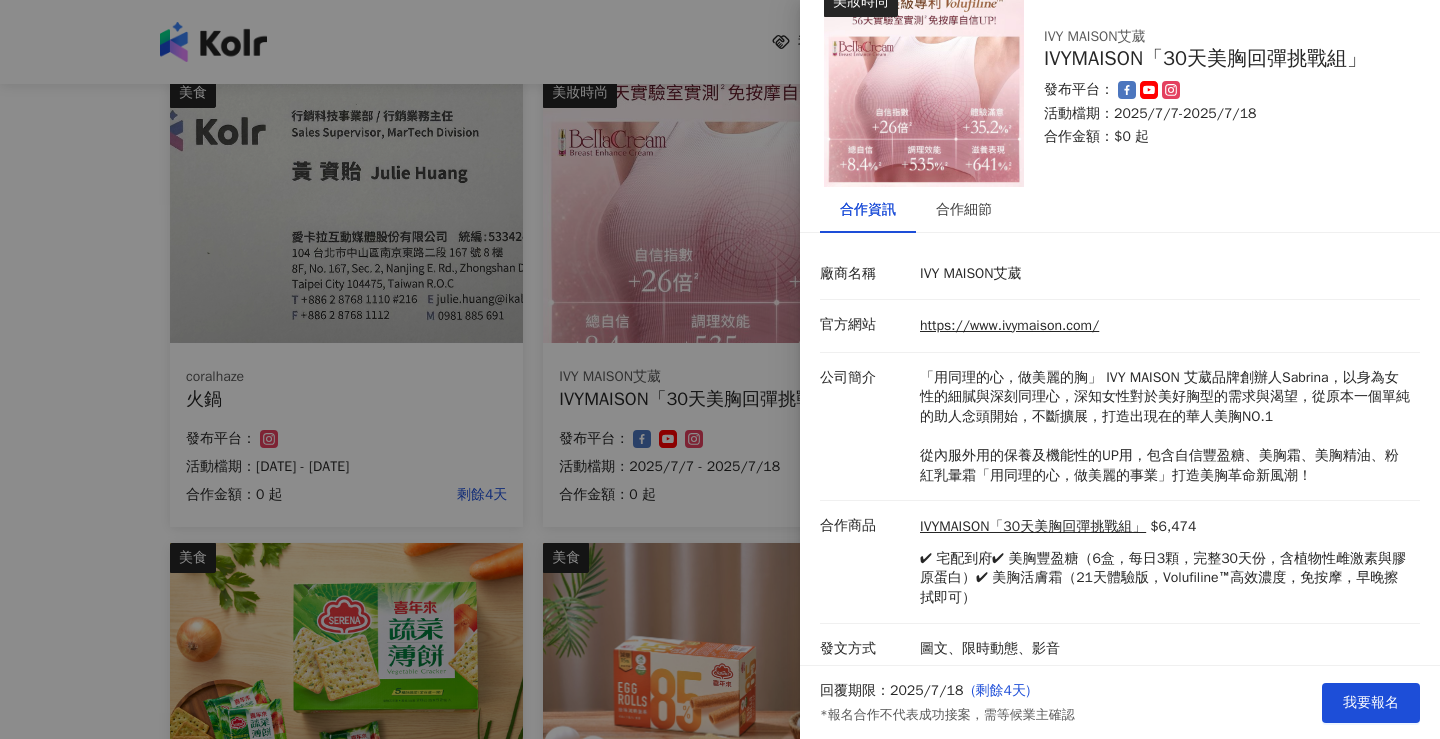 scroll, scrollTop: 44, scrollLeft: 0, axis: vertical 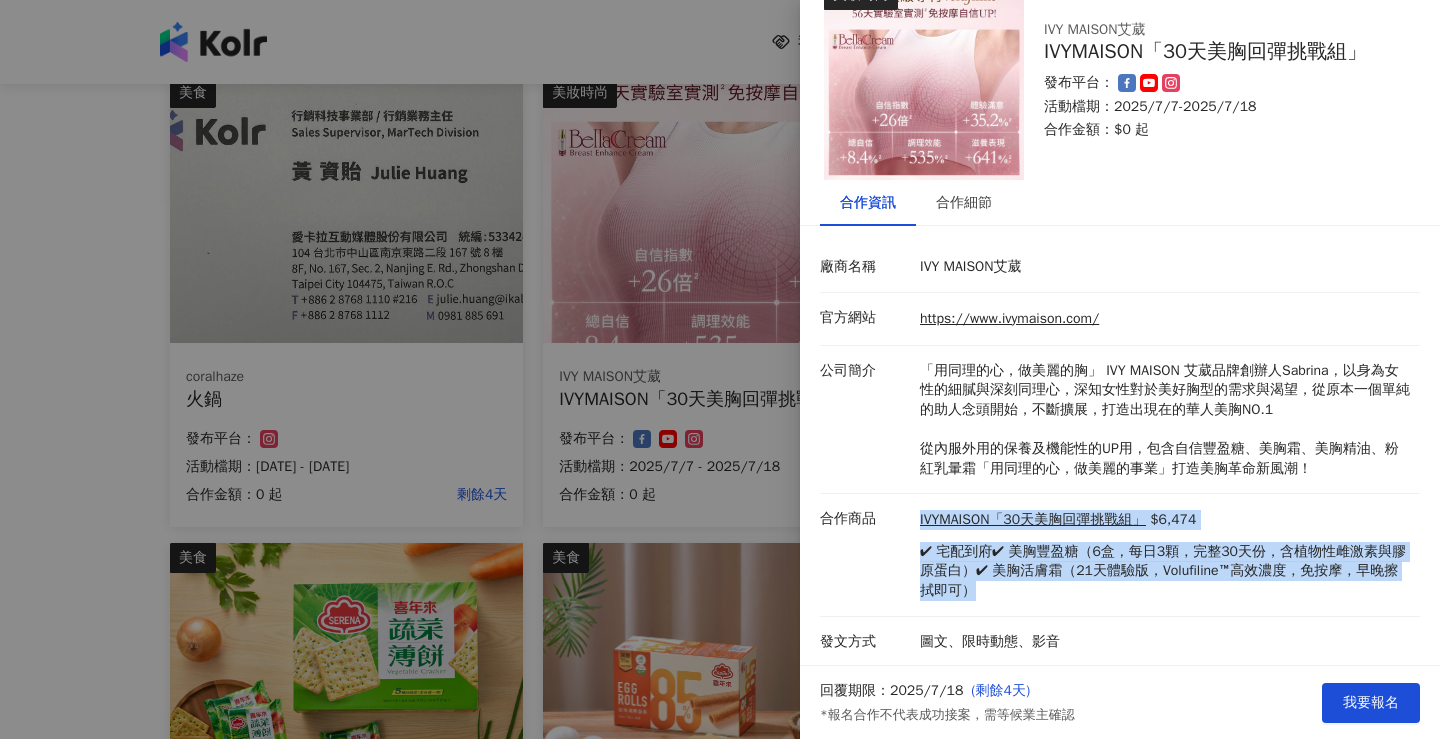 drag, startPoint x: 919, startPoint y: 541, endPoint x: 1016, endPoint y: 592, distance: 109.59015 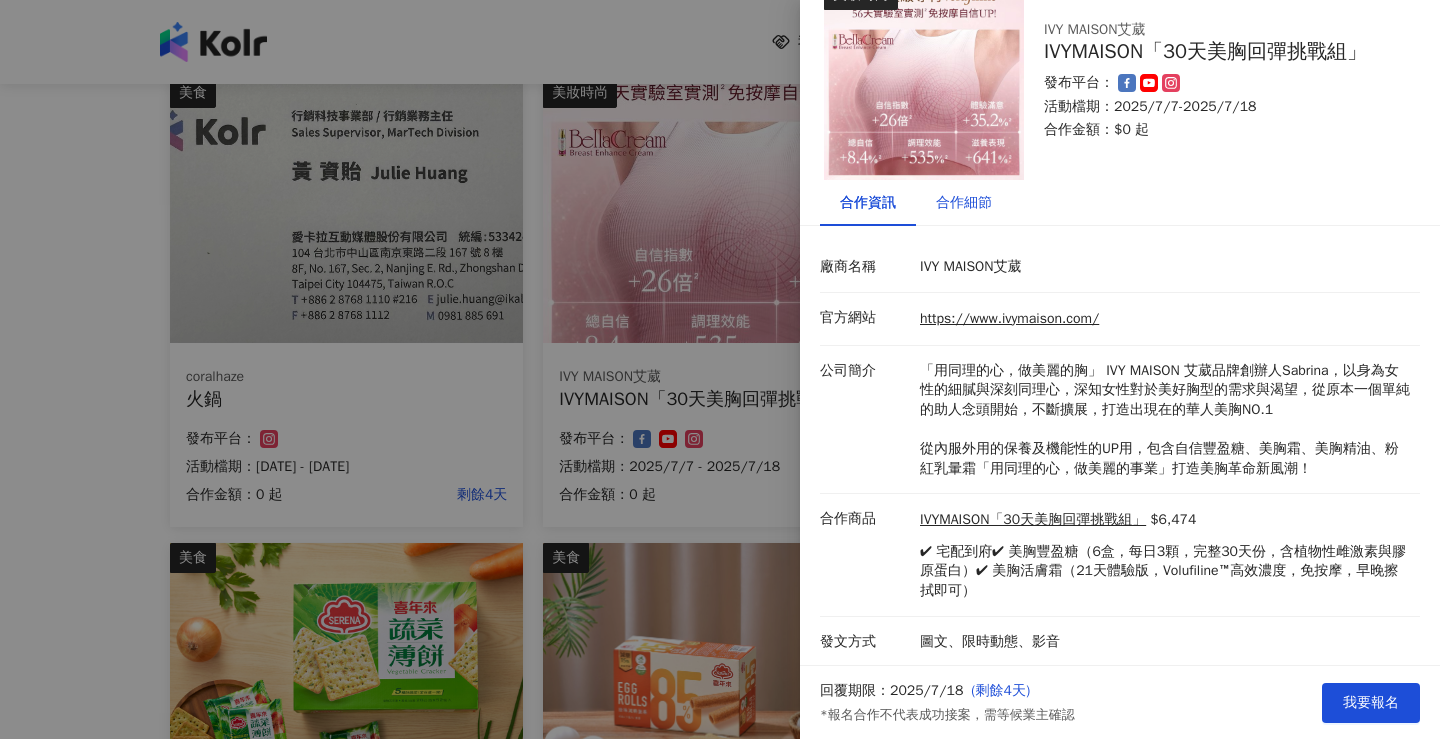 click on "合作細節" at bounding box center (964, 203) 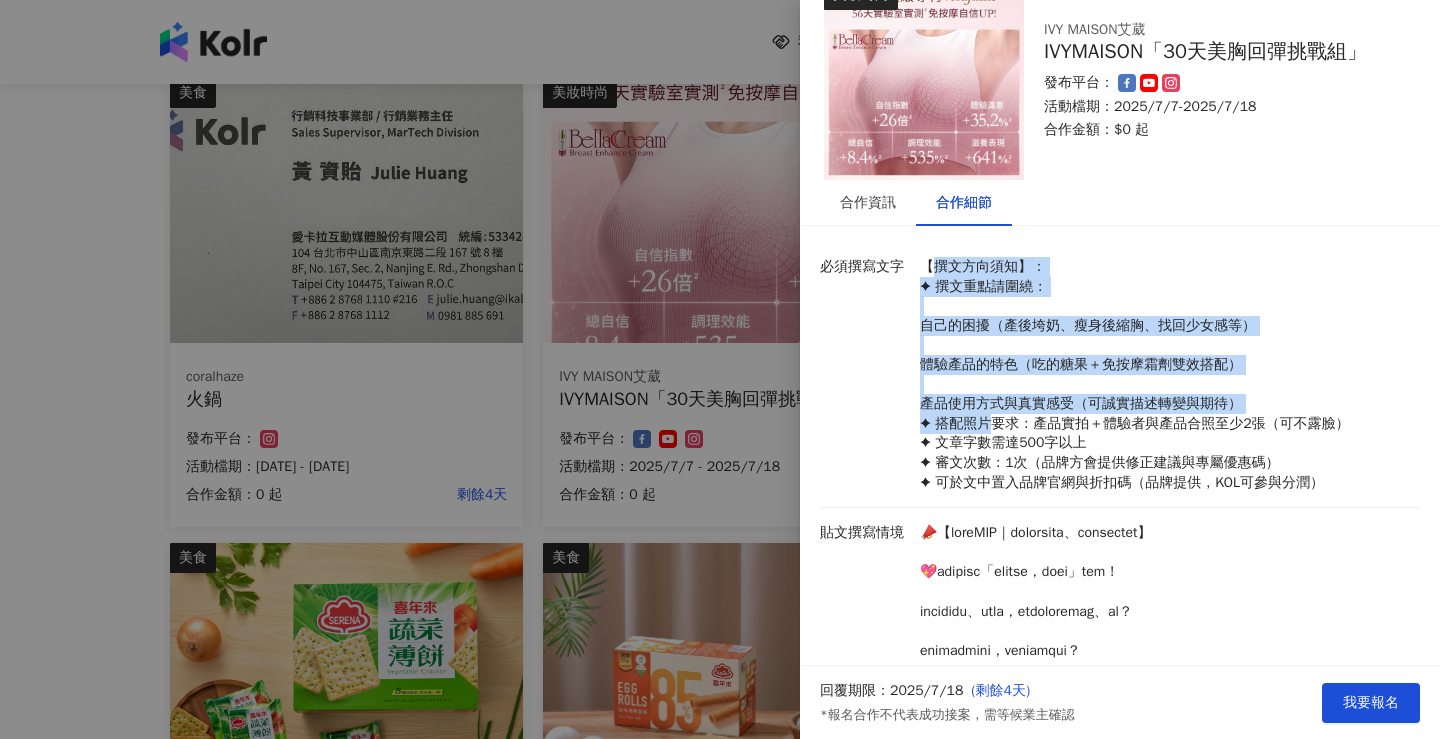 drag, startPoint x: 930, startPoint y: 261, endPoint x: 990, endPoint y: 442, distance: 190.68561 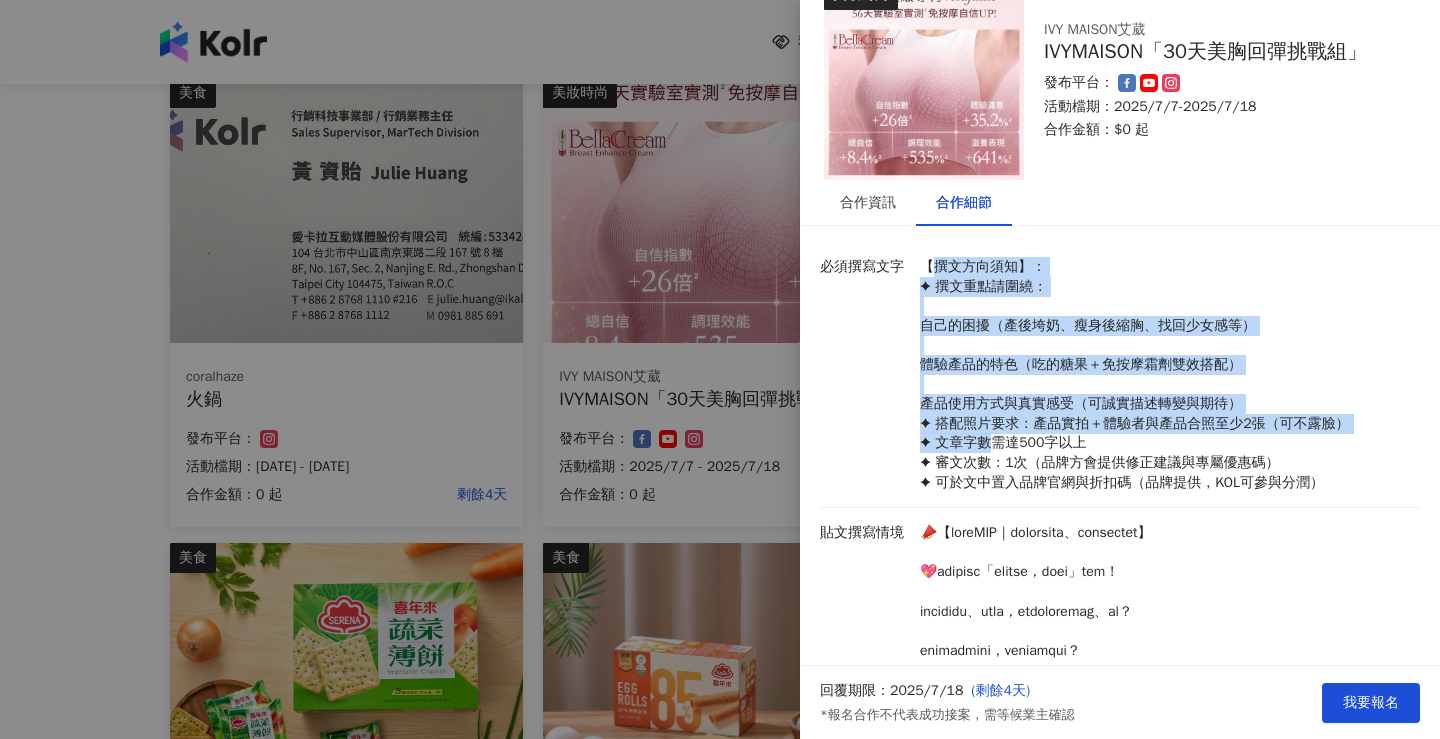 click on "【撰文方向須知】：
✦ 撰文重點請圍繞：
自己的困擾（產後垮奶、瘦身後縮胸、找回少女感等）
體驗產品的特色（吃的糖果＋免按摩霜劑雙效搭配）
產品使用方式與真實感受（可誠實描述轉變與期待）
✦ 搭配照片要求：產品實拍＋體驗者與產品合照至少2張（可不露臉）
✦ 文章字數需達500字以上
✦ 審文次數：1次（品牌方會提供修正建議與專屬優惠碼）
✦ 可於文中置入品牌官網與折扣碼（品牌提供，KOL可參與分潤）" at bounding box center (1165, 374) 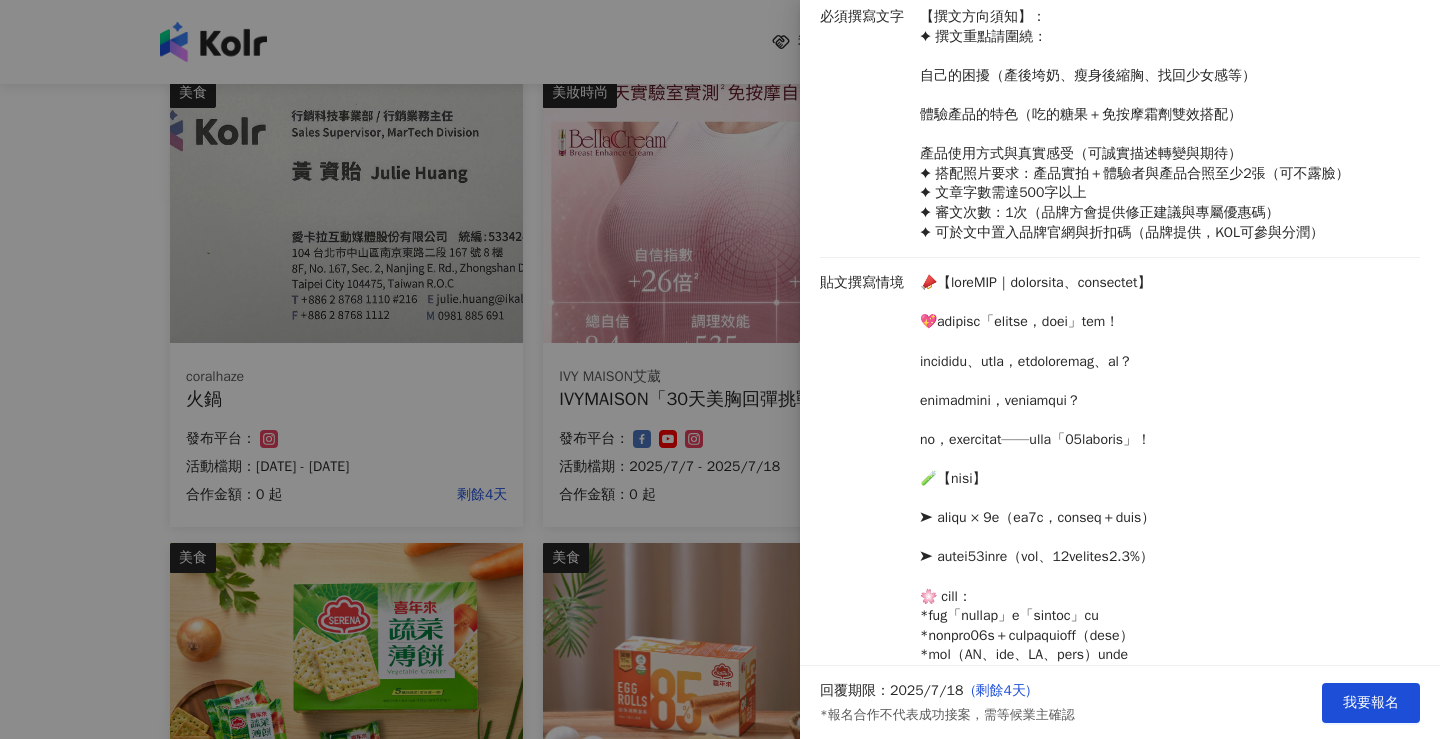 scroll, scrollTop: 298, scrollLeft: 0, axis: vertical 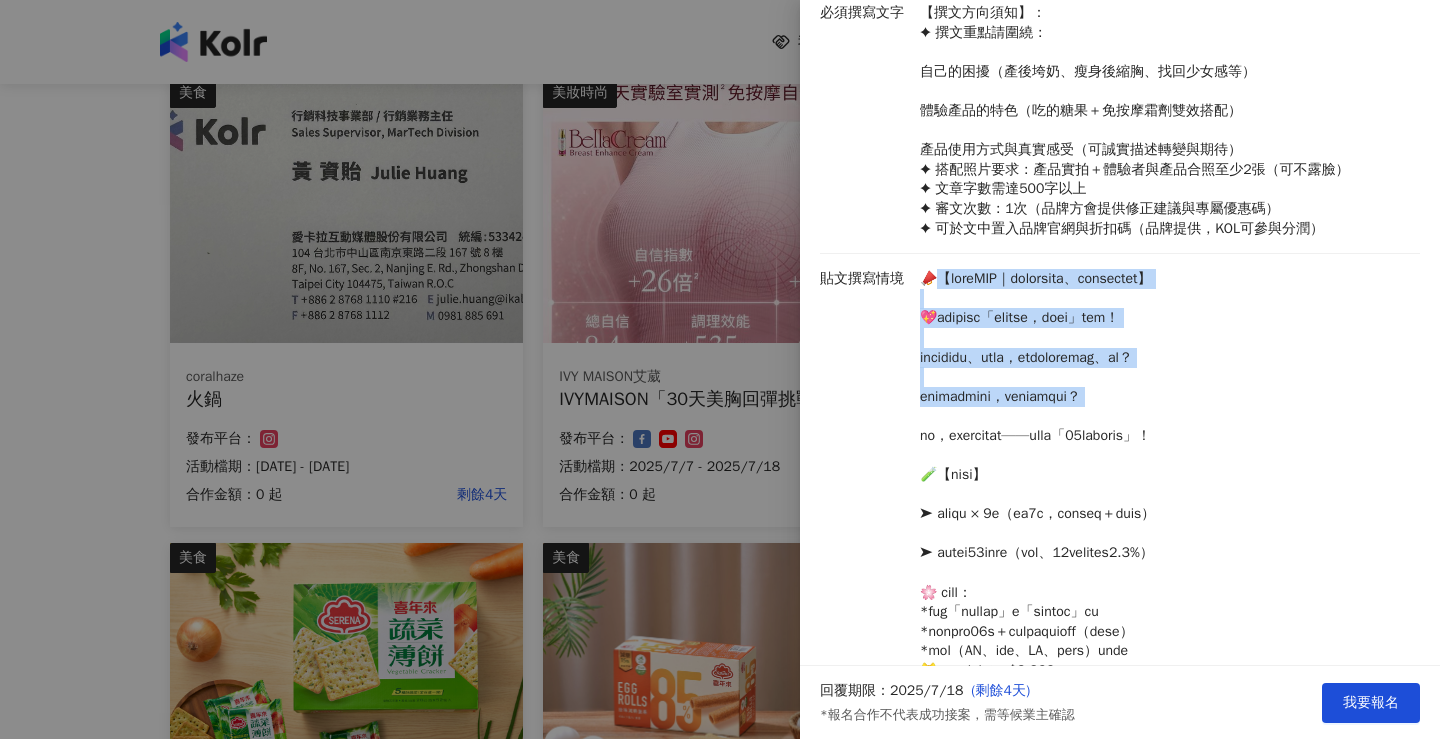 drag, startPoint x: 938, startPoint y: 281, endPoint x: 1002, endPoint y: 412, distance: 145.7978 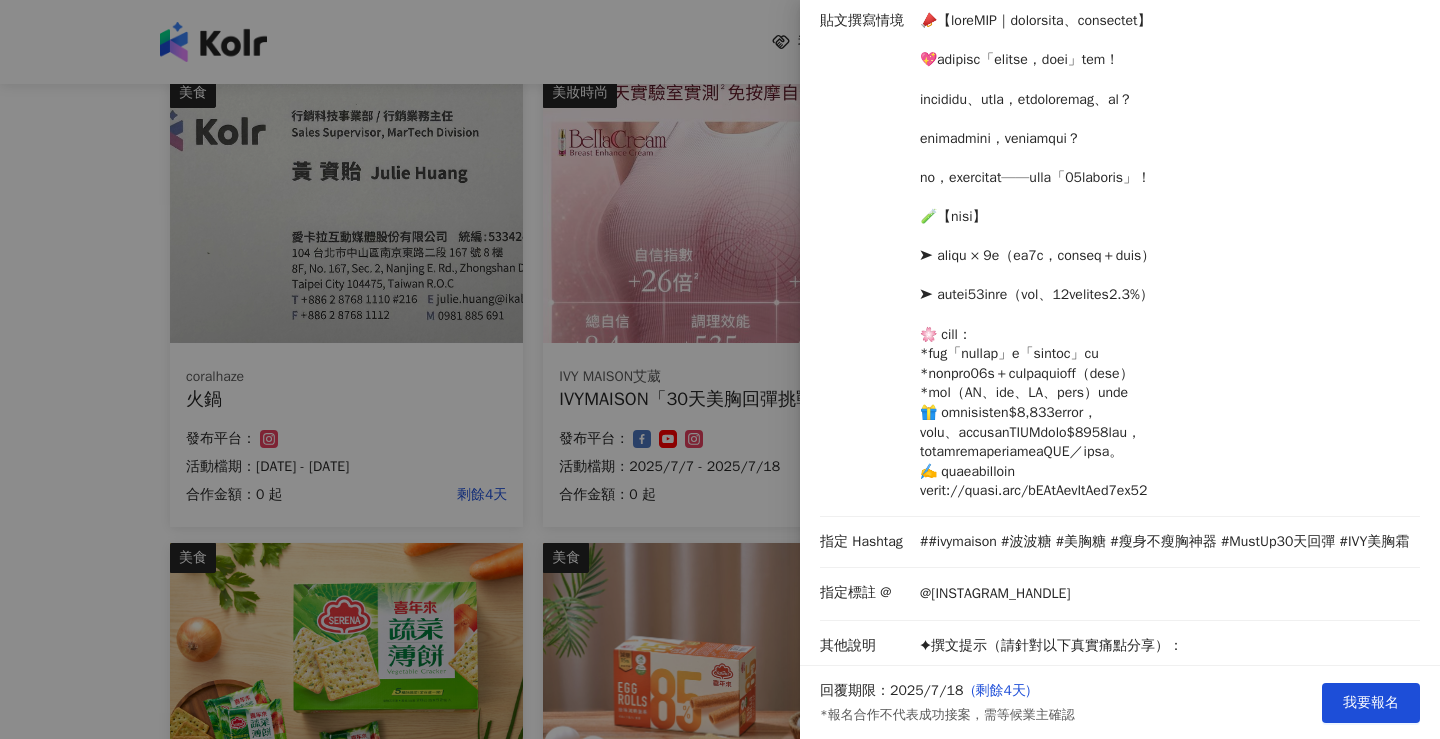 scroll, scrollTop: 559, scrollLeft: 0, axis: vertical 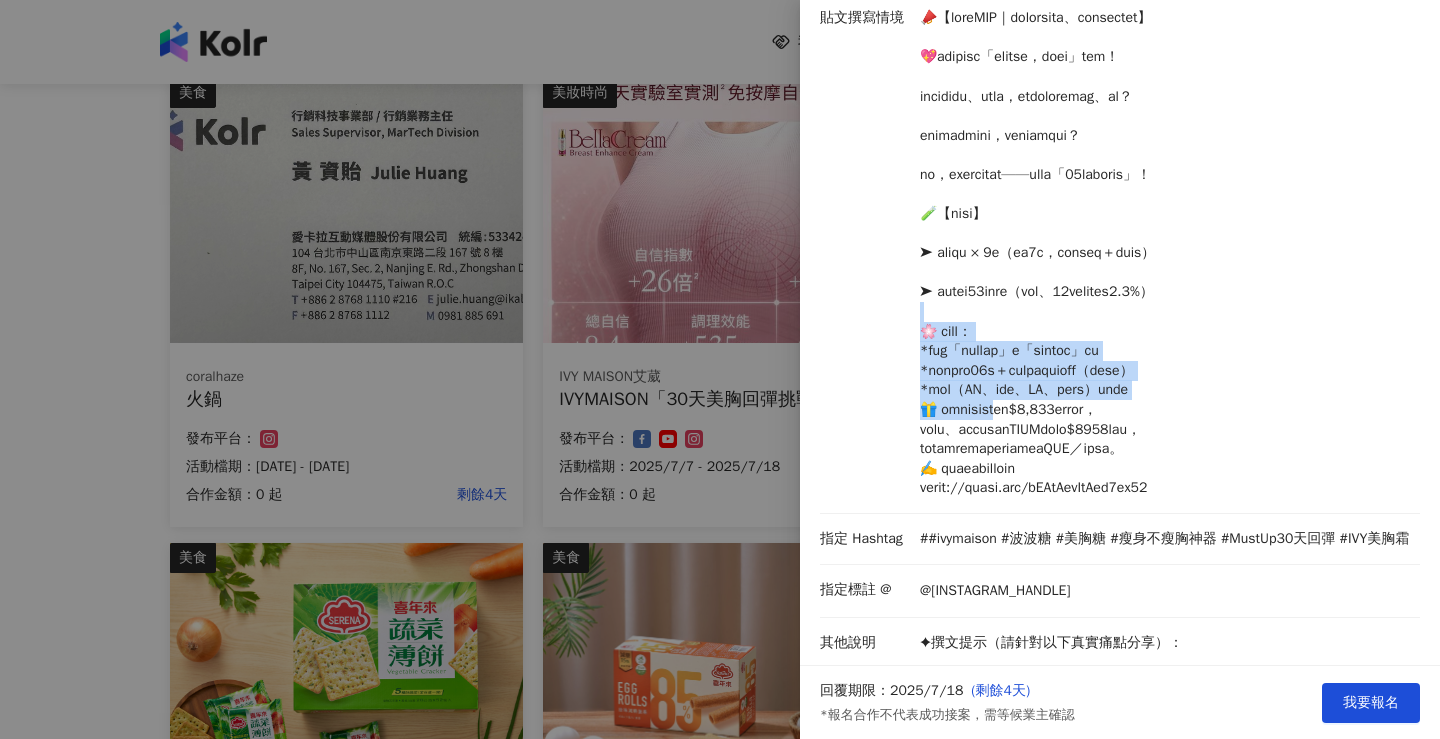drag, startPoint x: 929, startPoint y: 320, endPoint x: 1053, endPoint y: 417, distance: 157.43253 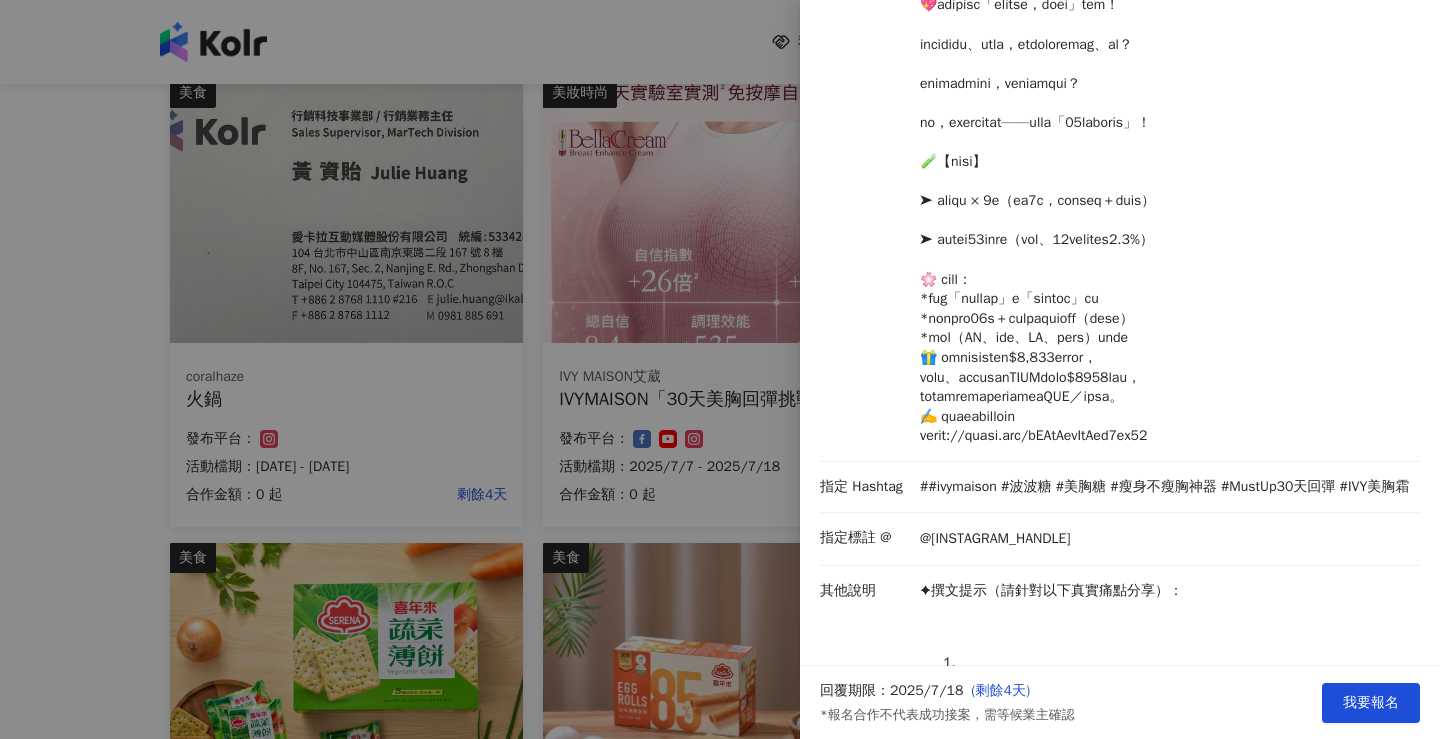 scroll, scrollTop: 619, scrollLeft: 0, axis: vertical 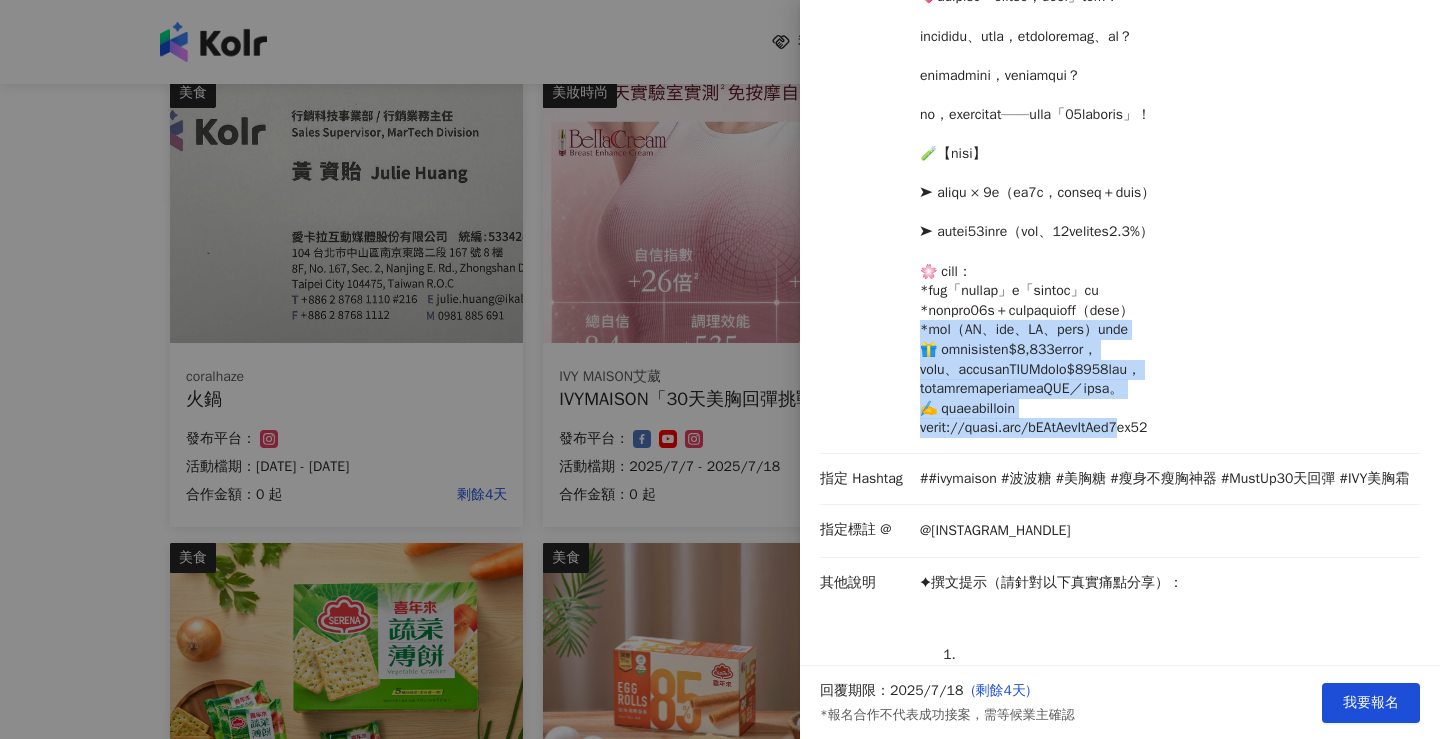 drag, startPoint x: 902, startPoint y: 337, endPoint x: 1135, endPoint y: 431, distance: 251.24689 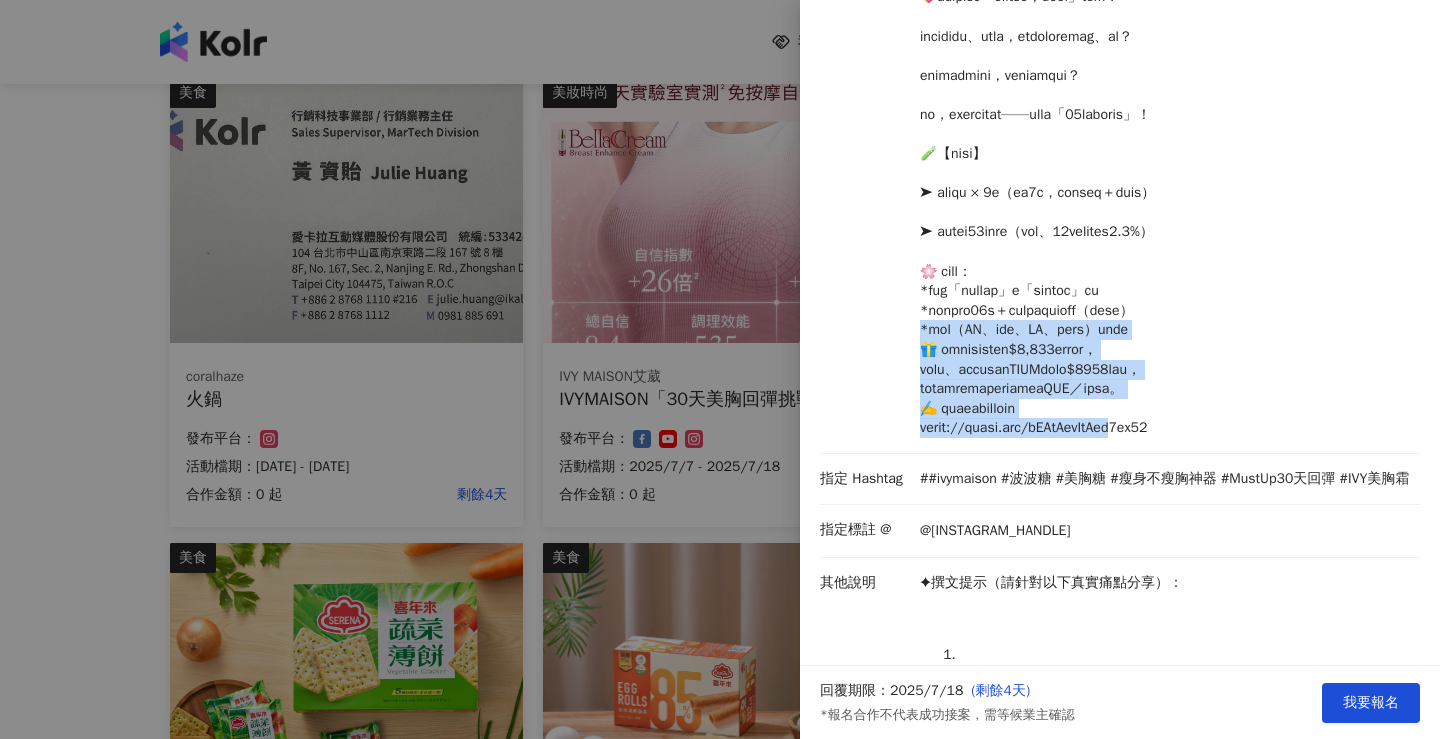click at bounding box center [1165, 193] 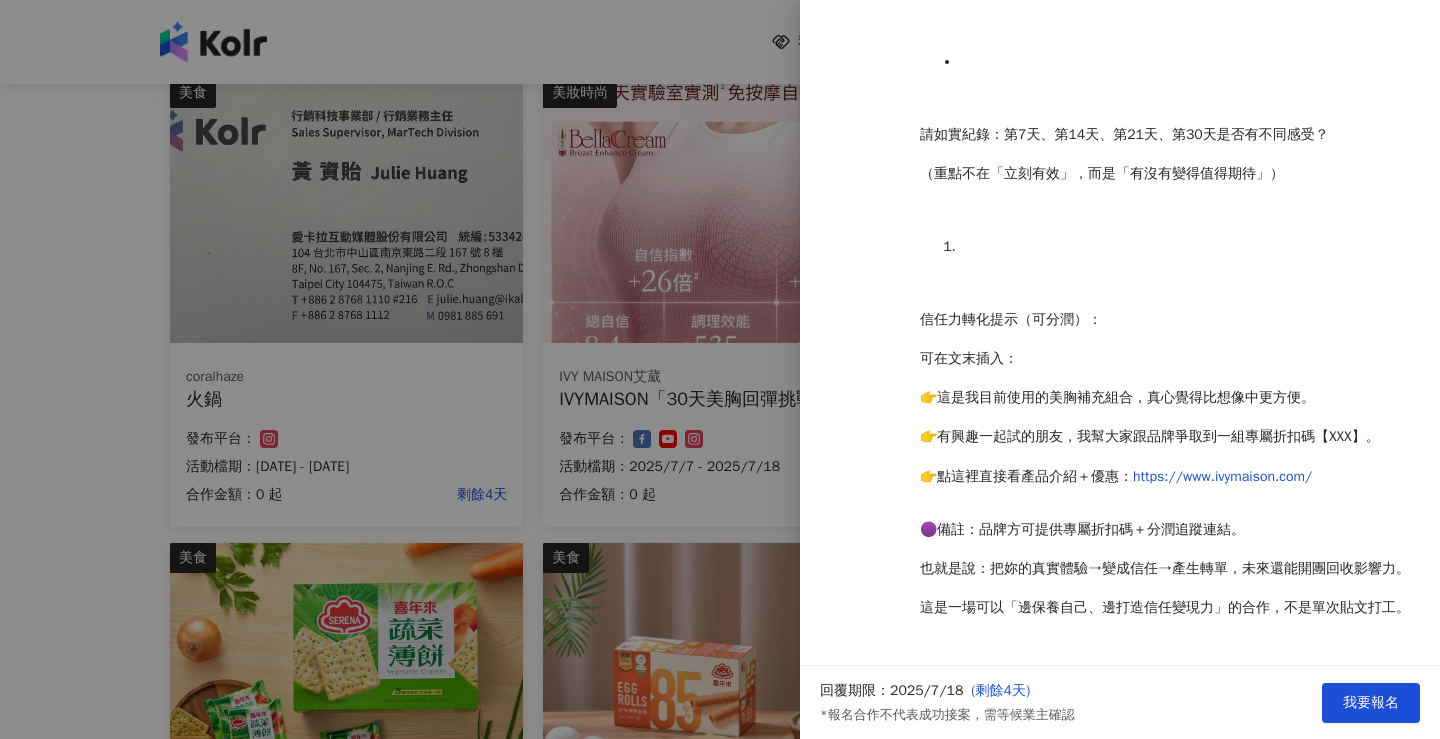scroll, scrollTop: 2760, scrollLeft: 0, axis: vertical 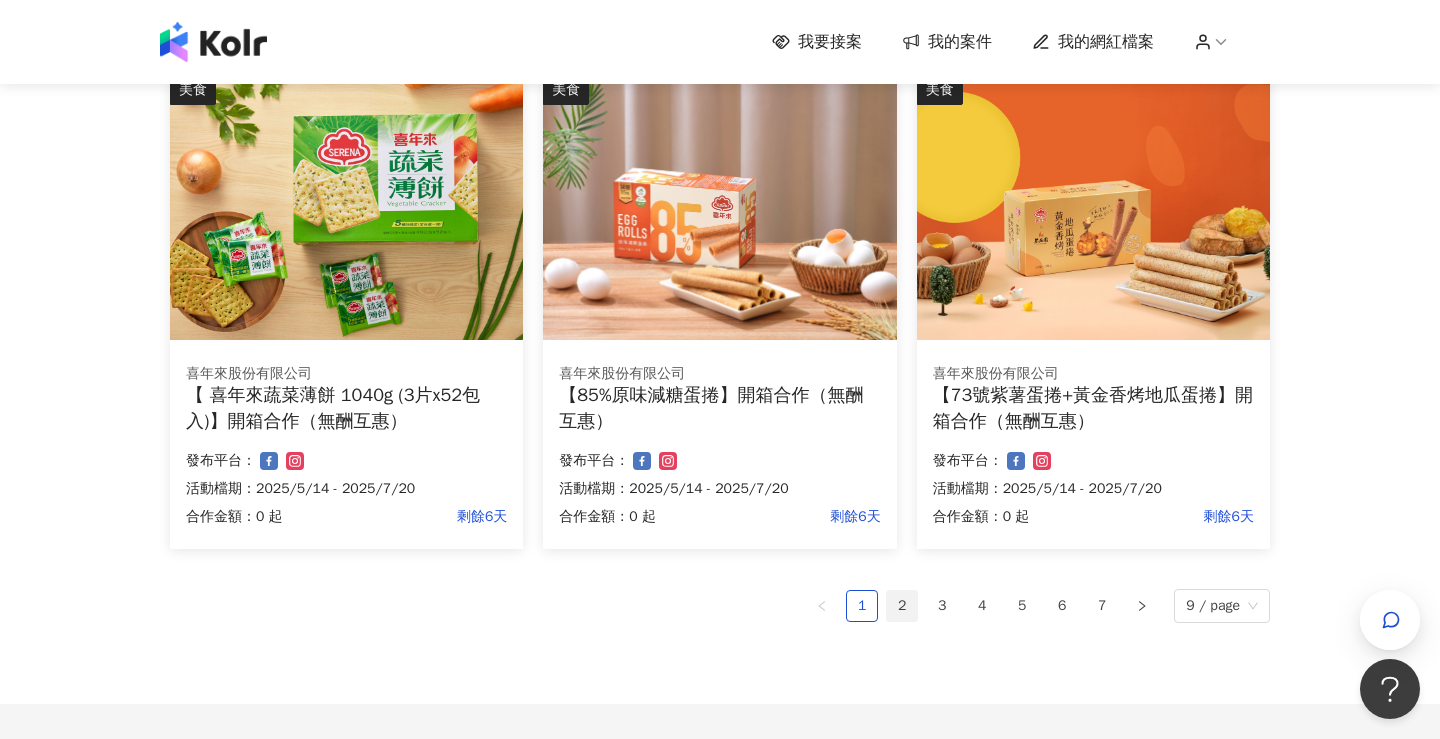 click on "2" at bounding box center (902, 606) 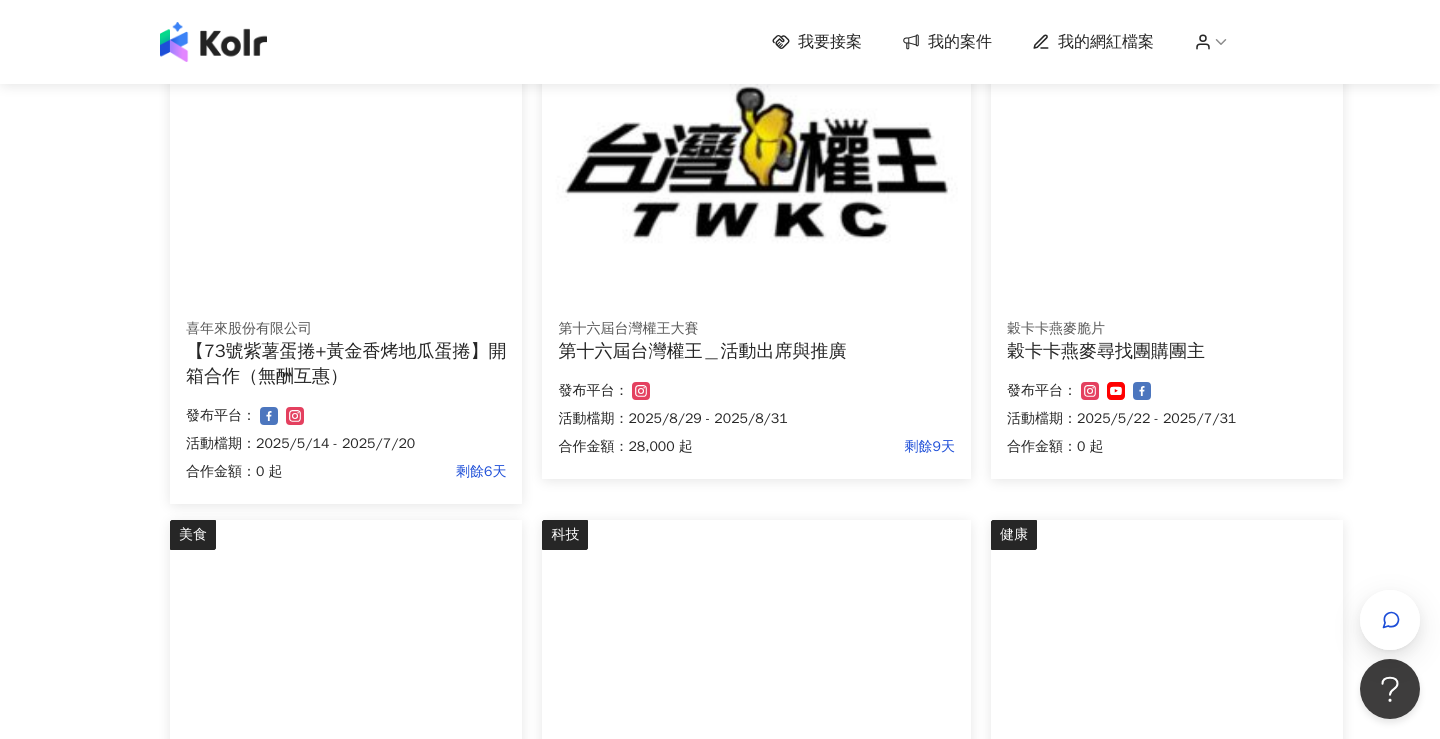 scroll, scrollTop: 274, scrollLeft: 0, axis: vertical 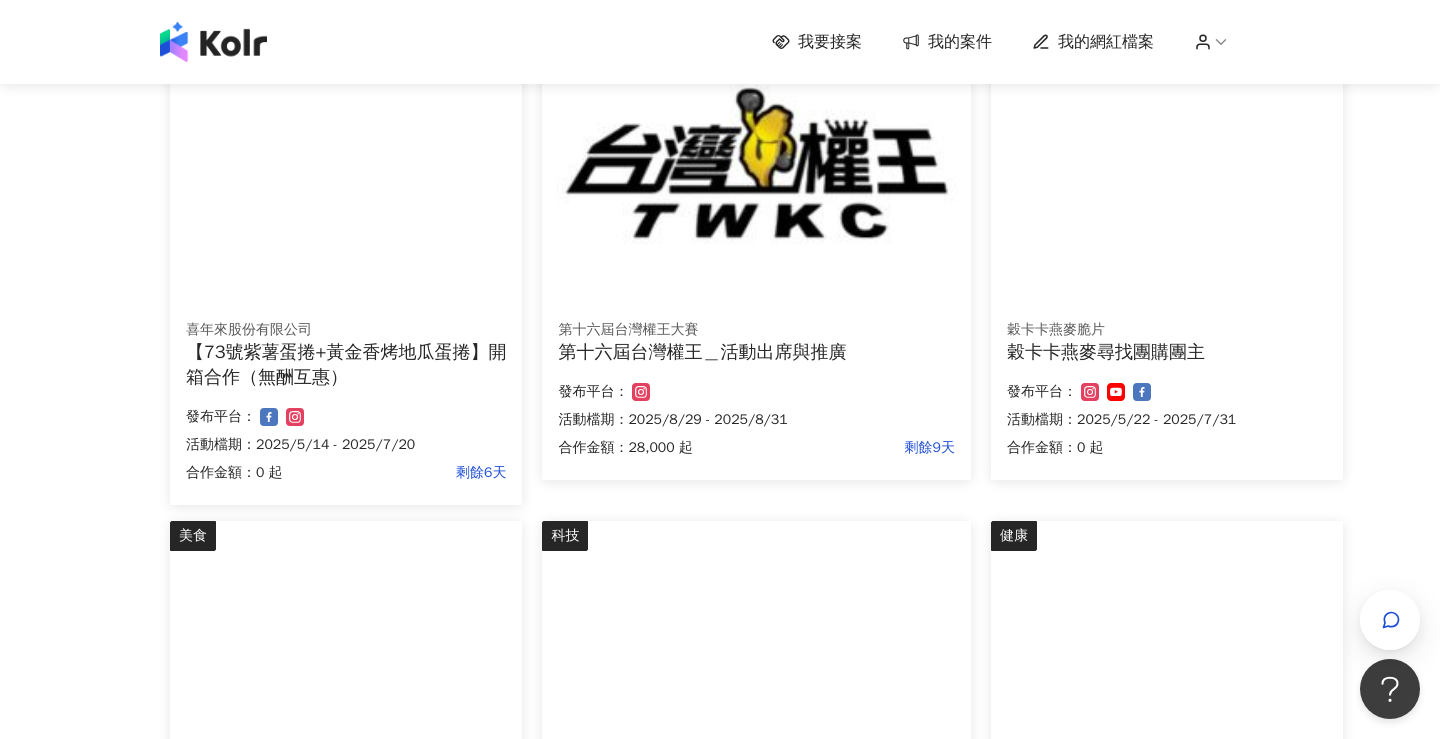 click on "第十六屆台灣權王＿活動出席與推廣" at bounding box center [756, 352] 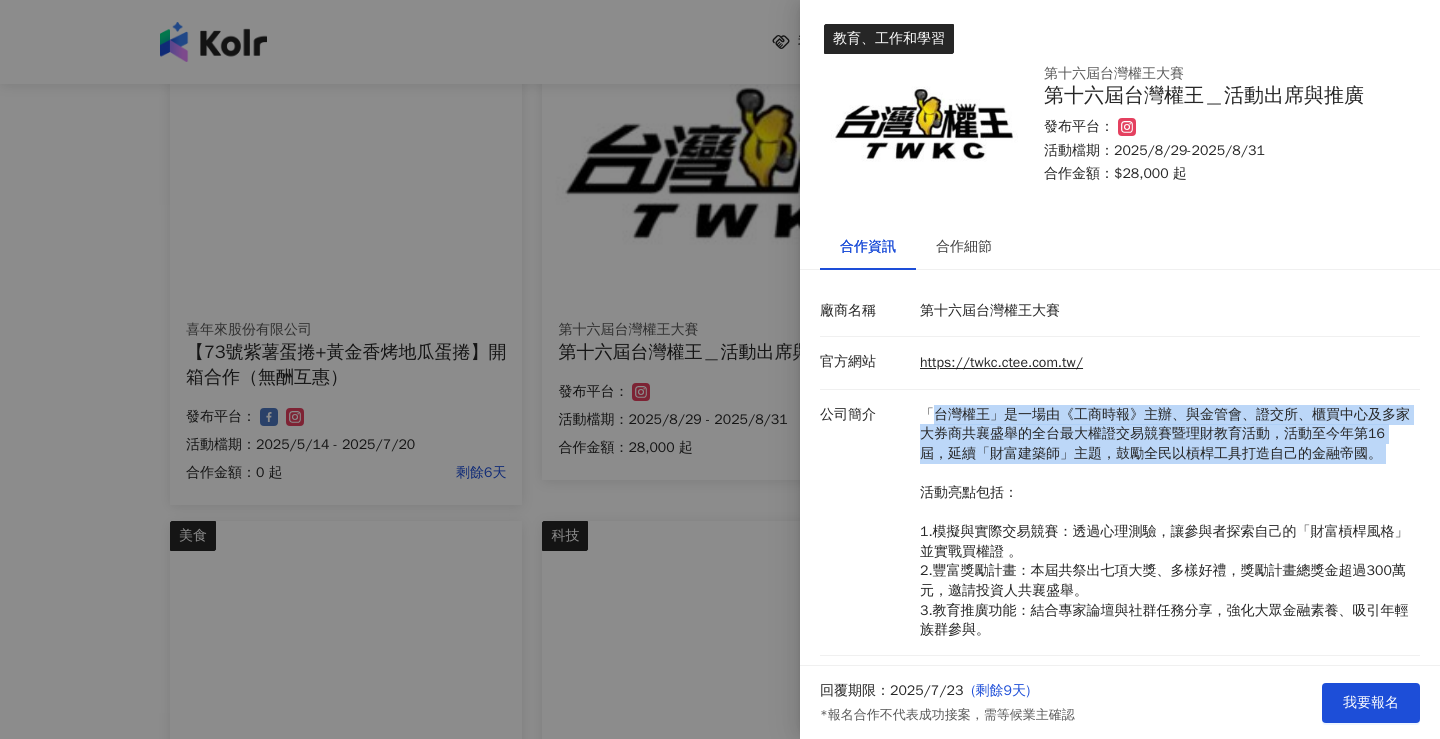 drag, startPoint x: 928, startPoint y: 411, endPoint x: 1067, endPoint y: 465, distance: 149.12076 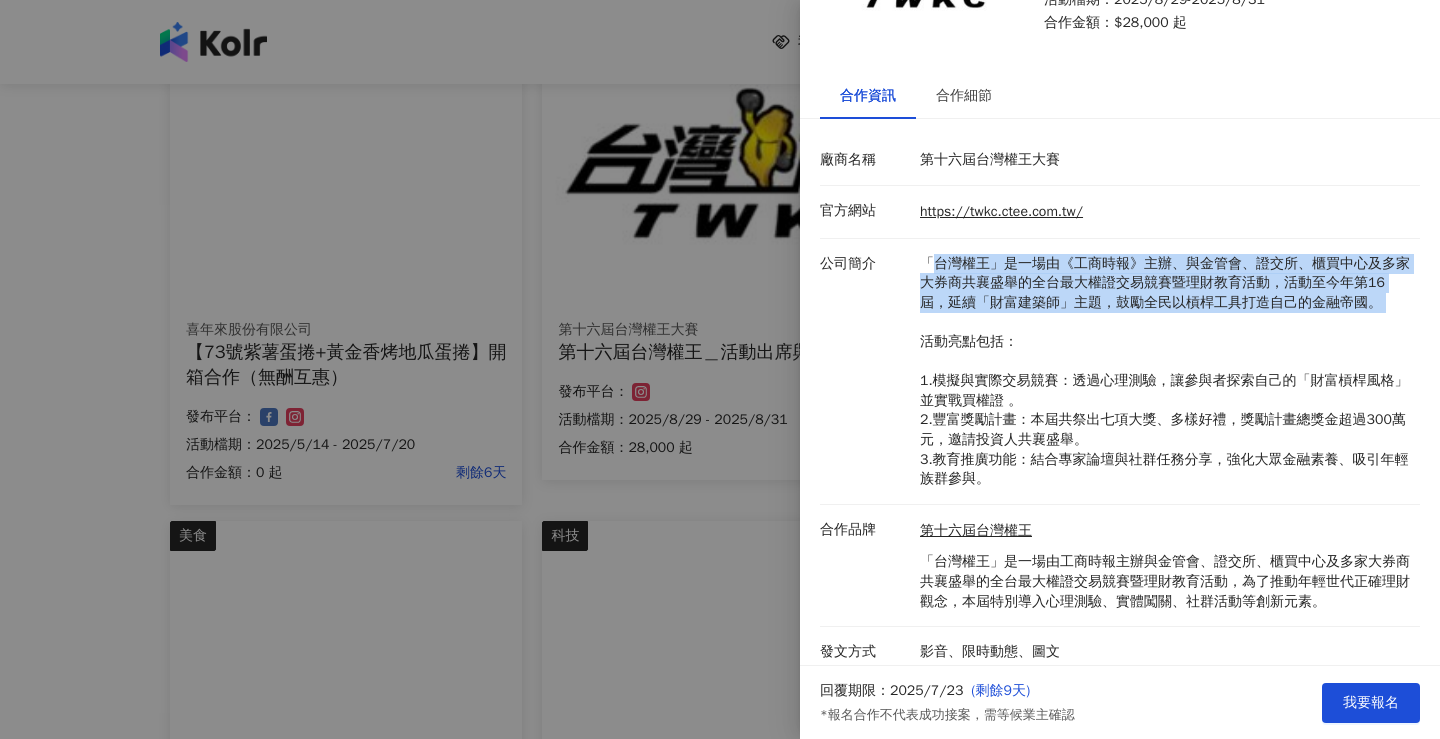 scroll, scrollTop: 162, scrollLeft: 0, axis: vertical 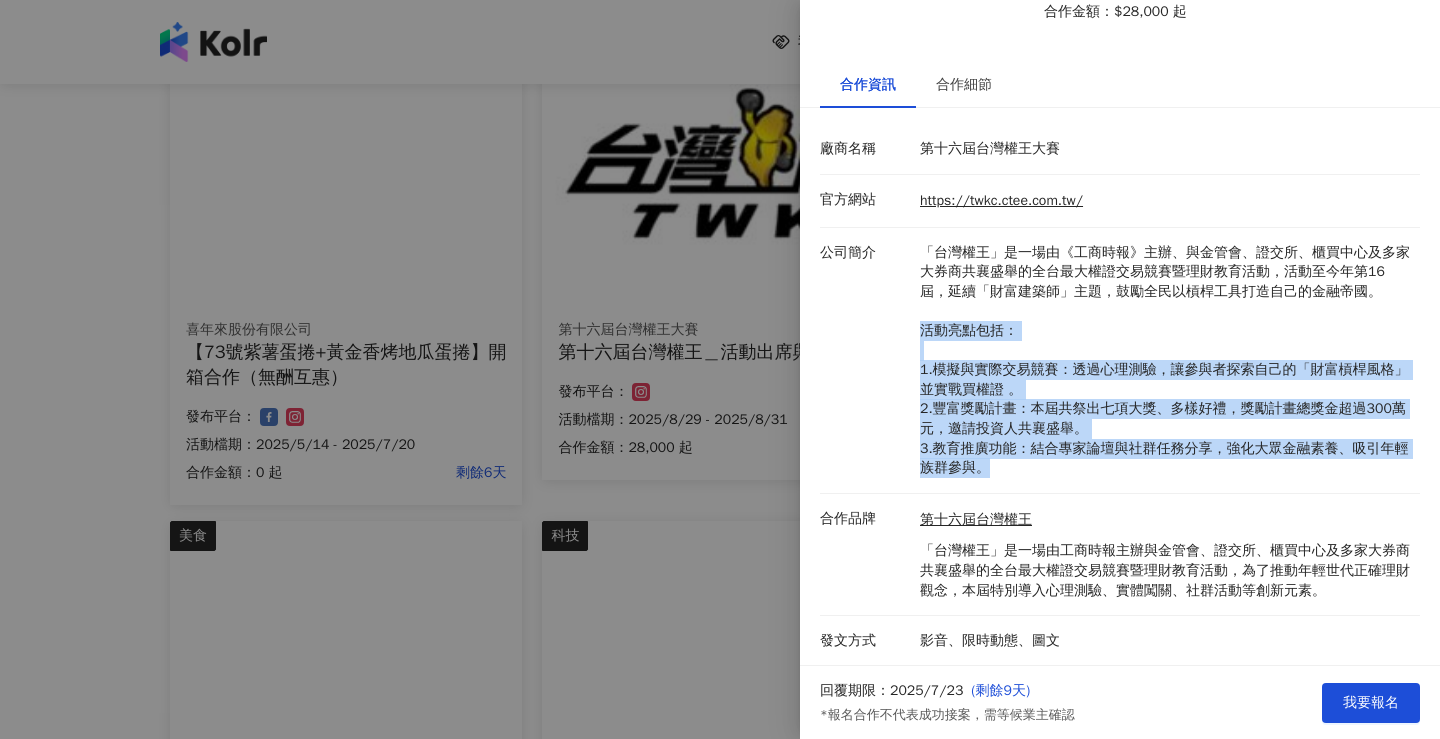 drag, startPoint x: 917, startPoint y: 329, endPoint x: 1068, endPoint y: 468, distance: 205.23645 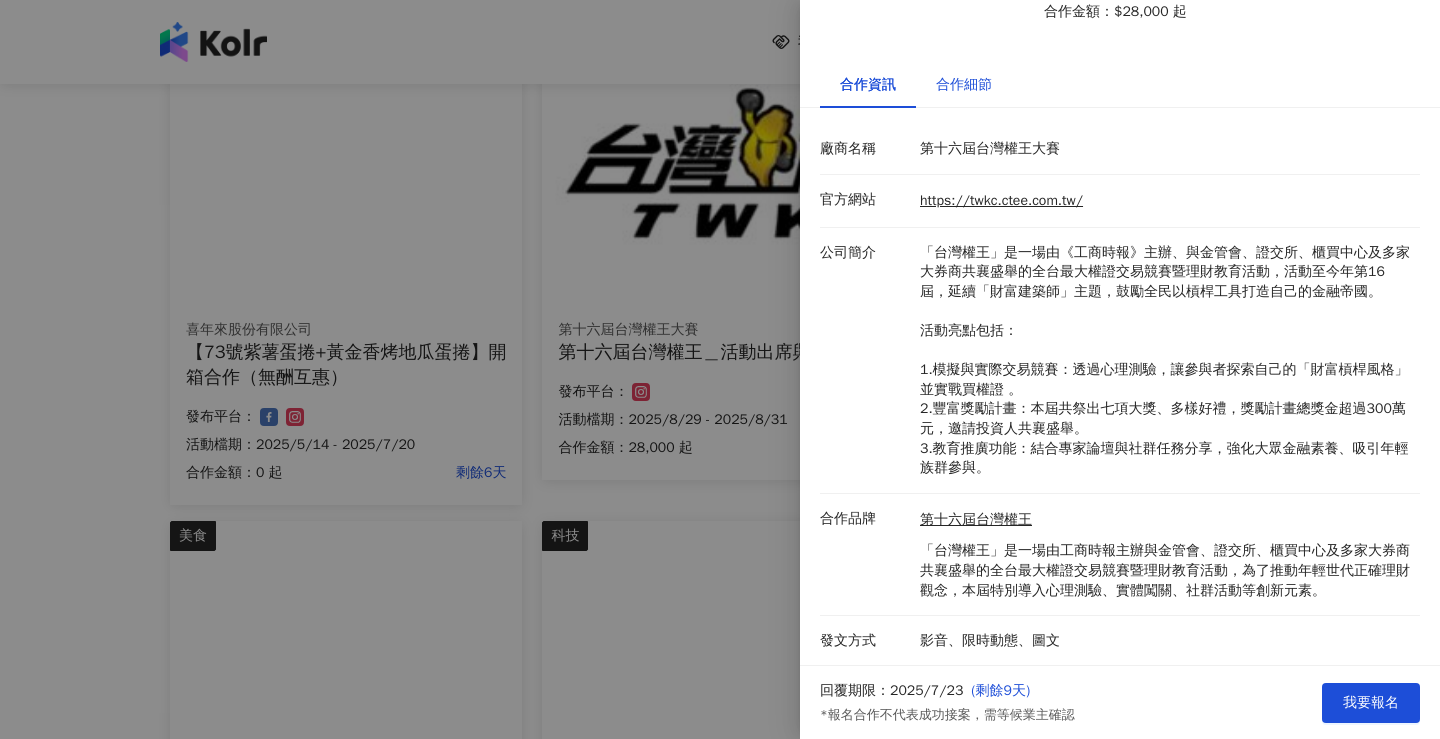 click on "合作細節" at bounding box center (964, 85) 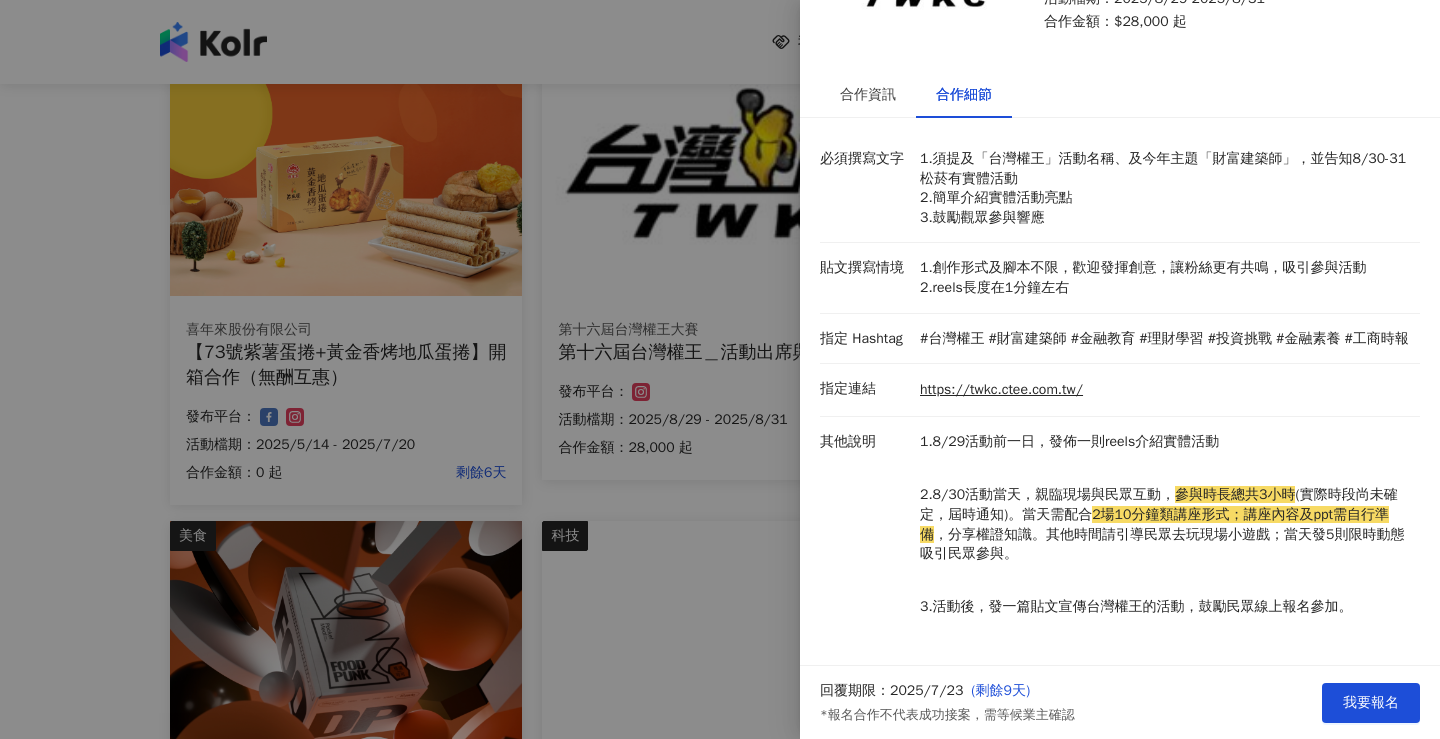 scroll, scrollTop: 151, scrollLeft: 0, axis: vertical 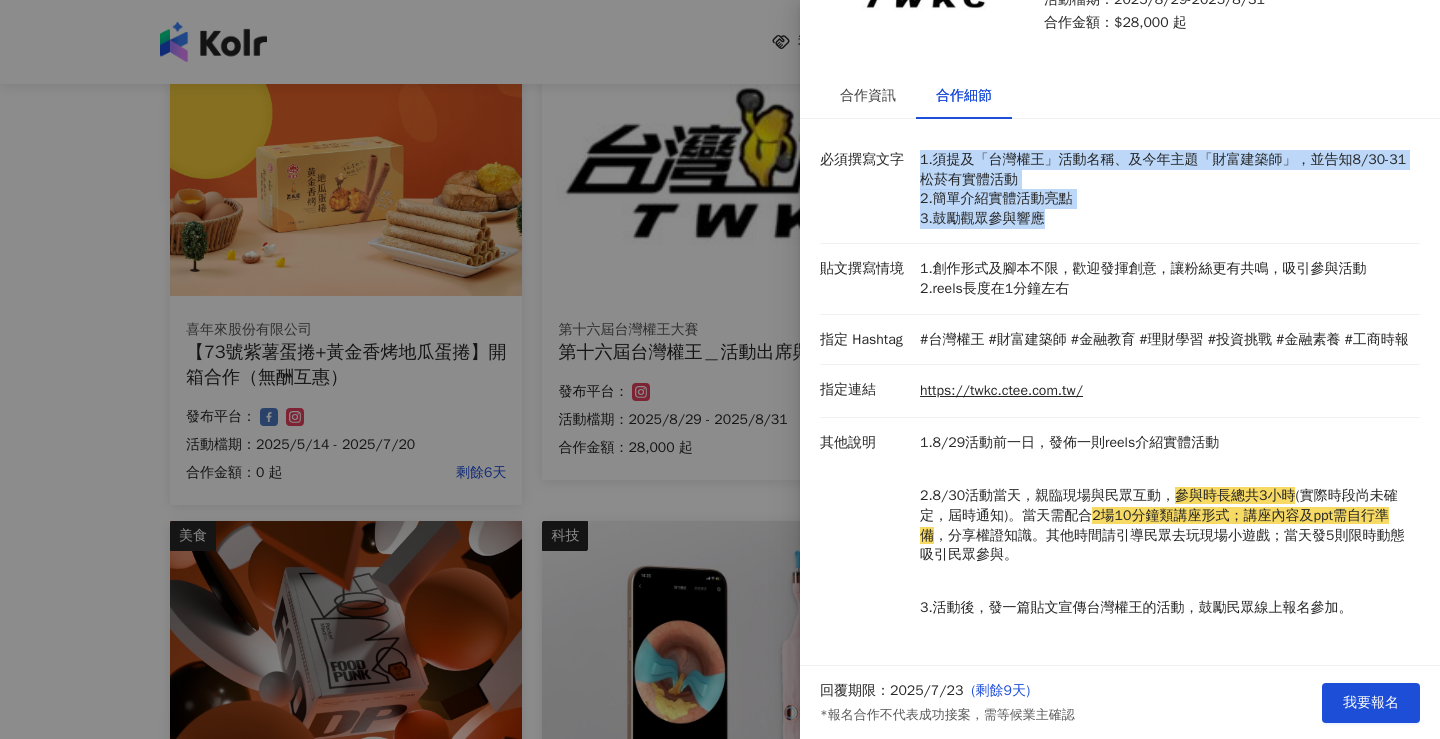 drag, startPoint x: 916, startPoint y: 154, endPoint x: 1066, endPoint y: 223, distance: 165.10905 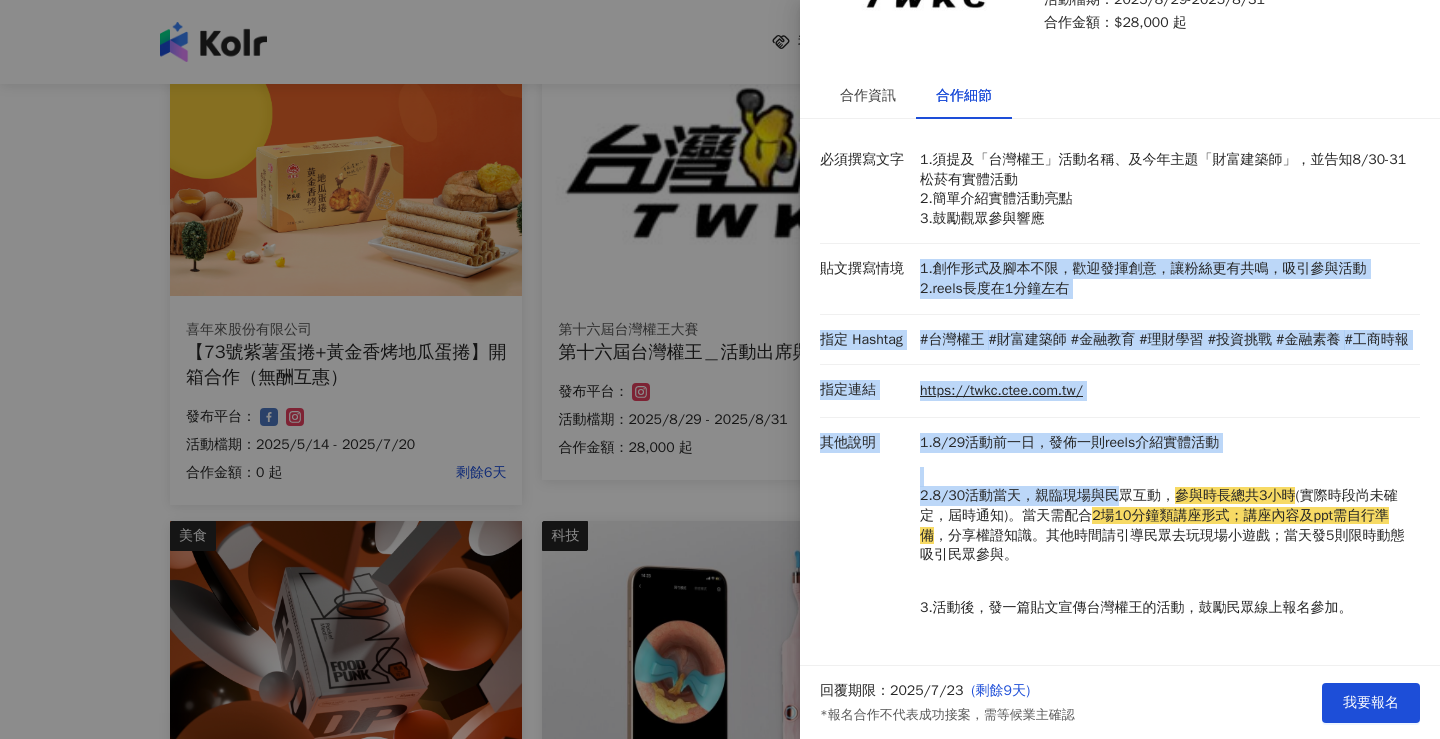 drag, startPoint x: 917, startPoint y: 268, endPoint x: 1100, endPoint y: 497, distance: 293.13818 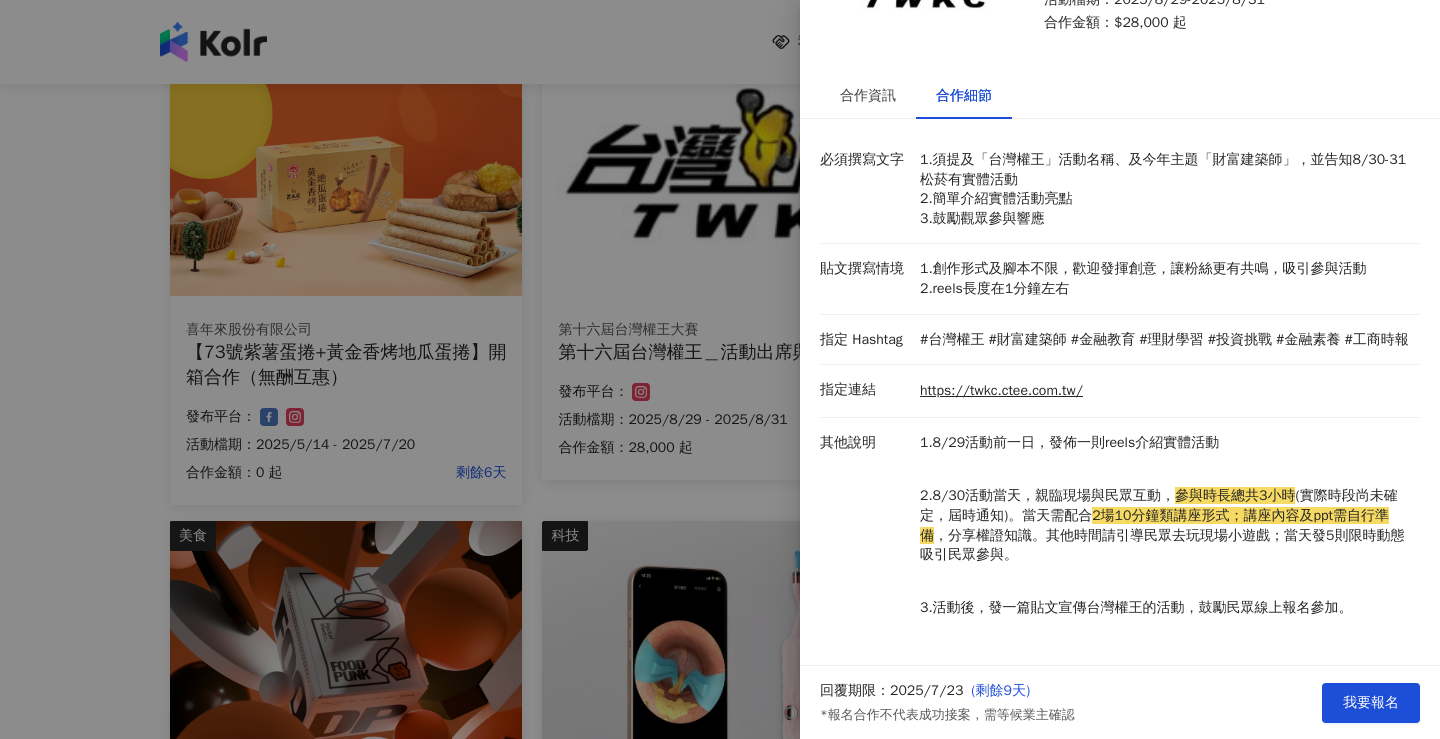 click on "1.8/29活動前一日，發佈一則reels介紹實體活動
2.8/30活動當天，親臨現場與民眾互動， 參與時長總共3小時 (實際時段尚未確定，屆時通知)。當天需配合 2場10分鐘類講座形式；講座內容及ppt需自行準備 ，分享權證知識。其他時間請引導民眾去玩現場小遊戲；當天發5則限時動態吸引民眾參與。
3.活動後，發一篇貼文宣傳台灣權王的活動，鼓勵民眾線上報名參加。" at bounding box center [1165, 542] 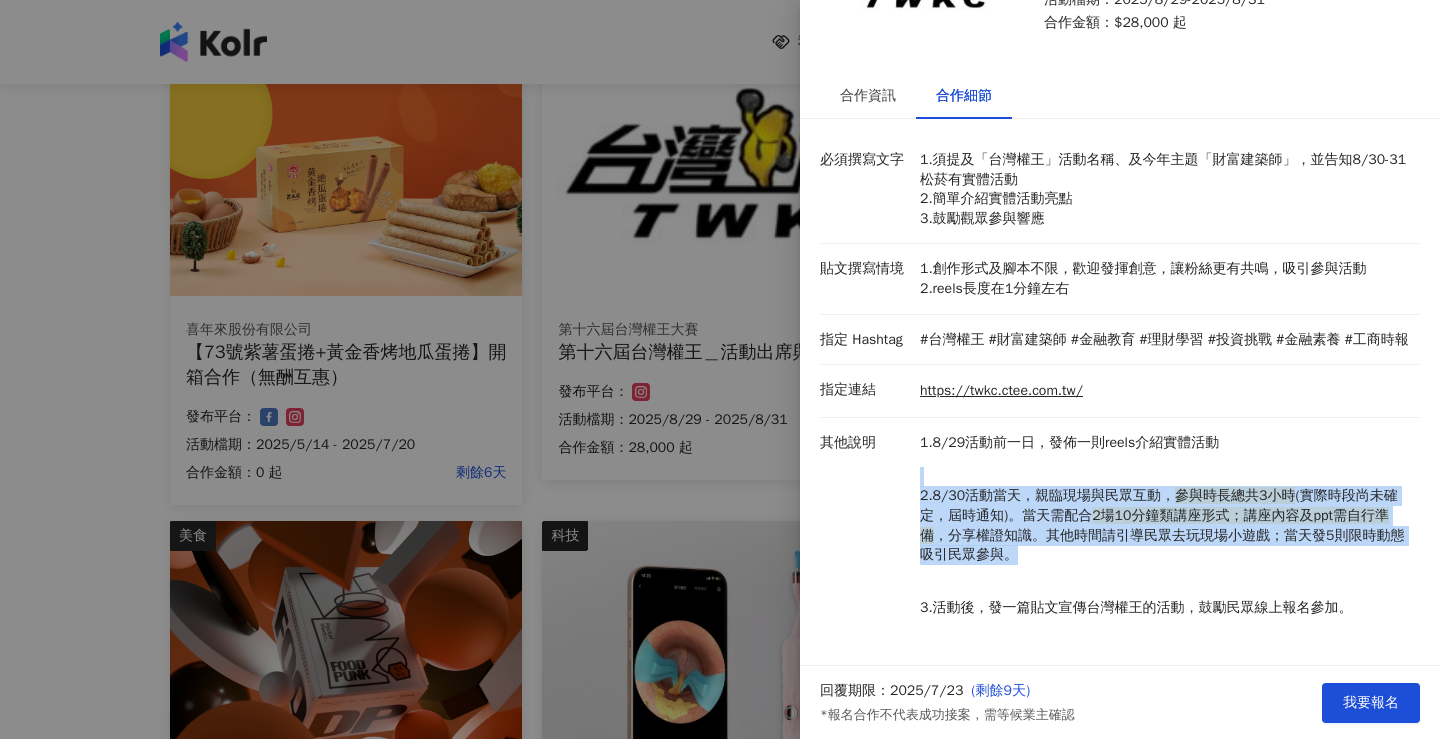 drag, startPoint x: 1067, startPoint y: 546, endPoint x: 923, endPoint y: 460, distance: 167.72597 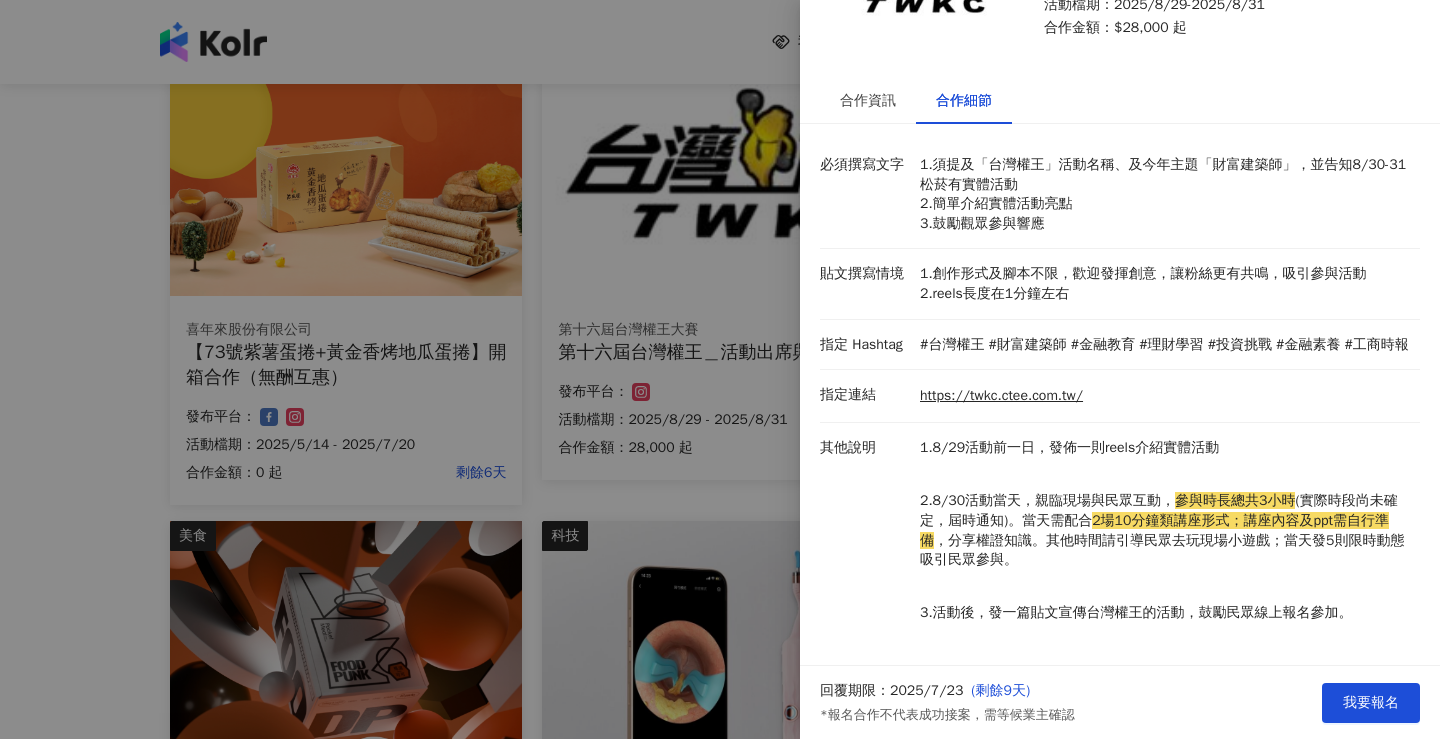 scroll, scrollTop: 151, scrollLeft: 0, axis: vertical 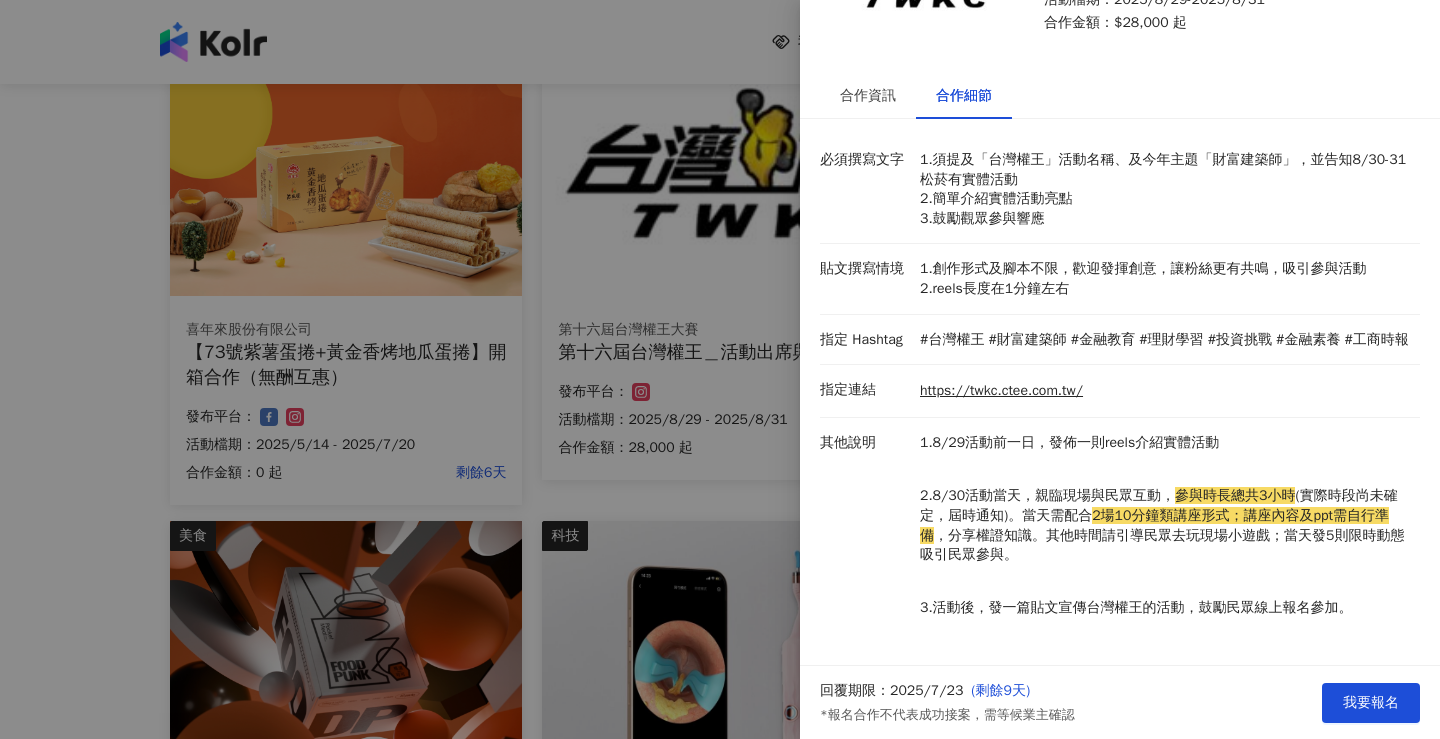 click at bounding box center (720, 369) 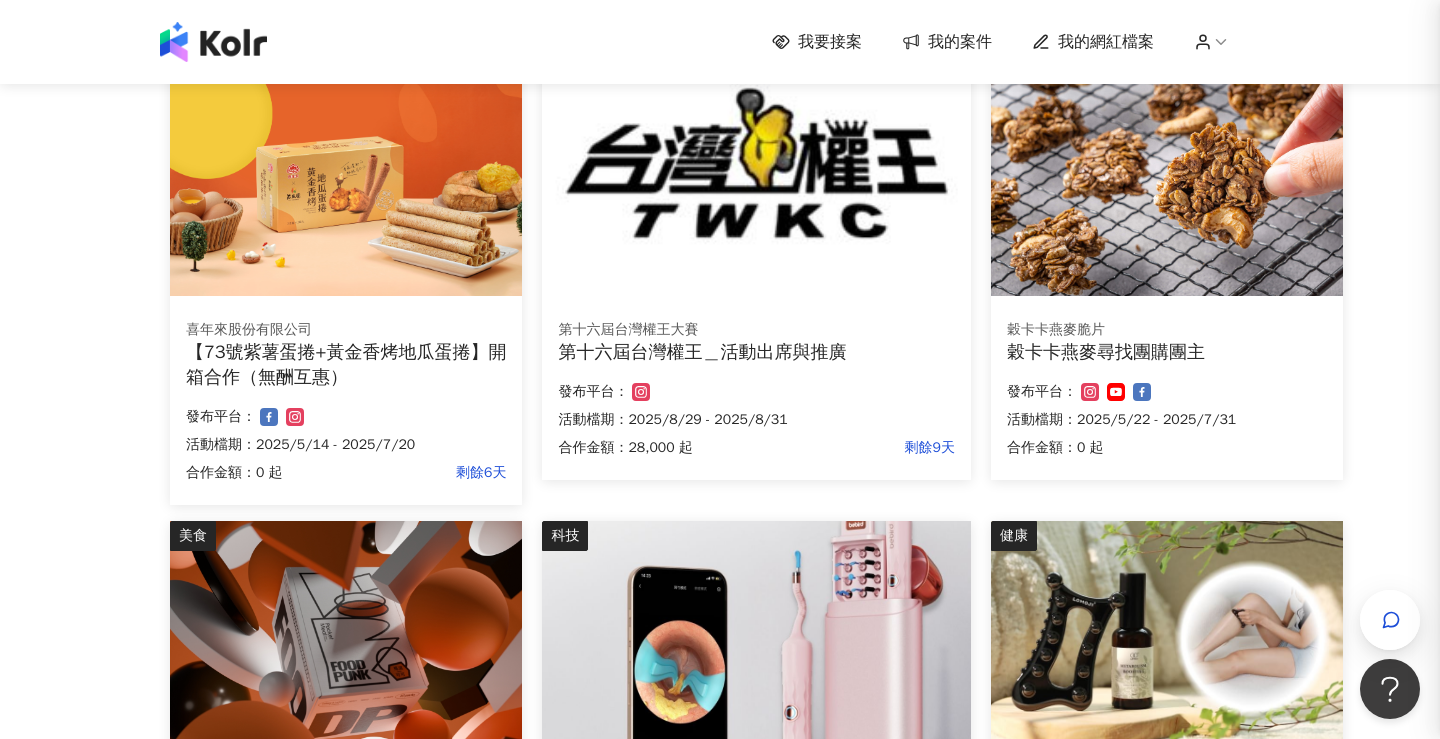 scroll, scrollTop: 0, scrollLeft: 0, axis: both 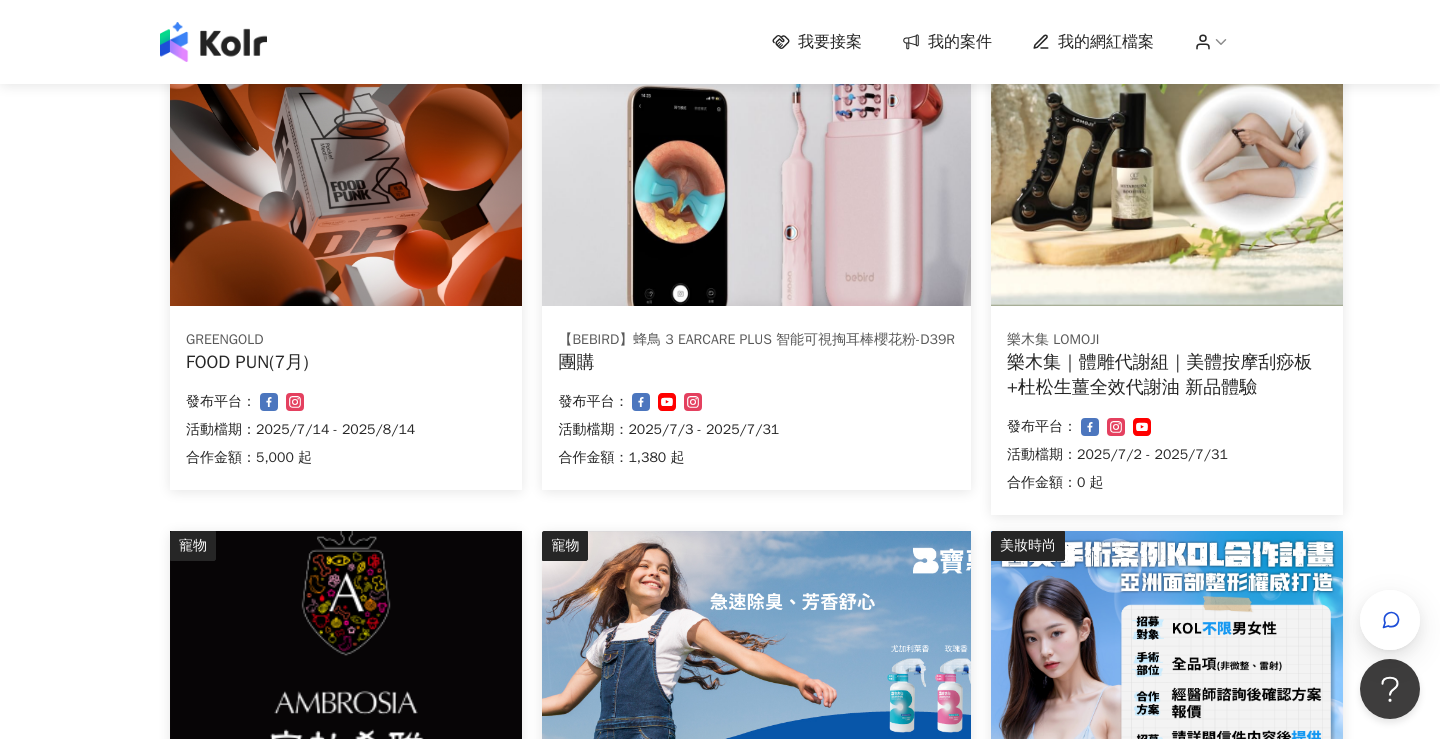 click on "GREENGOLD FOOD PUN(7月) 合作金額： 5,000 起 發布平台： 活動檔期：2025/7/14 - 2025/8/14" at bounding box center (346, 402) 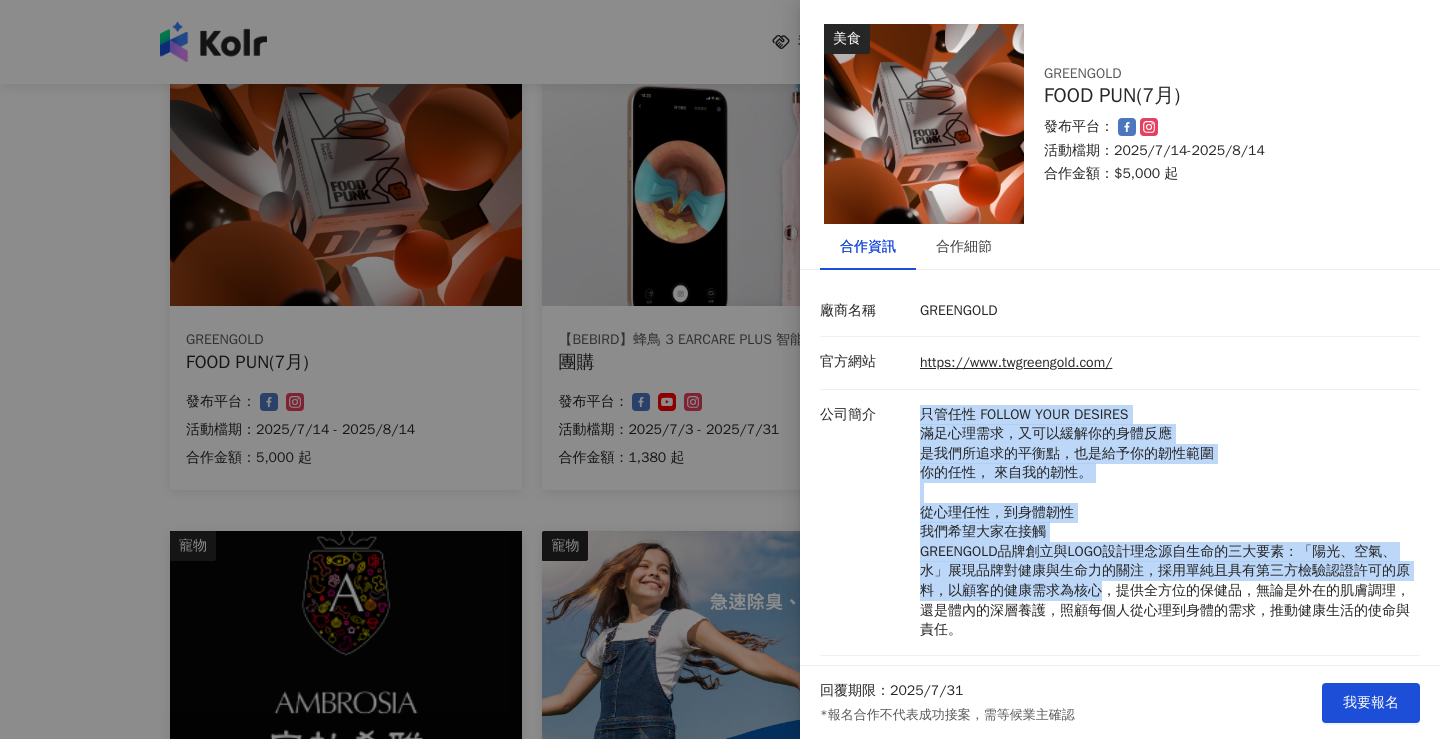 drag, startPoint x: 924, startPoint y: 410, endPoint x: 1097, endPoint y: 595, distance: 253.28639 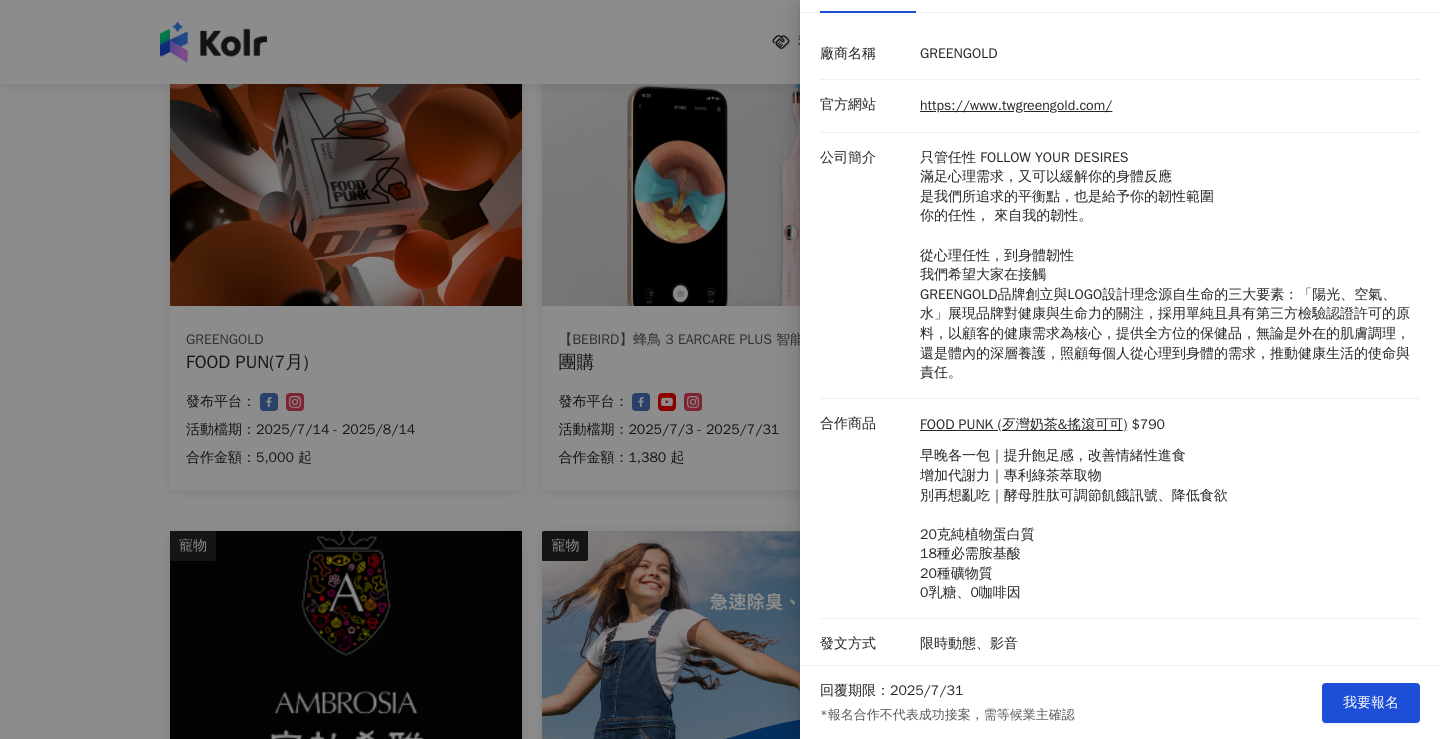 scroll, scrollTop: 260, scrollLeft: 0, axis: vertical 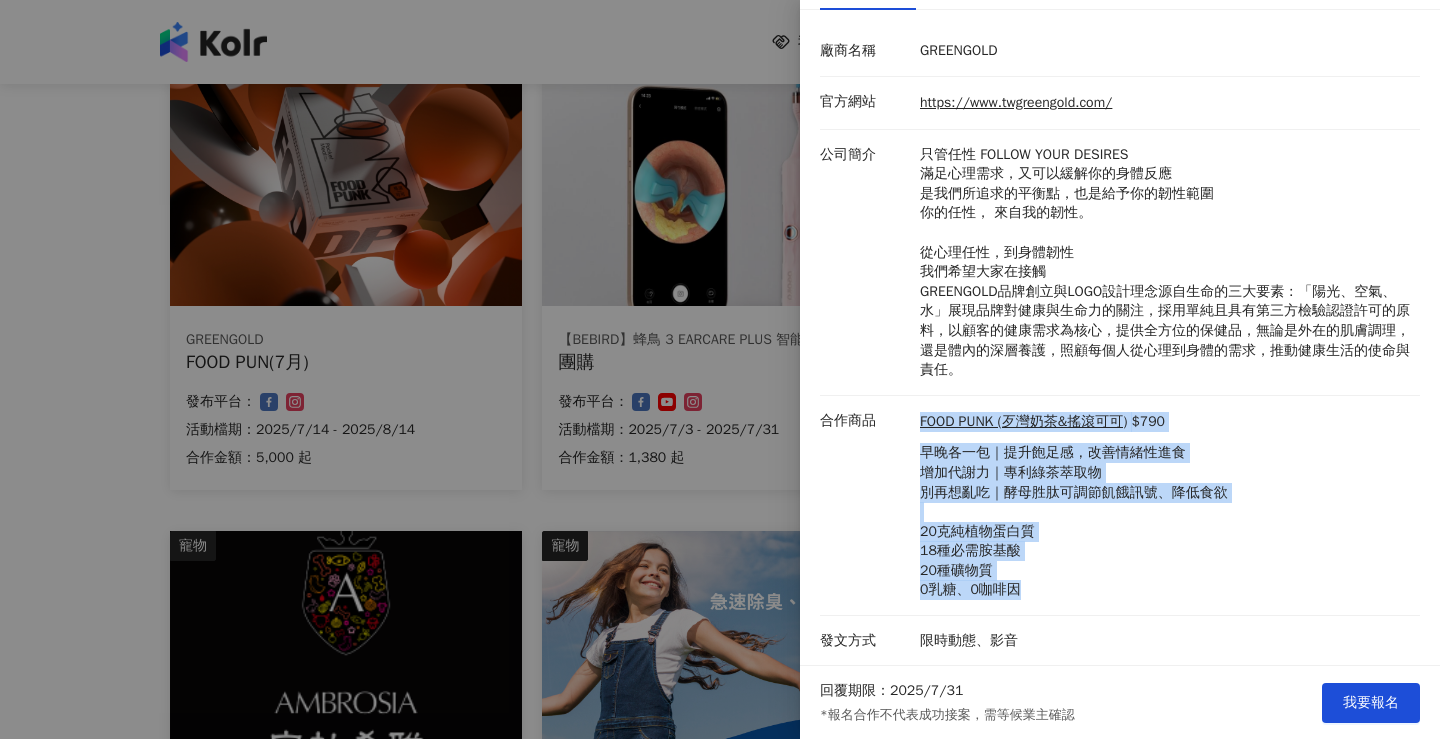 drag, startPoint x: 909, startPoint y: 413, endPoint x: 1068, endPoint y: 583, distance: 232.76813 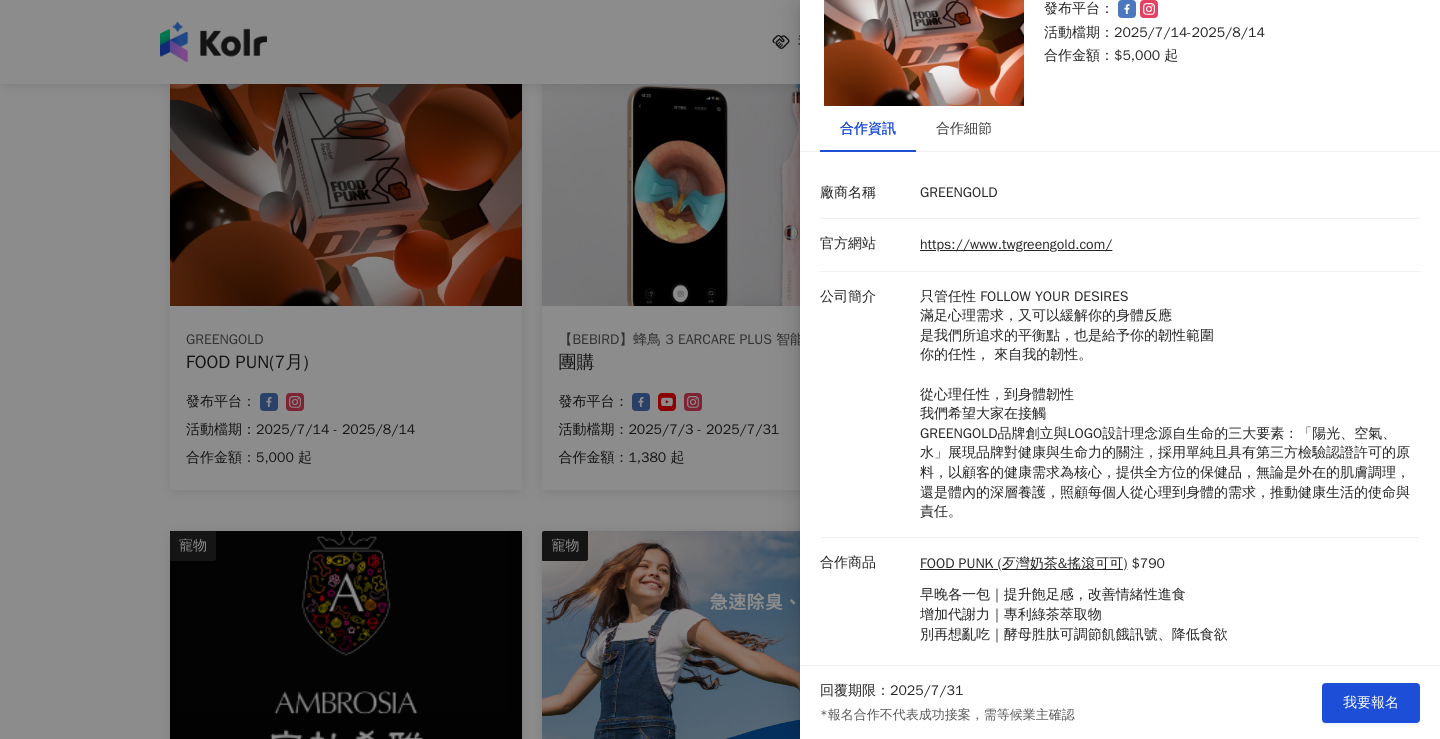 scroll, scrollTop: 0, scrollLeft: 0, axis: both 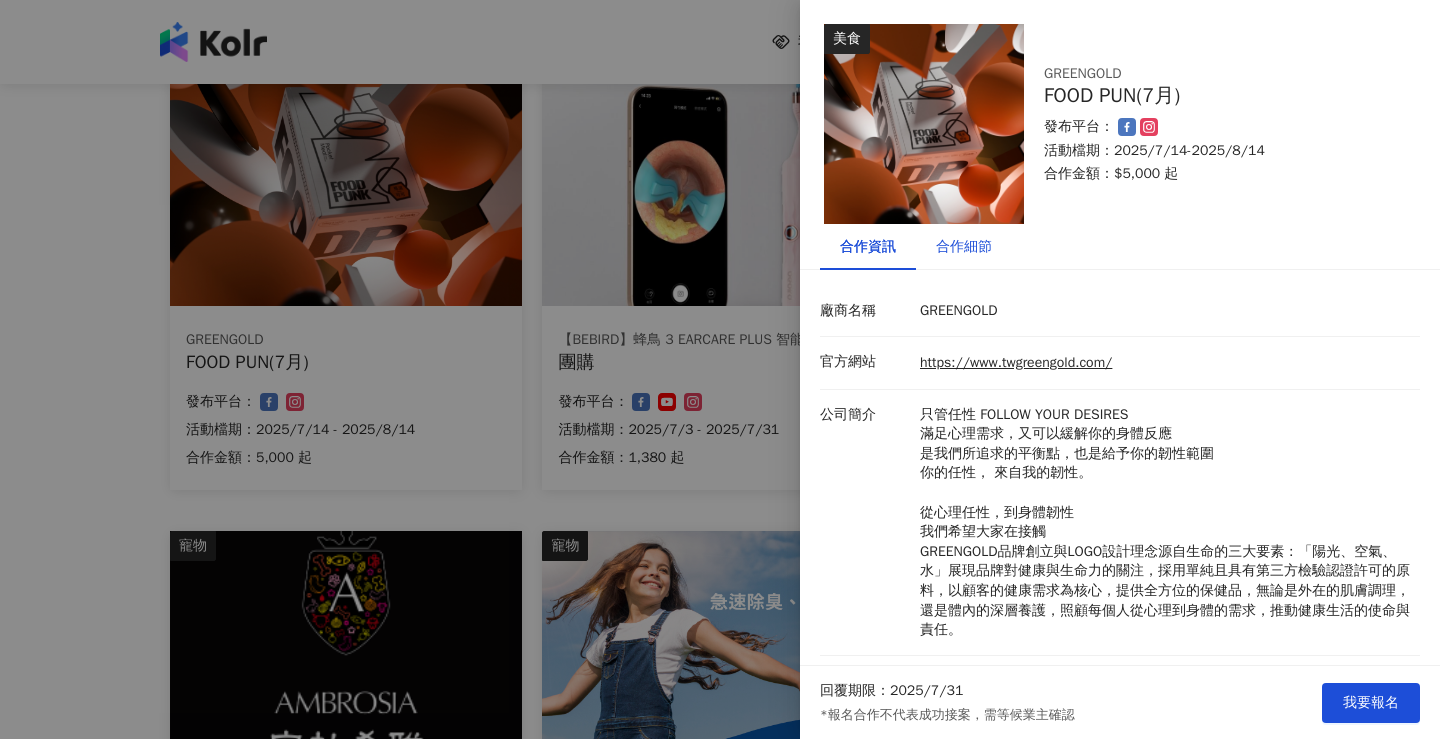 click on "合作細節" at bounding box center [964, 247] 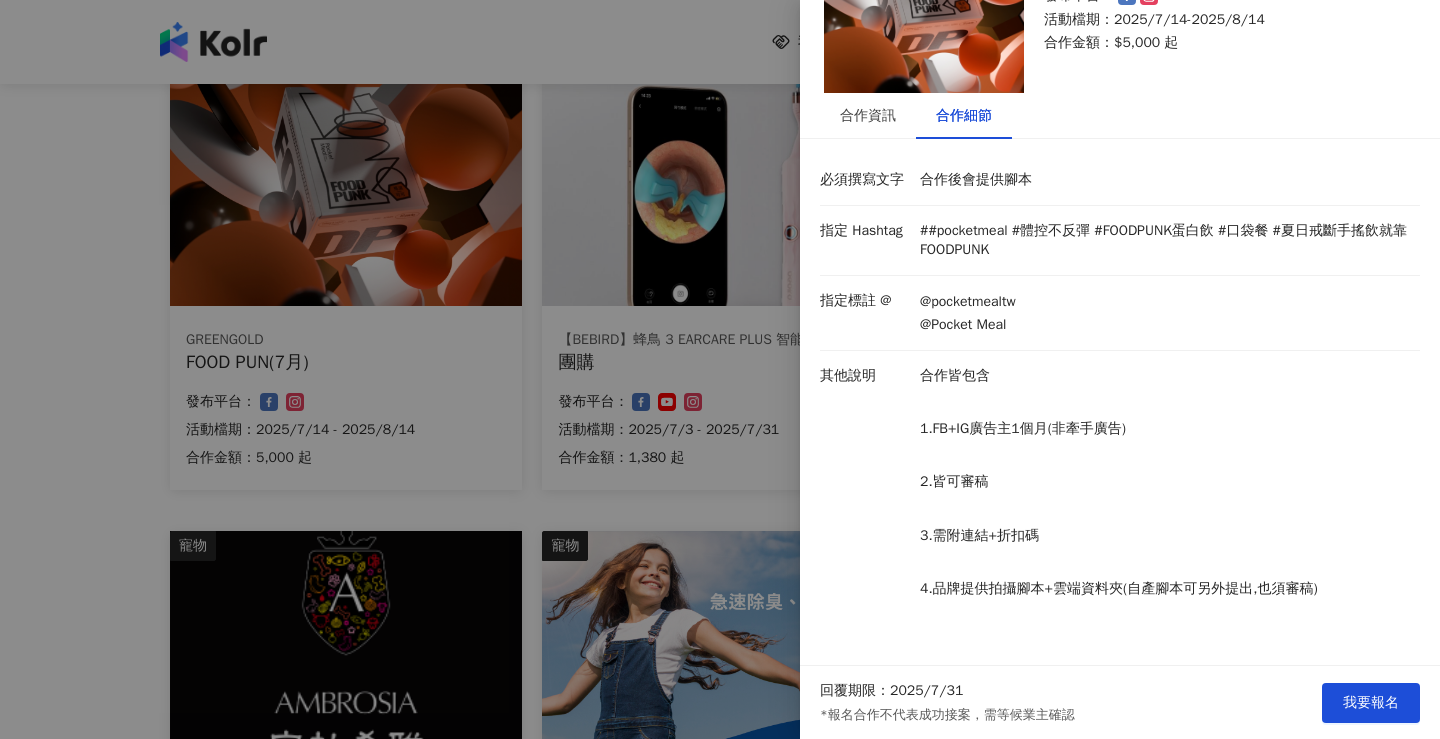 scroll, scrollTop: 135, scrollLeft: 0, axis: vertical 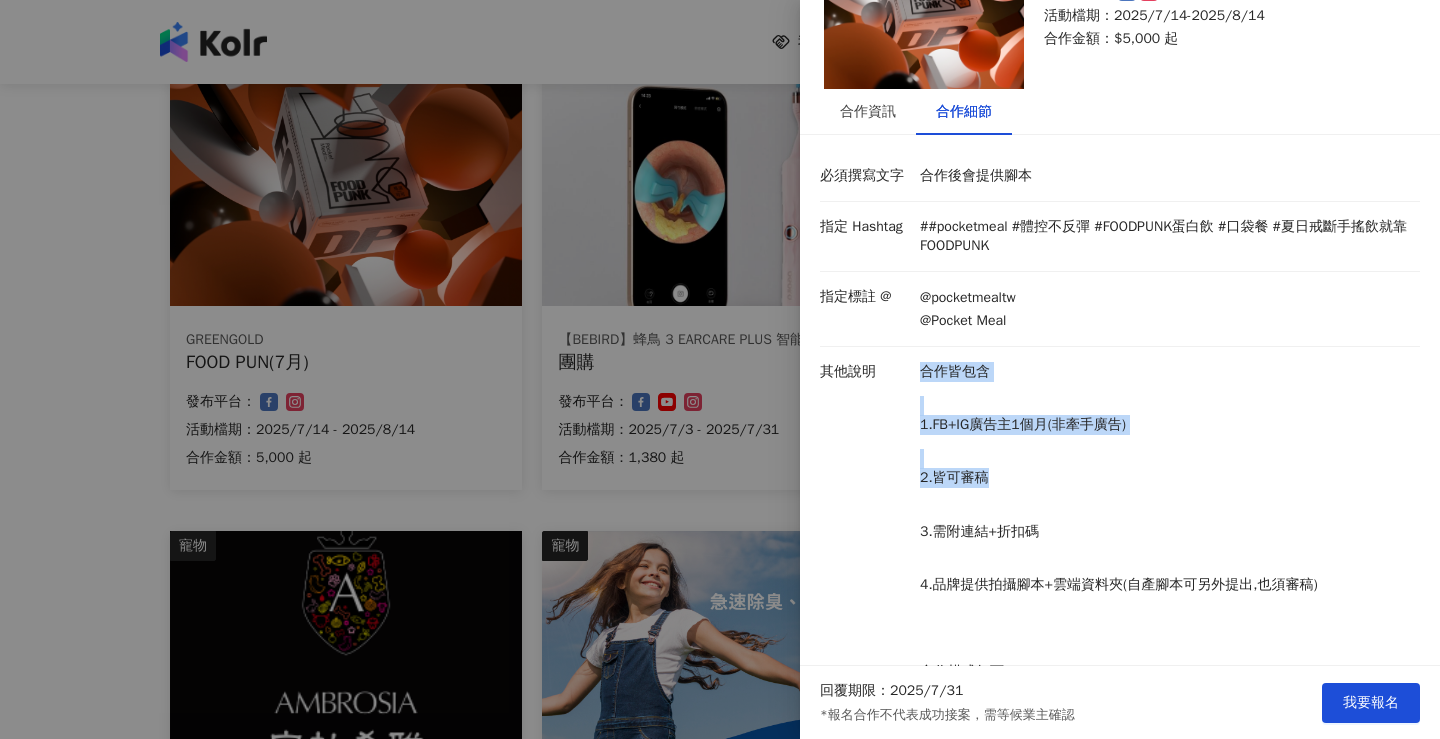 drag, startPoint x: 922, startPoint y: 370, endPoint x: 1012, endPoint y: 477, distance: 139.81773 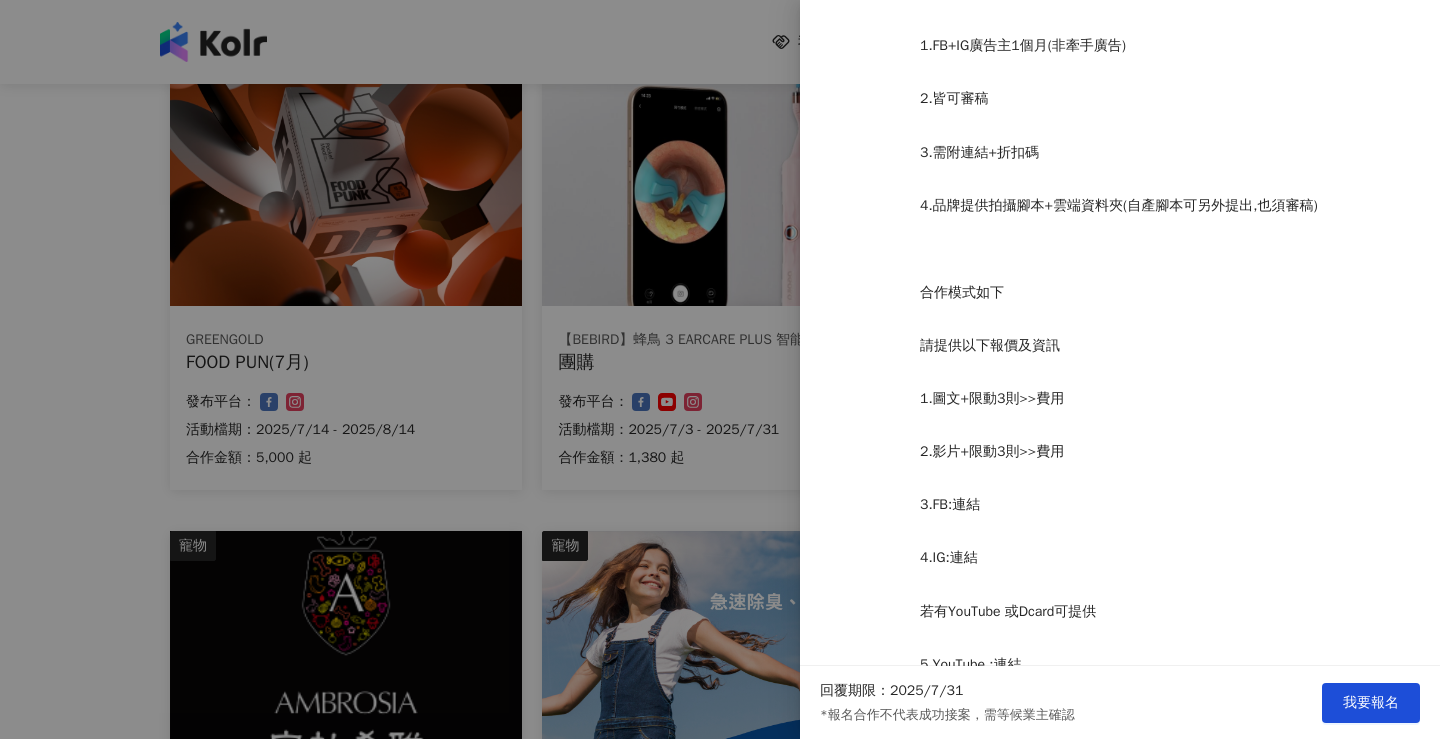 scroll, scrollTop: 538, scrollLeft: 0, axis: vertical 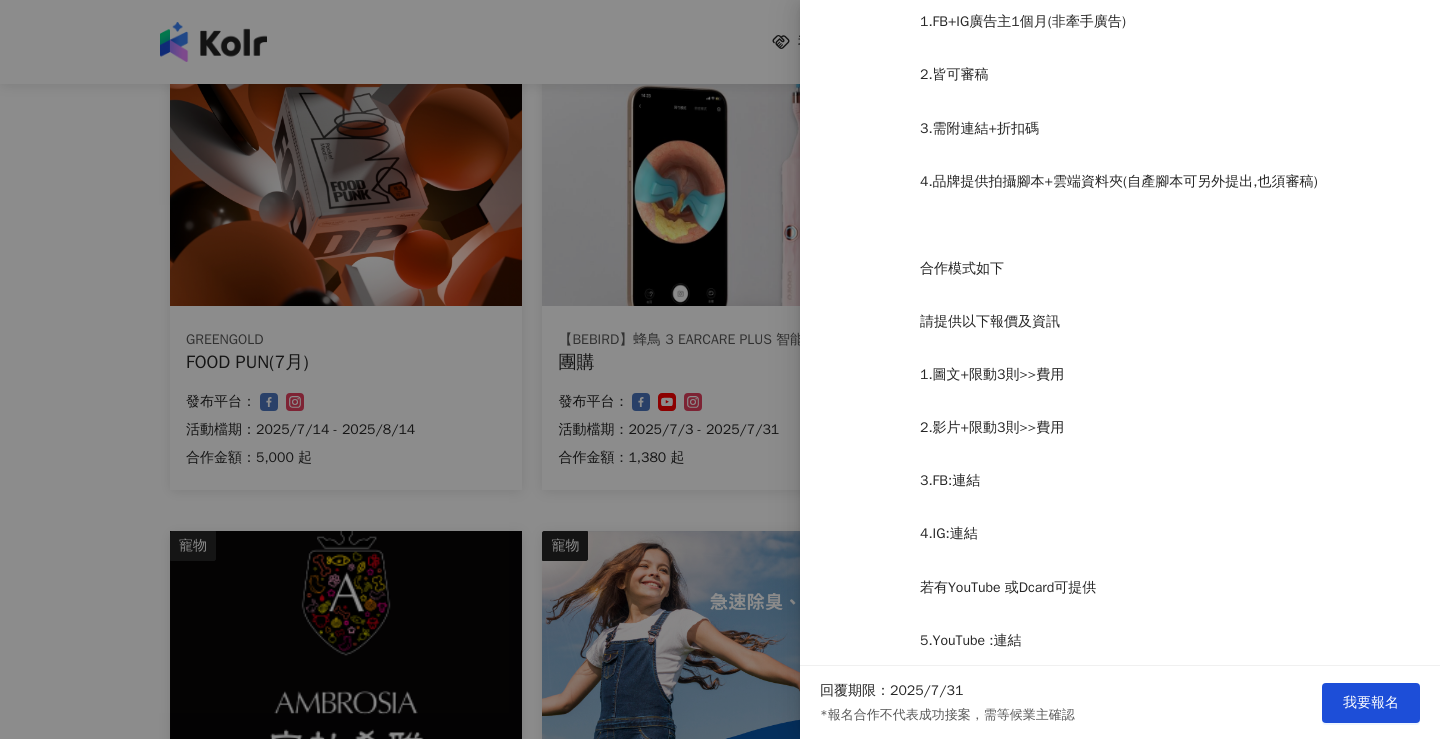 click at bounding box center [720, 369] 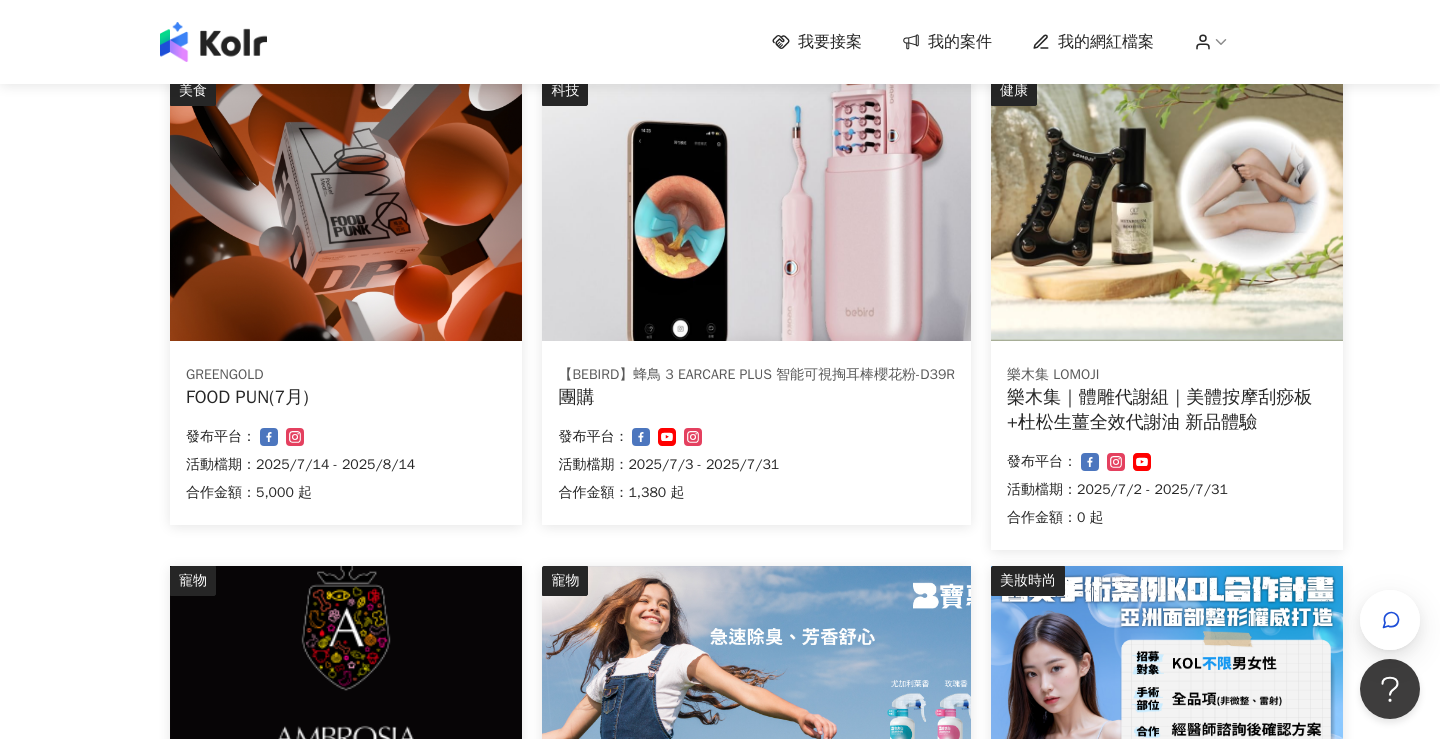 scroll, scrollTop: 718, scrollLeft: 0, axis: vertical 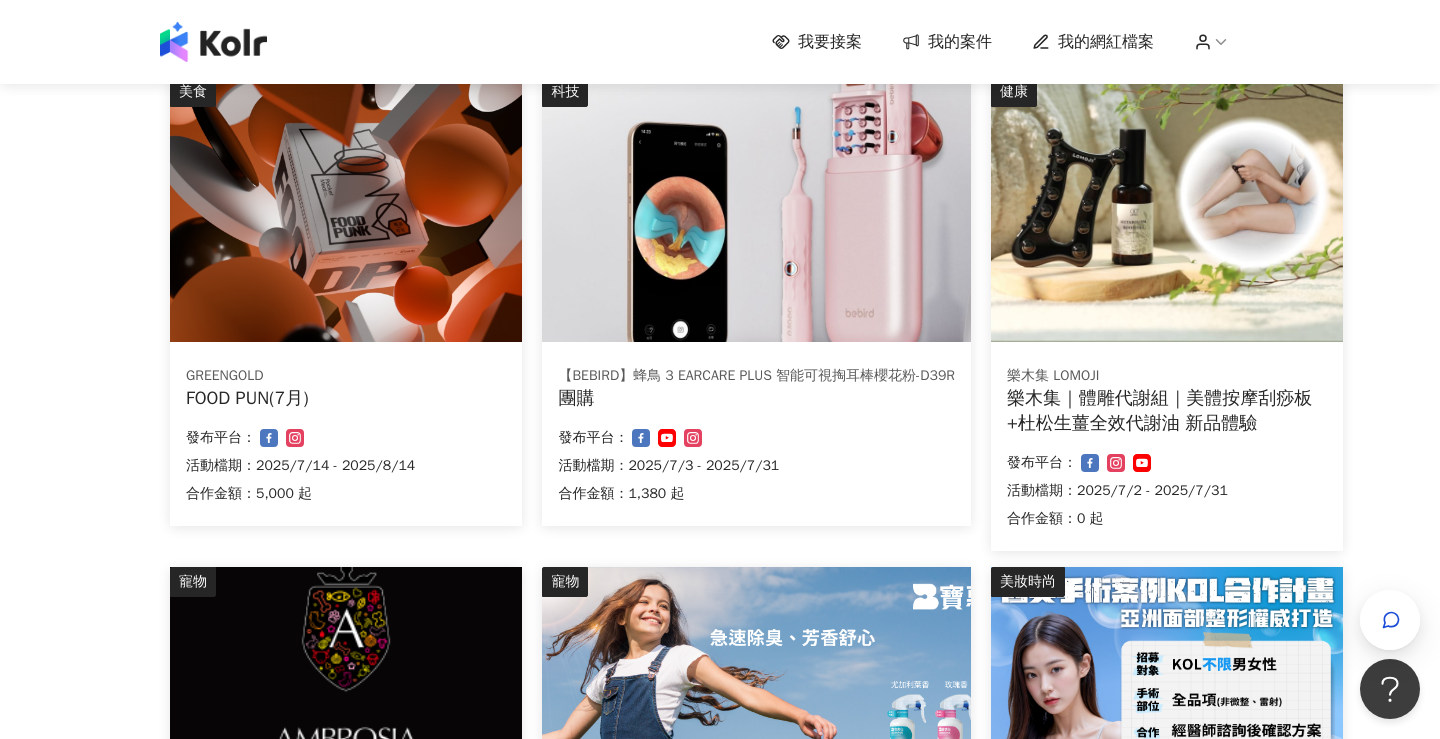 click on "團購" at bounding box center (756, 398) 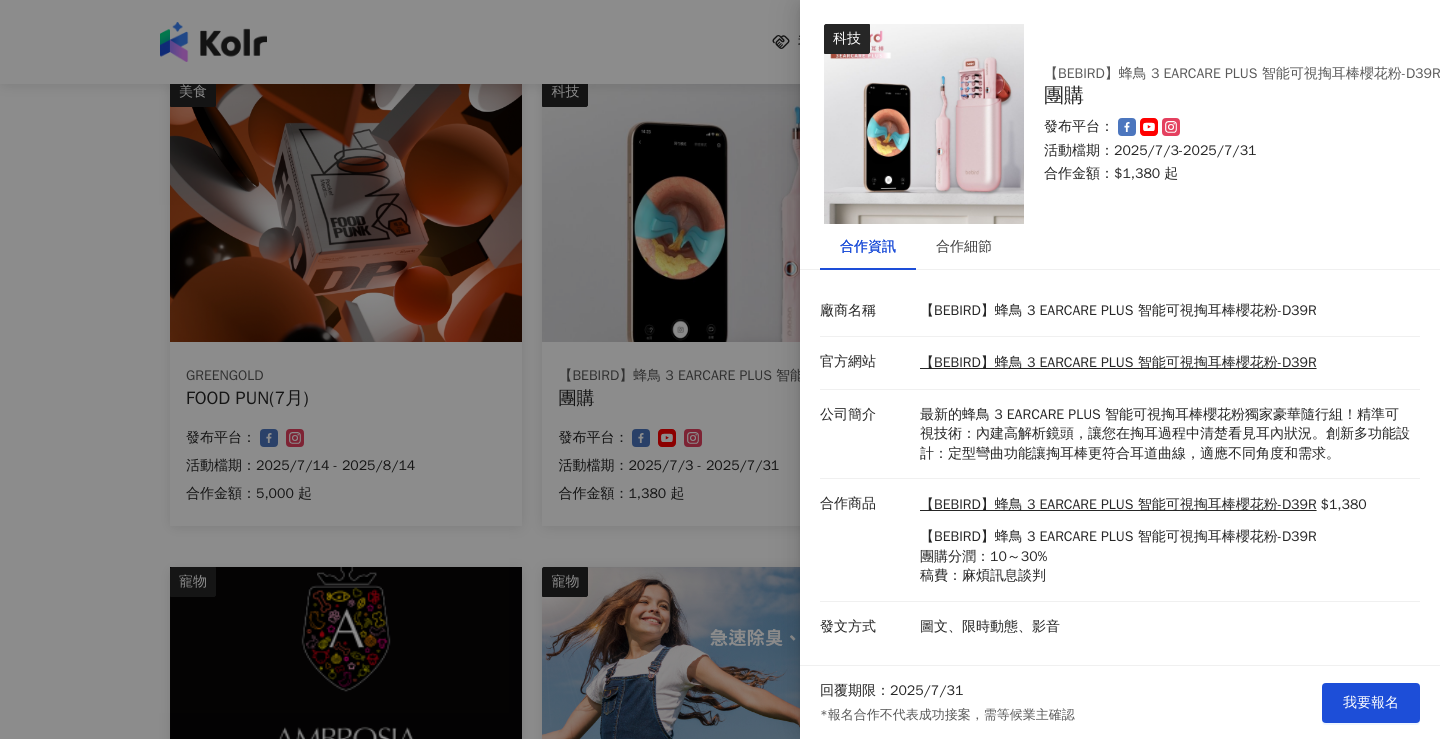 drag, startPoint x: 912, startPoint y: 423, endPoint x: 1001, endPoint y: 484, distance: 107.8981 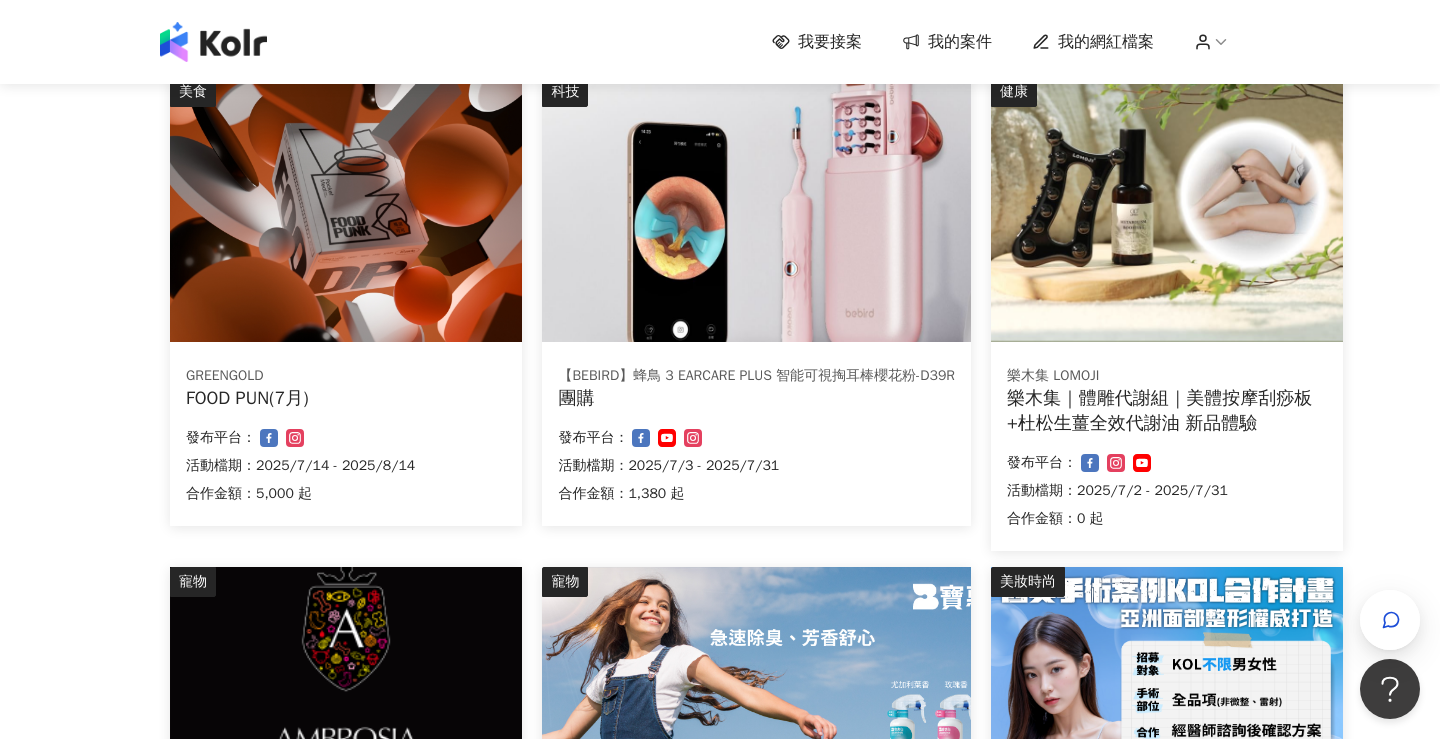 click at bounding box center [1167, 209] 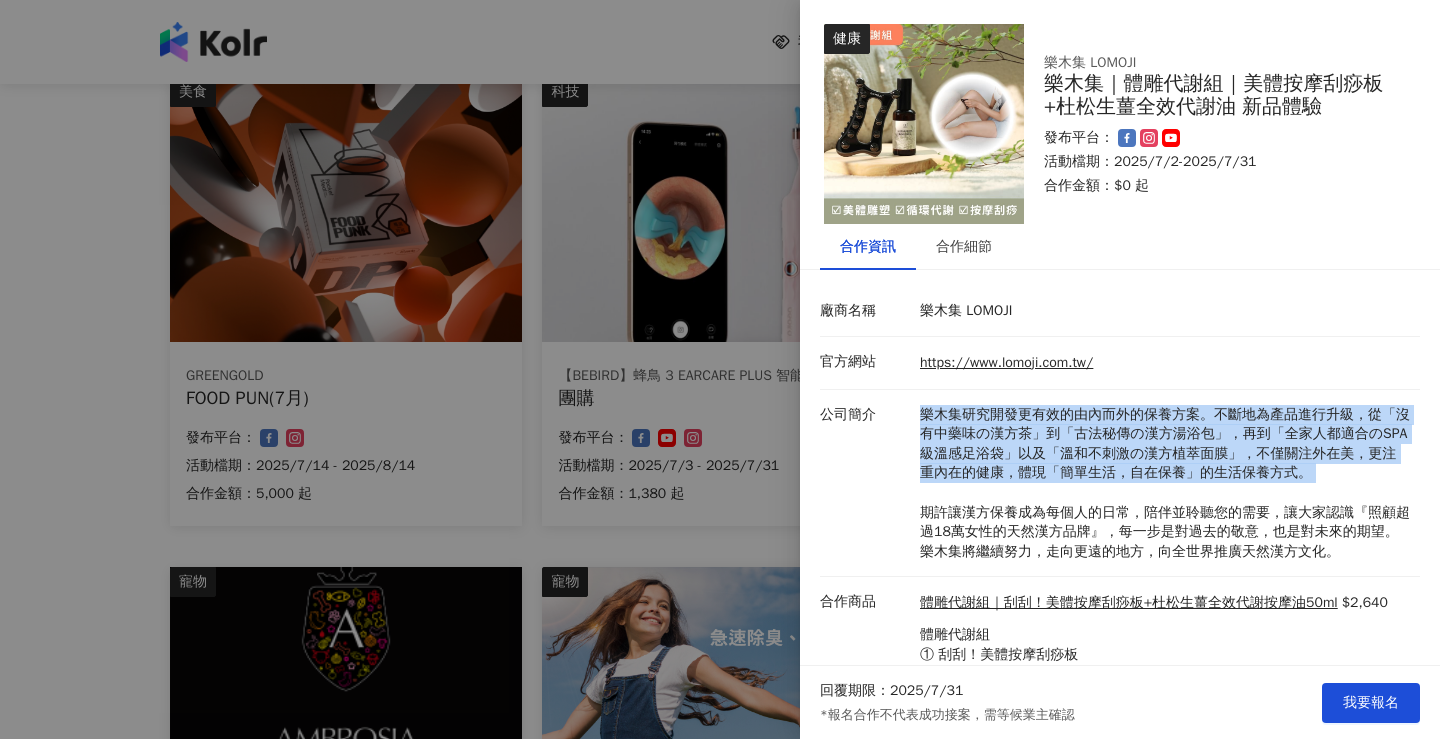 drag, startPoint x: 922, startPoint y: 406, endPoint x: 1014, endPoint y: 491, distance: 125.25574 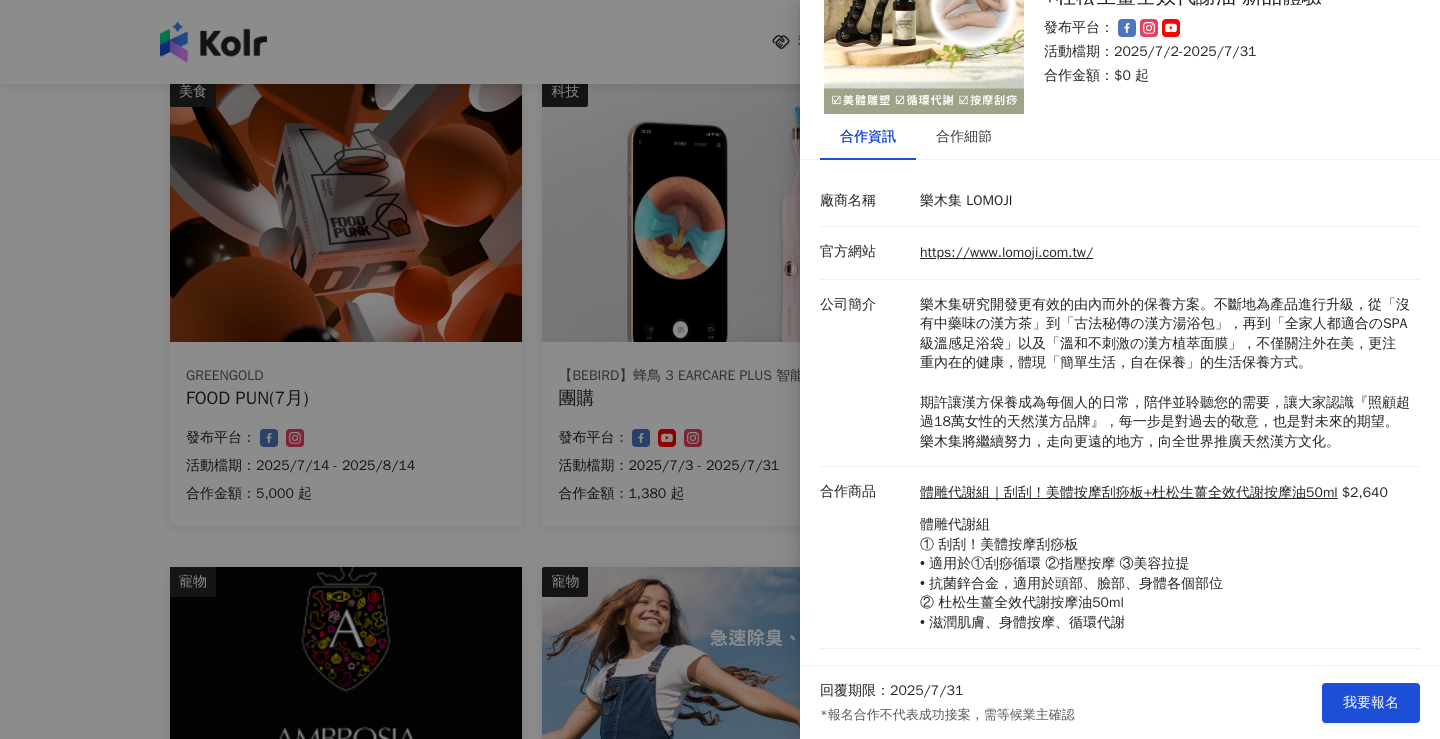 scroll, scrollTop: 142, scrollLeft: 0, axis: vertical 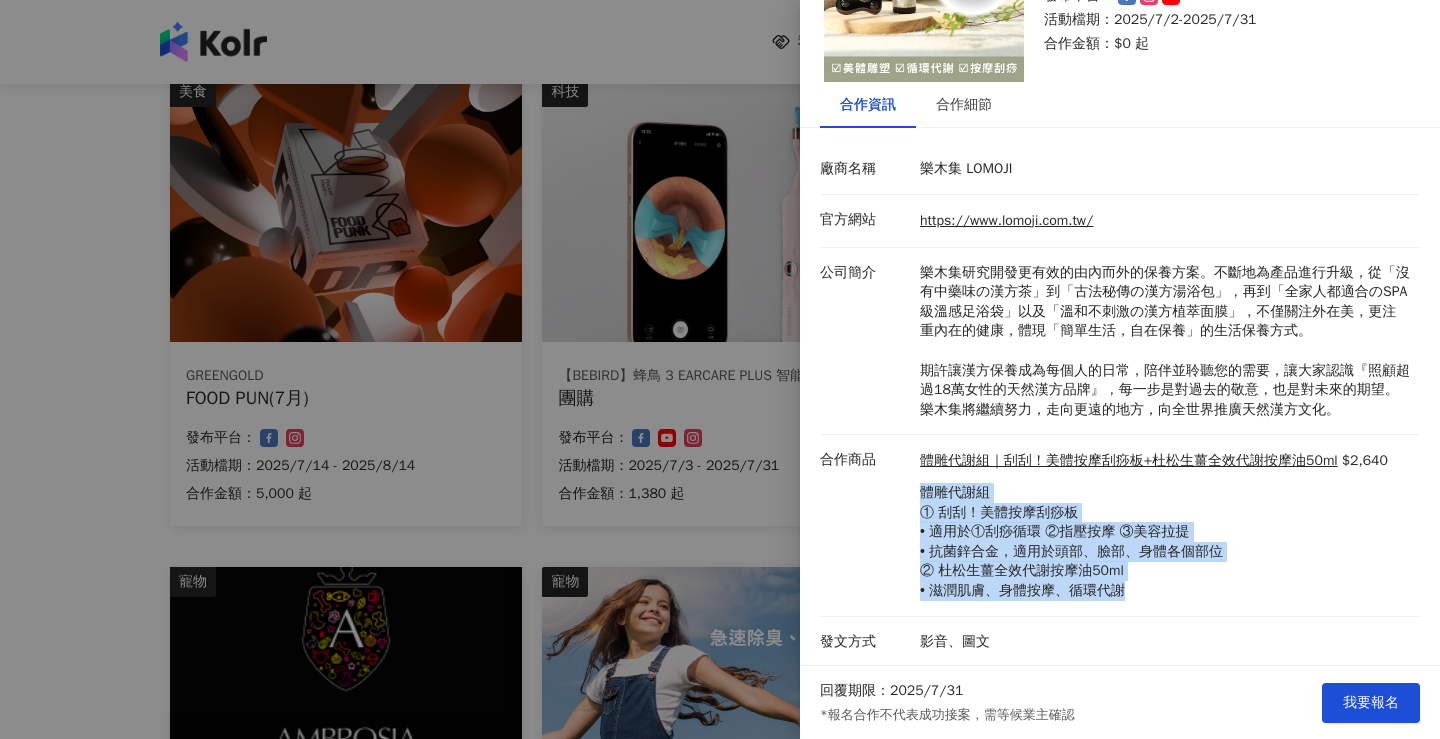 drag, startPoint x: 923, startPoint y: 489, endPoint x: 1175, endPoint y: 596, distance: 273.77545 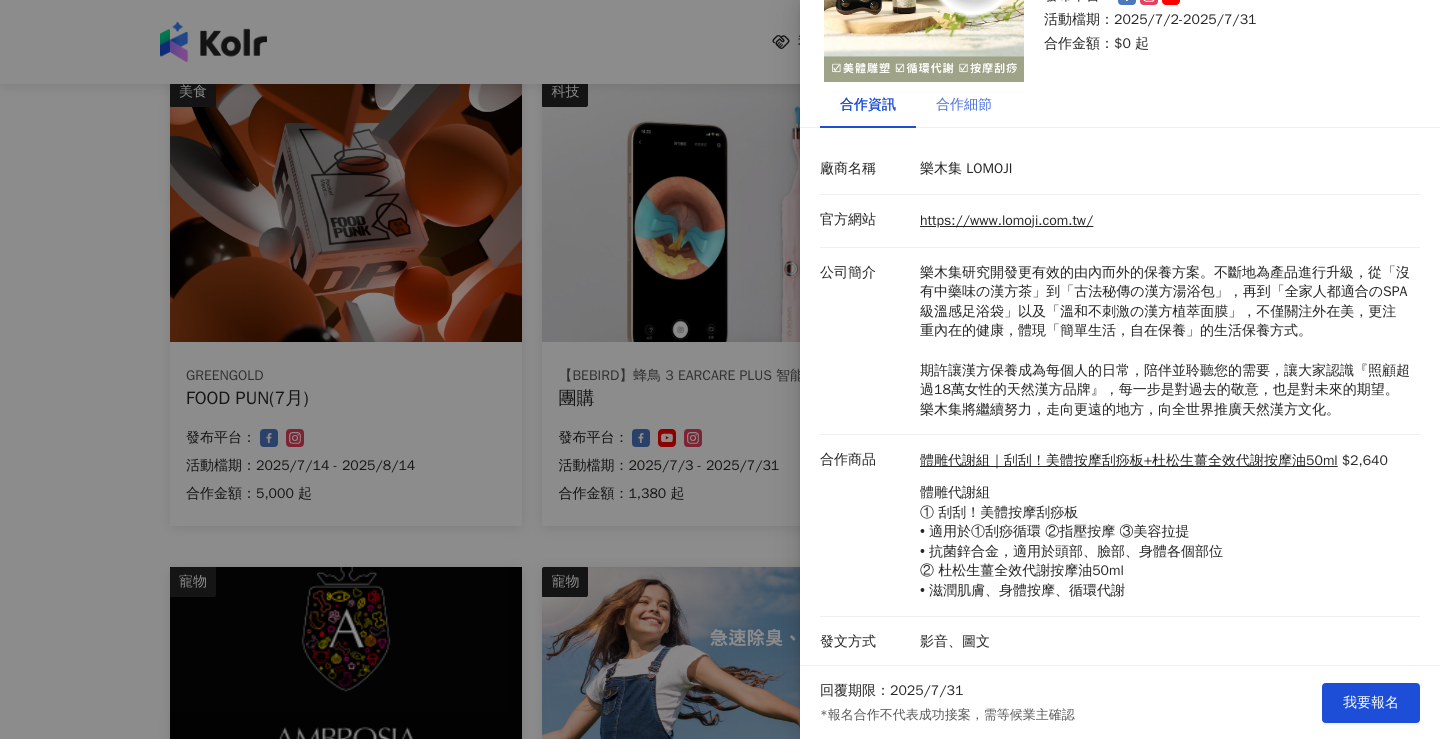 click on "合作細節" at bounding box center [964, 105] 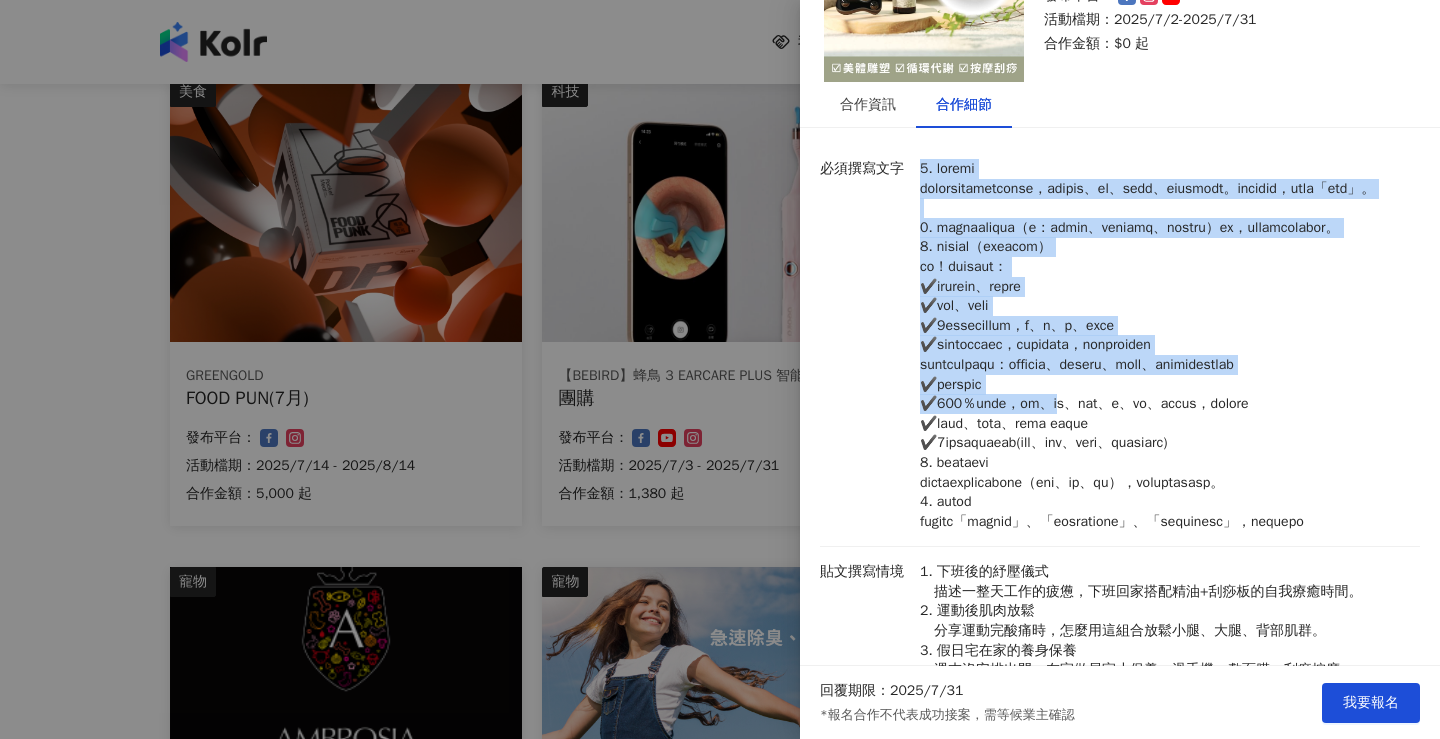 drag, startPoint x: 921, startPoint y: 171, endPoint x: 1090, endPoint y: 460, distance: 334.7865 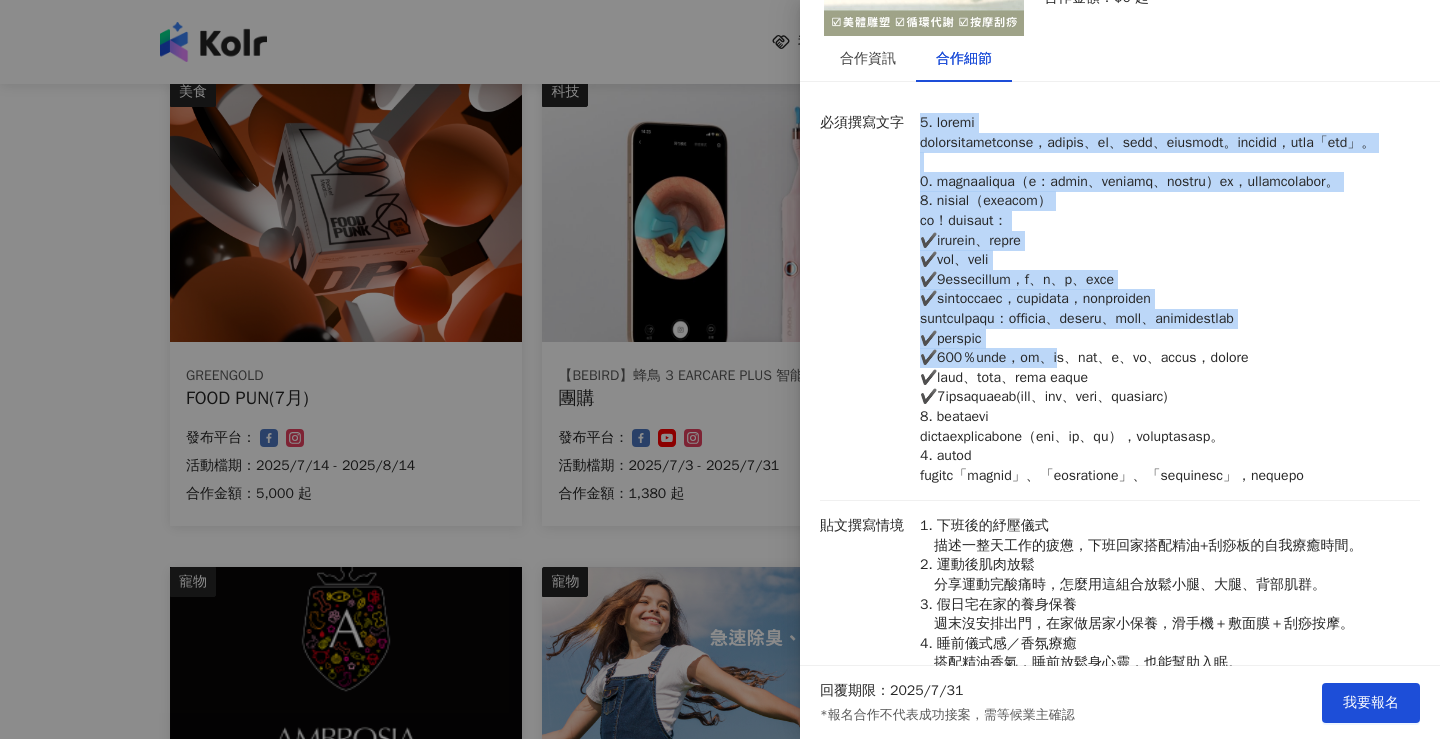 scroll, scrollTop: 191, scrollLeft: 0, axis: vertical 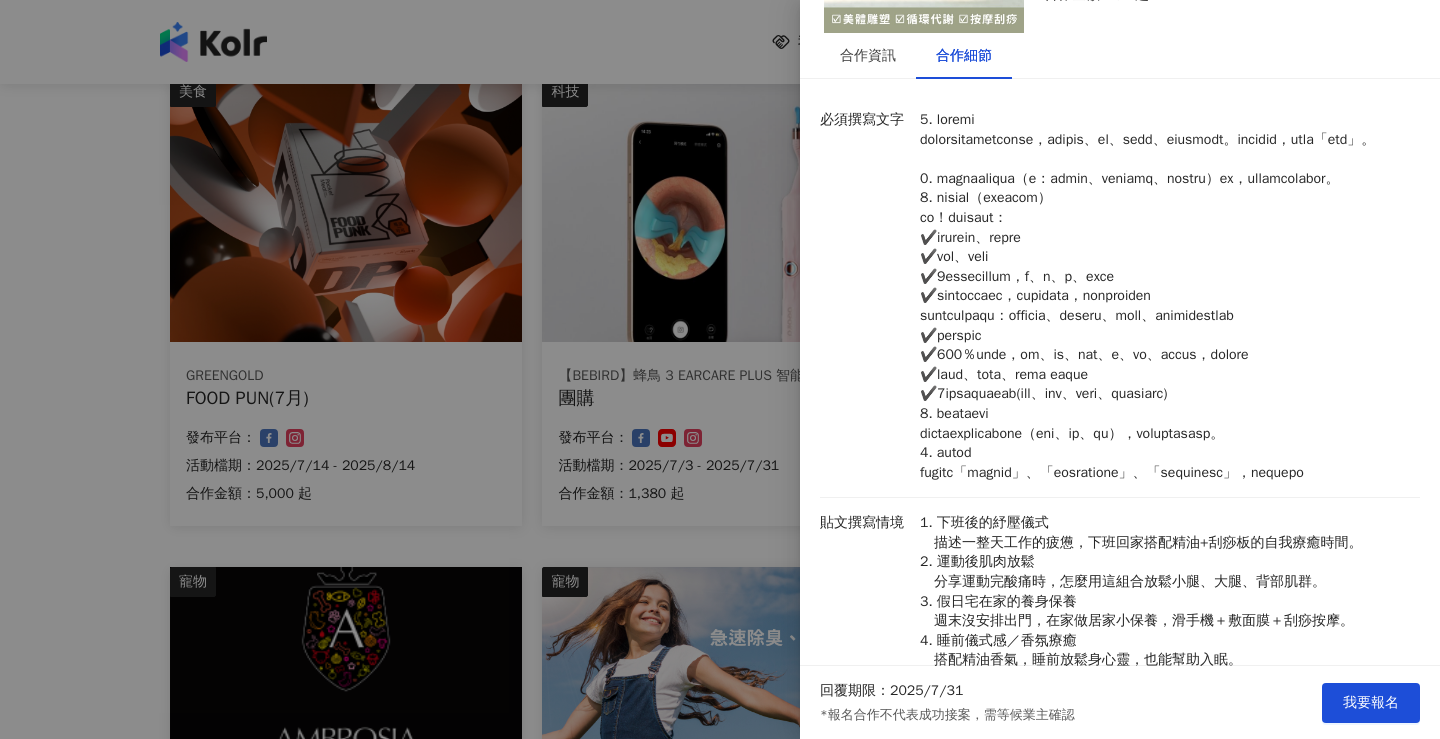 click at bounding box center (1165, 296) 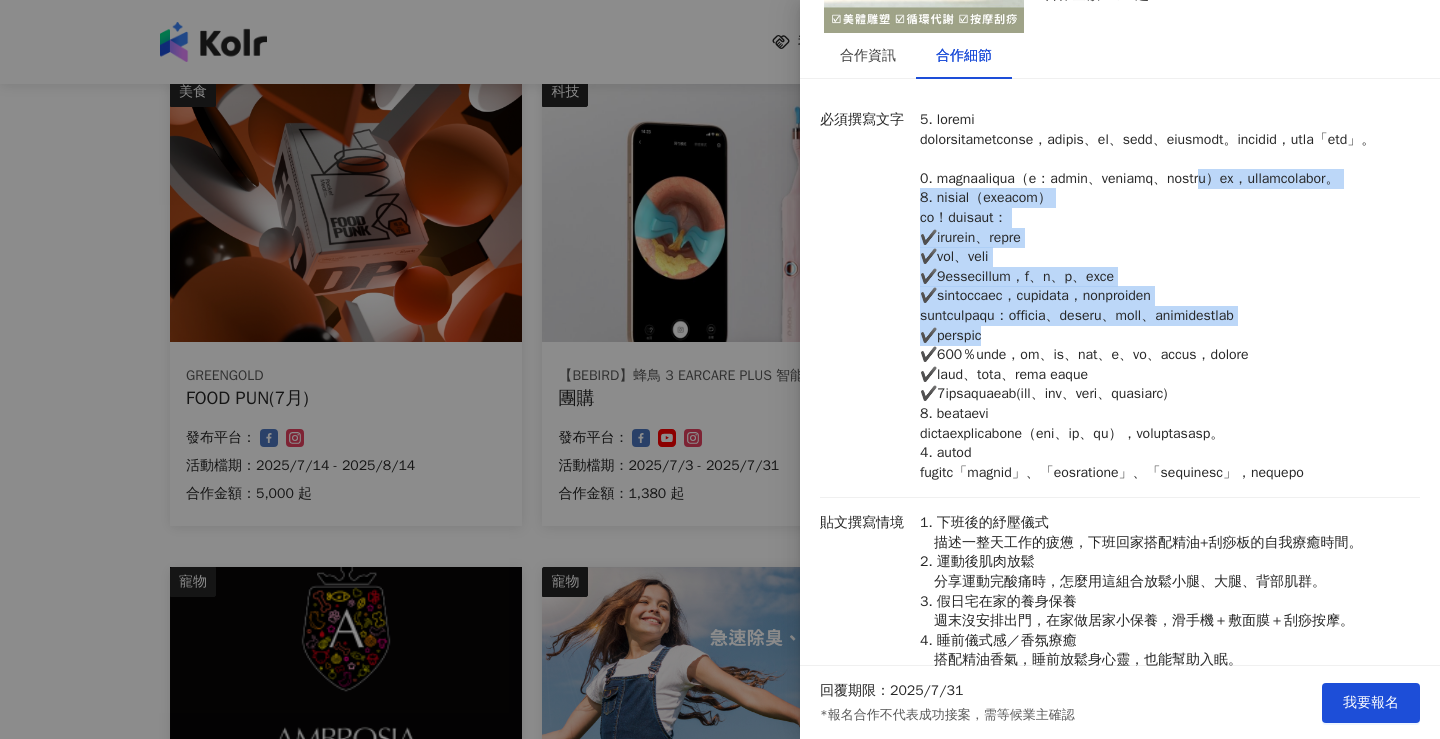drag, startPoint x: 924, startPoint y: 219, endPoint x: 1101, endPoint y: 388, distance: 244.72433 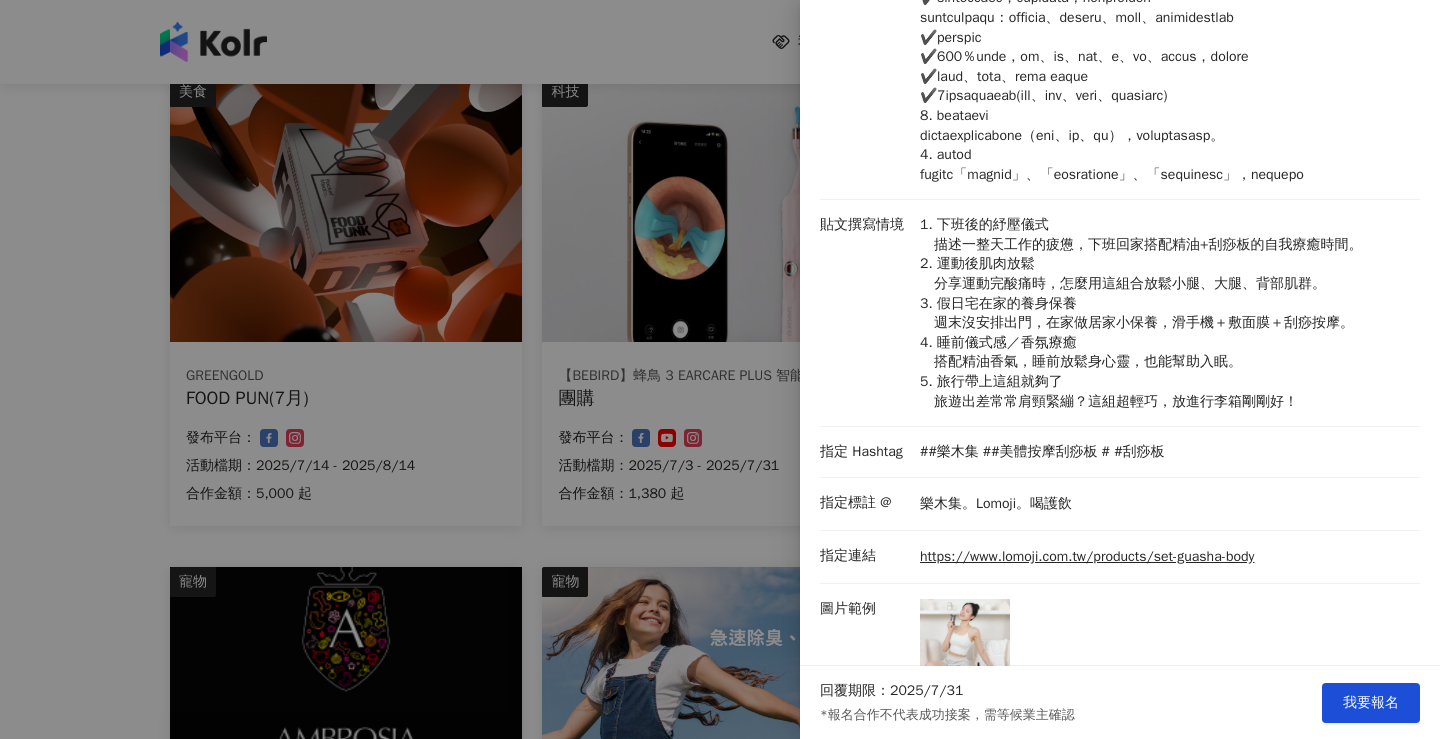 scroll, scrollTop: 491, scrollLeft: 0, axis: vertical 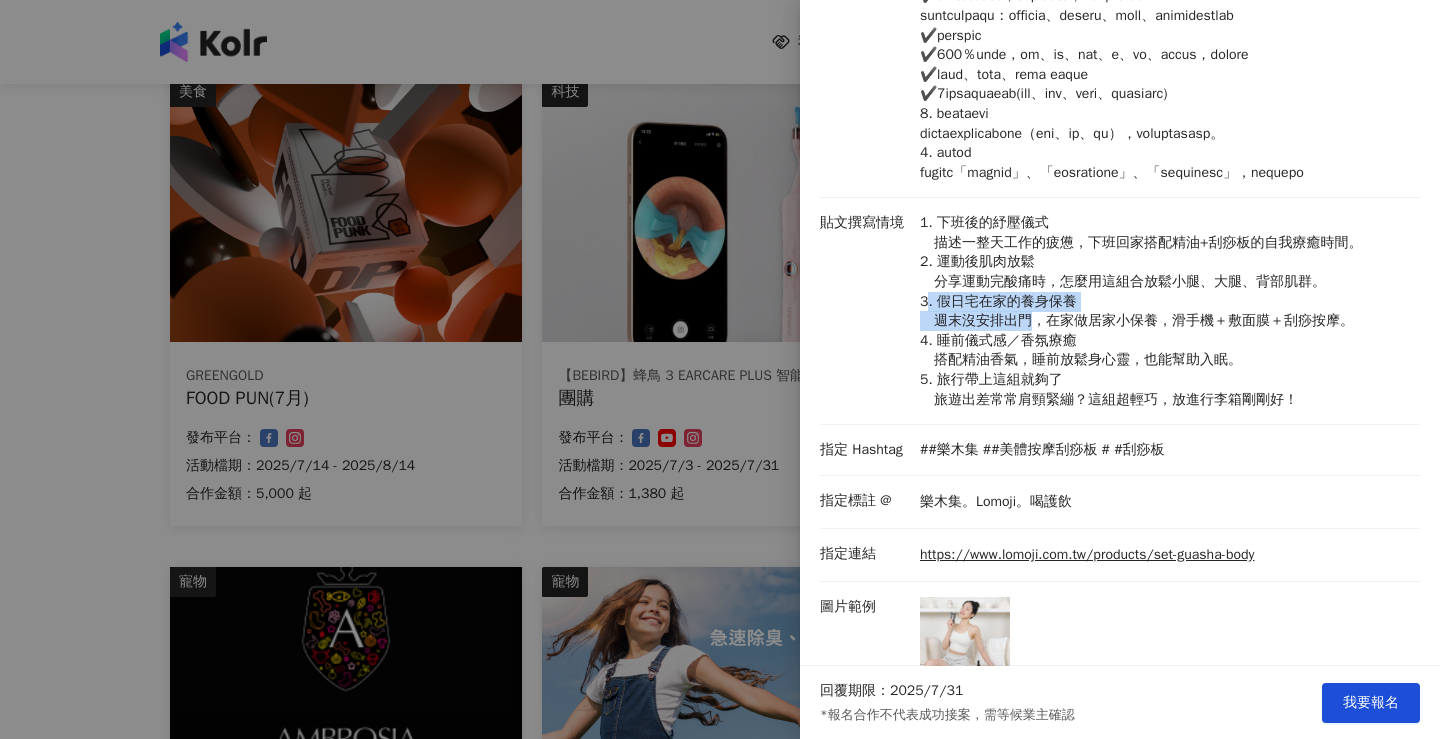 drag, startPoint x: 925, startPoint y: 418, endPoint x: 1033, endPoint y: 442, distance: 110.63454 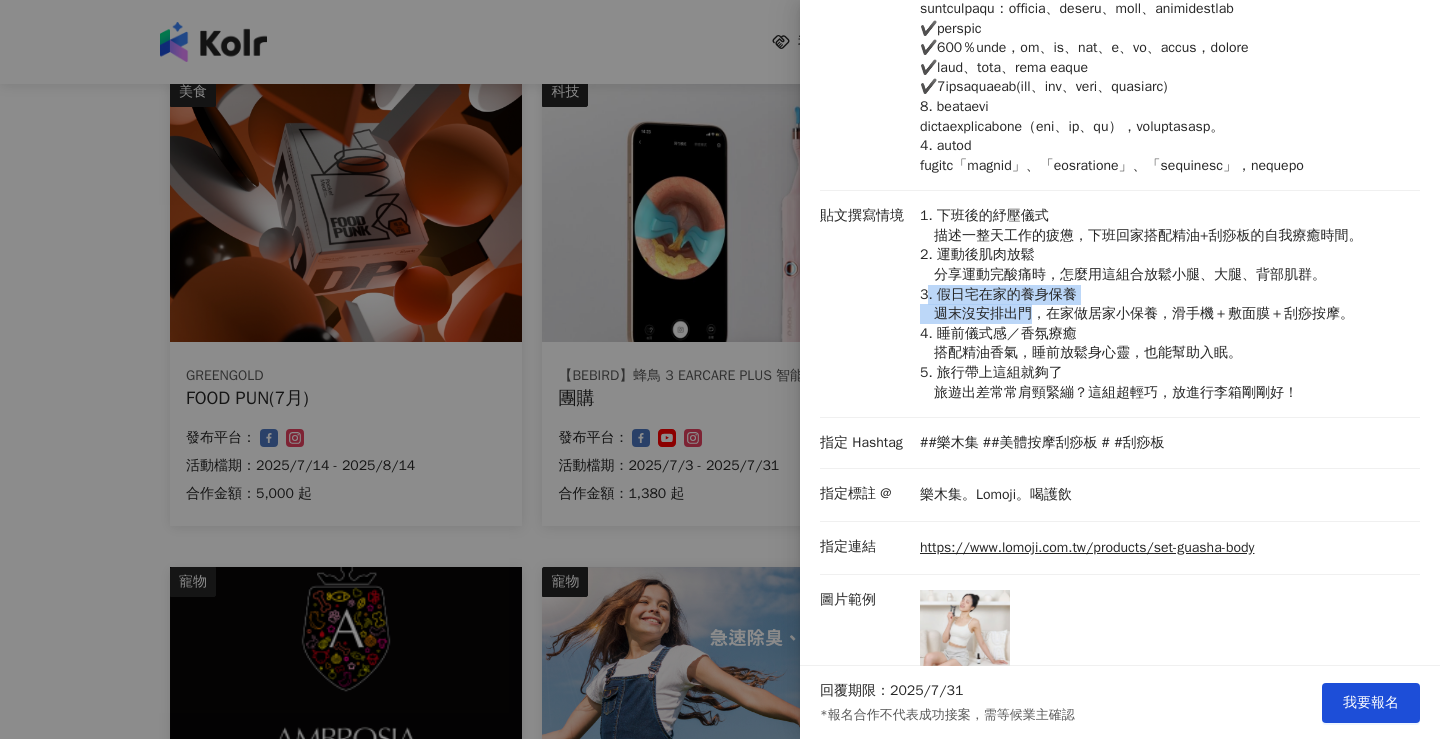 scroll, scrollTop: 497, scrollLeft: 0, axis: vertical 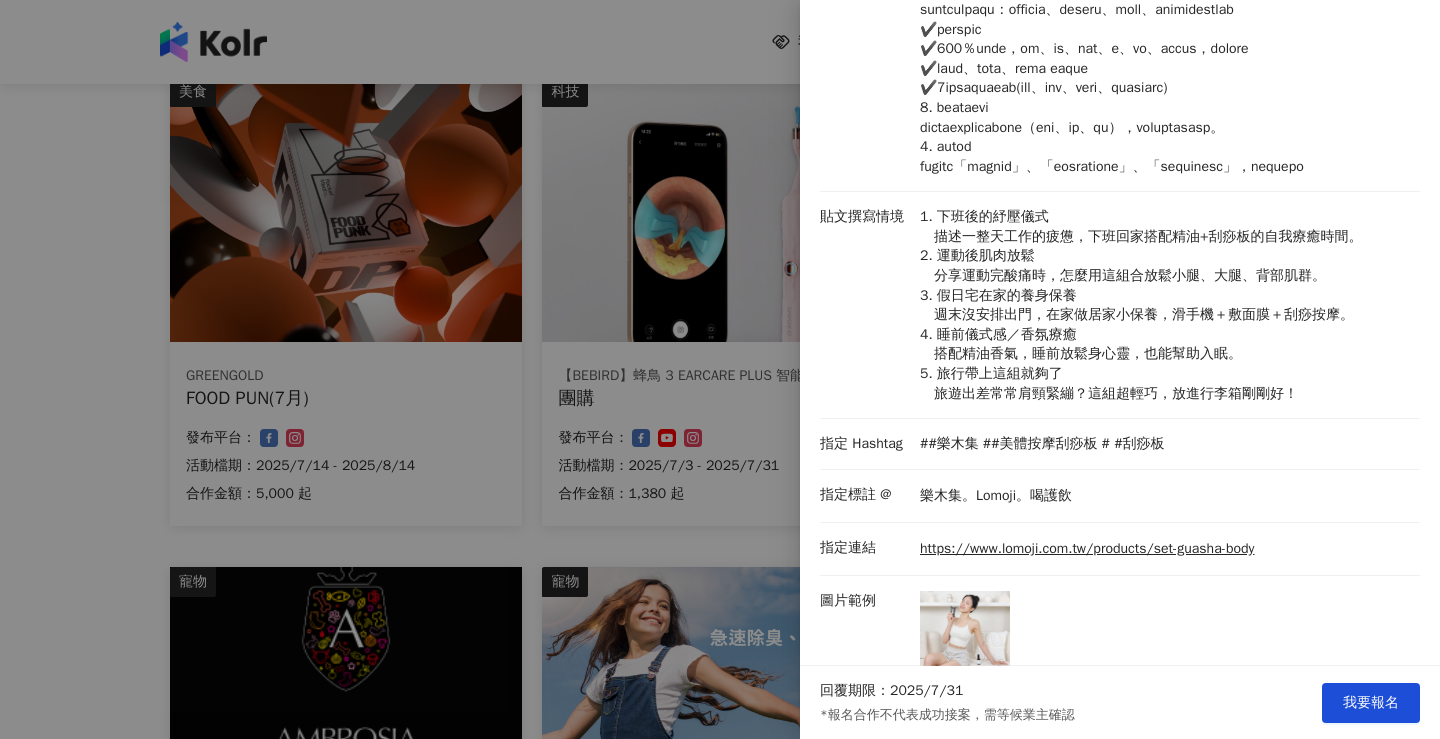 click on "貼文撰寫情境 1. 下班後的紓壓儀式
描述一整天工作的疲憊，下班回家搭配精油+刮痧板的自我療癒時間。
2. 運動後肌肉放鬆
分享運動完酸痛時，怎麼用這組合放鬆小腿、大腿、背部肌群。
3. 假日宅在家的養身保養
週末沒安排出門，在家做居家小保養，滑手機＋敷面膜＋刮痧按摩。
4. 睡前儀式感／香氛療癒
搭配精油香氣，睡前放鬆身心靈，也能幫助入眠。
5. 旅行帶上這組就夠了
旅遊出差常常肩頸緊繃？這組超輕巧，放進行李箱剛剛好！" at bounding box center (1120, 305) 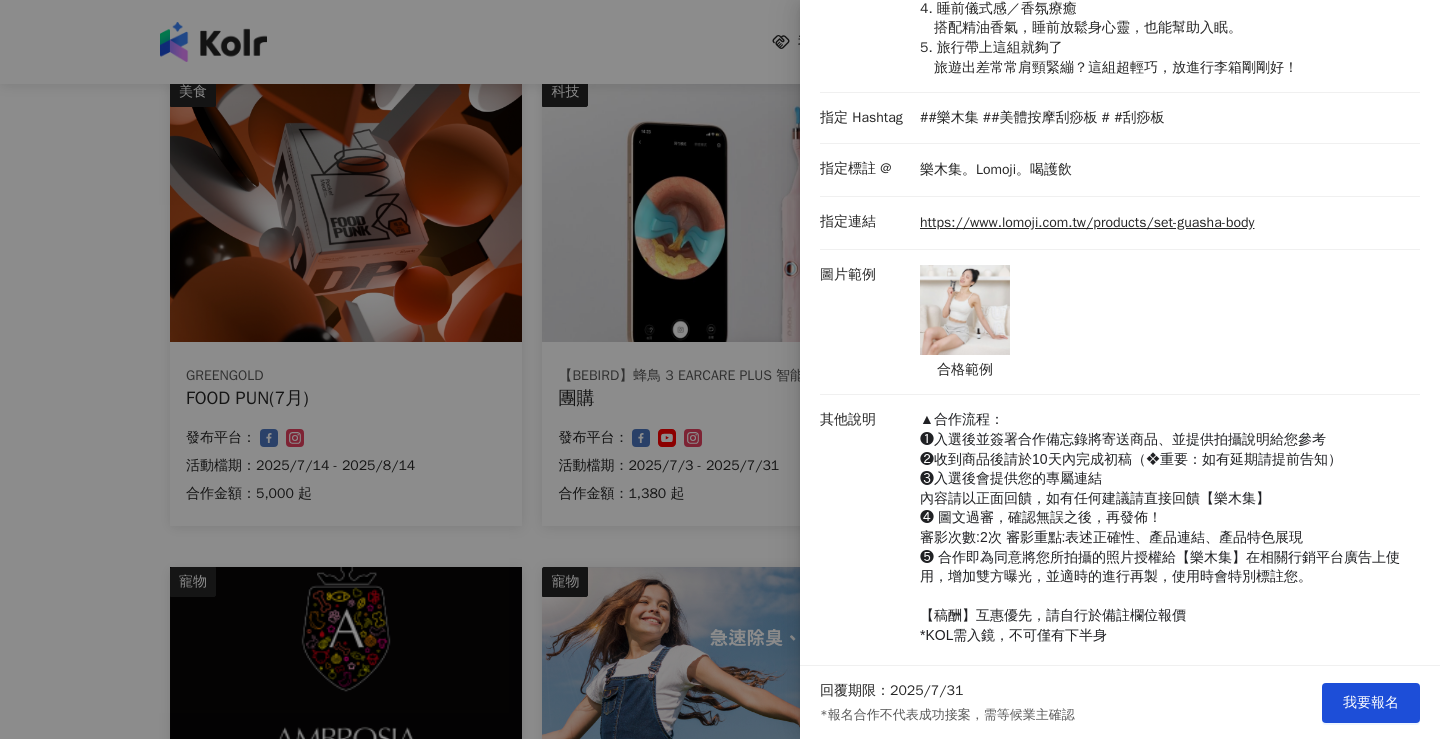 scroll, scrollTop: 832, scrollLeft: 0, axis: vertical 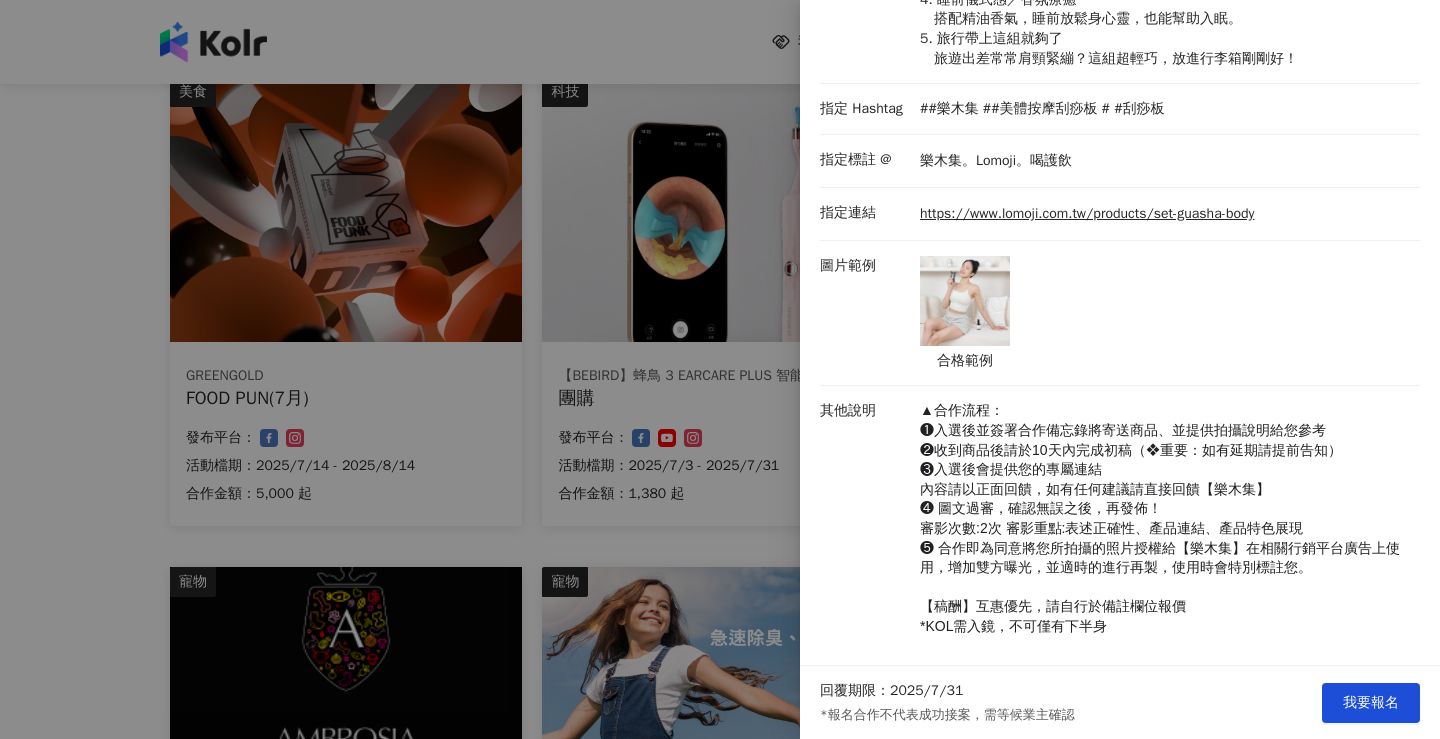 click at bounding box center [965, 301] 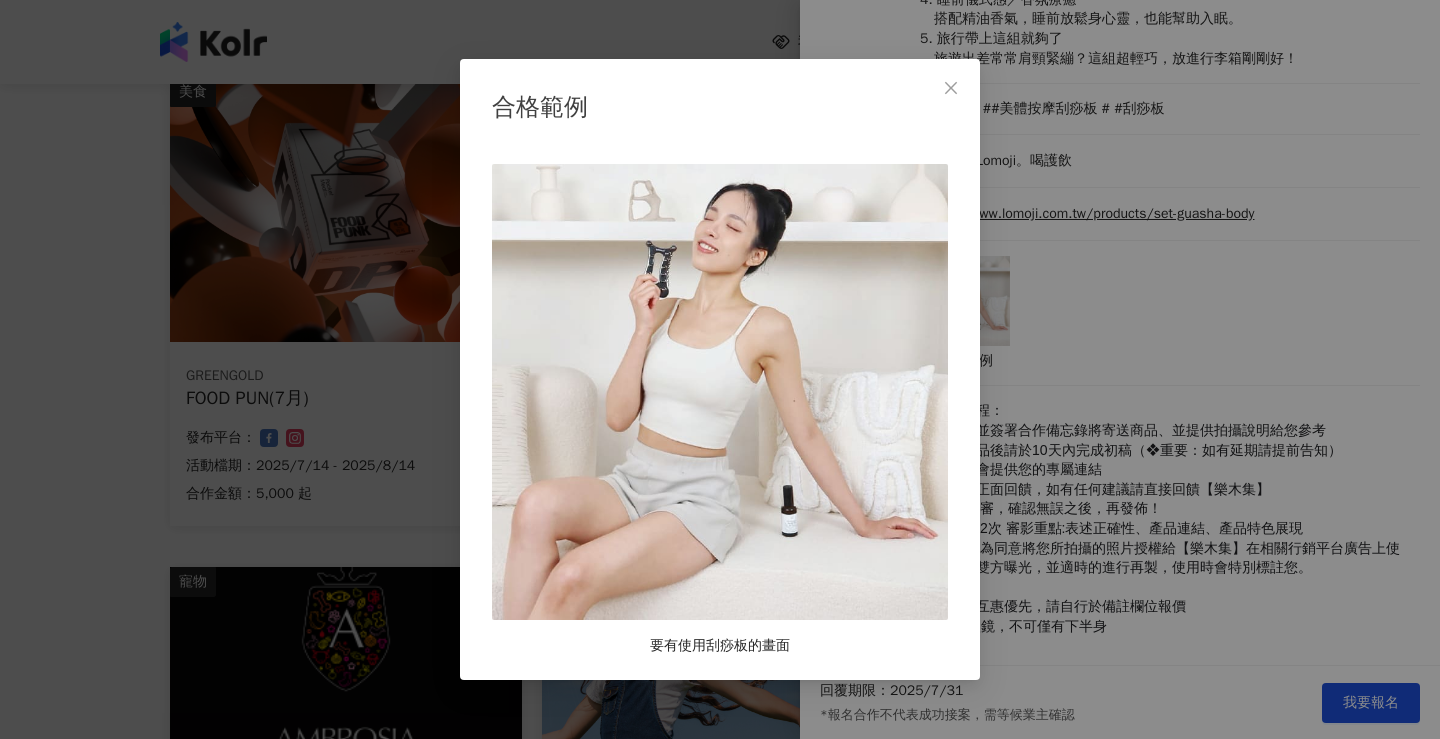 click on "合格範例 要有使用刮痧板的畫面" at bounding box center (720, 369) 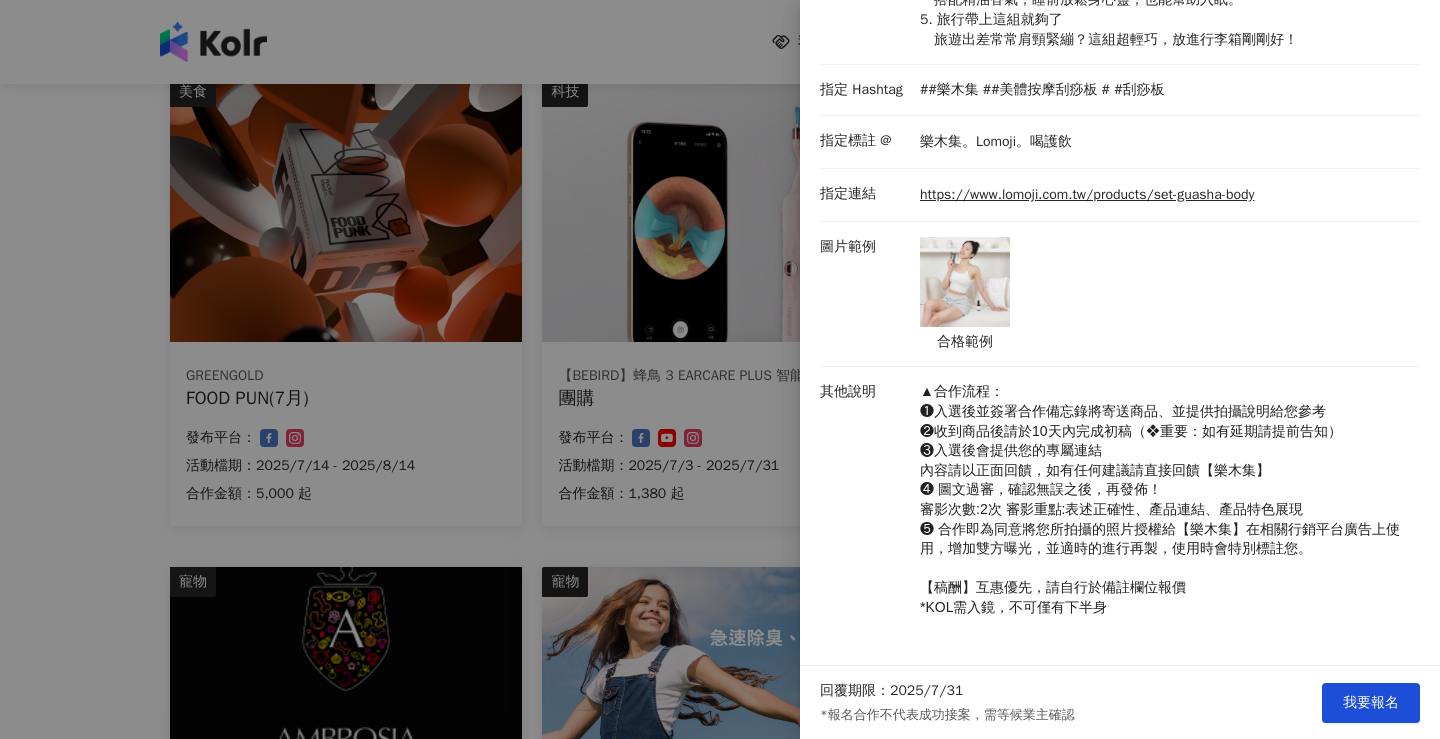 scroll, scrollTop: 974, scrollLeft: 0, axis: vertical 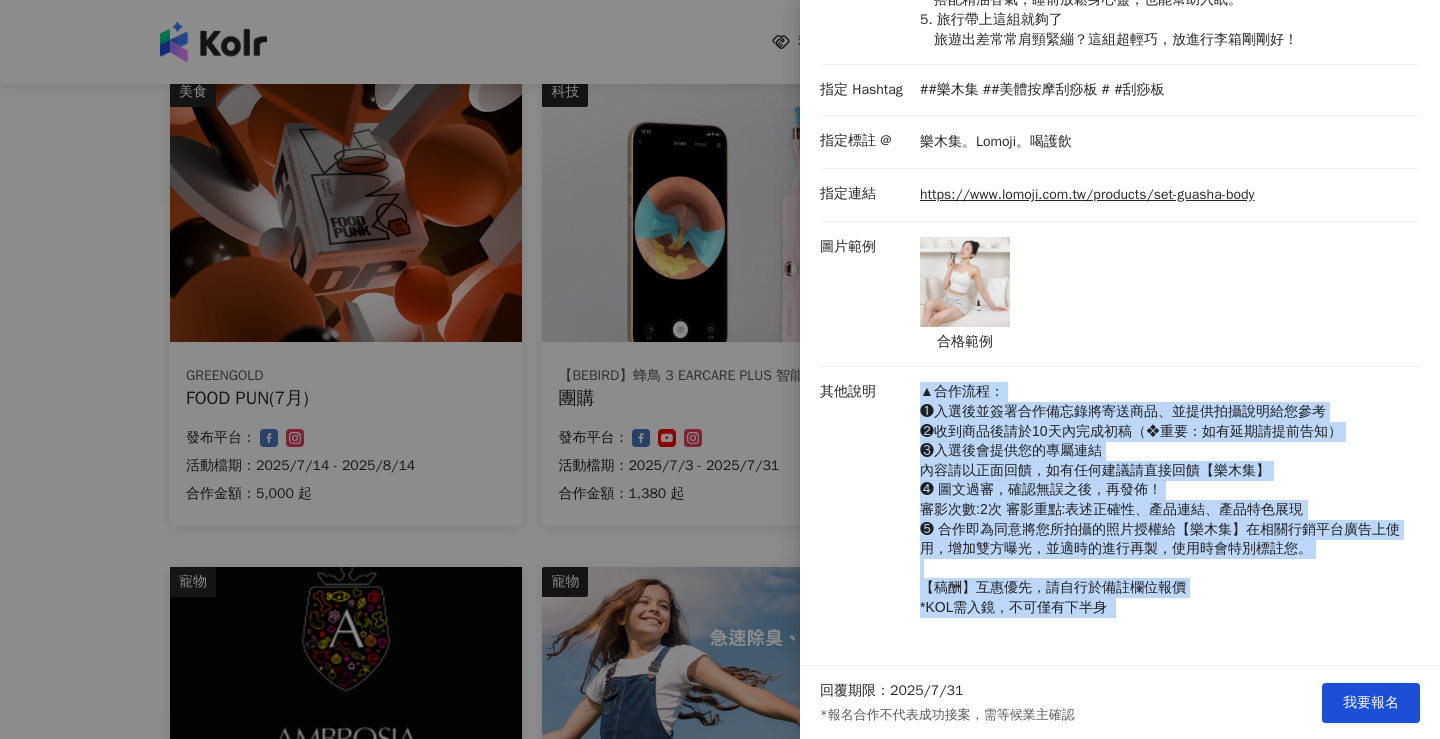 drag, startPoint x: 924, startPoint y: 383, endPoint x: 1064, endPoint y: 629, distance: 283.0477 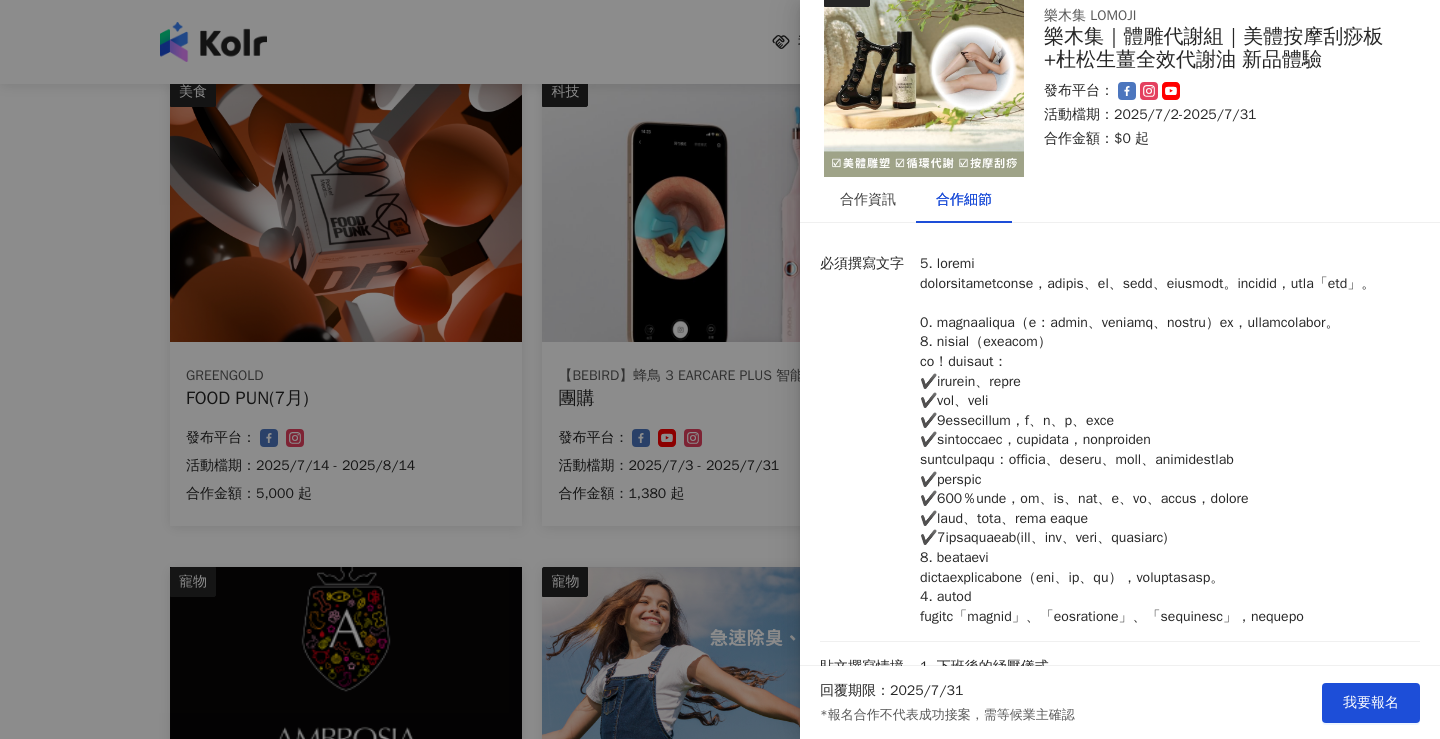 scroll, scrollTop: 0, scrollLeft: 0, axis: both 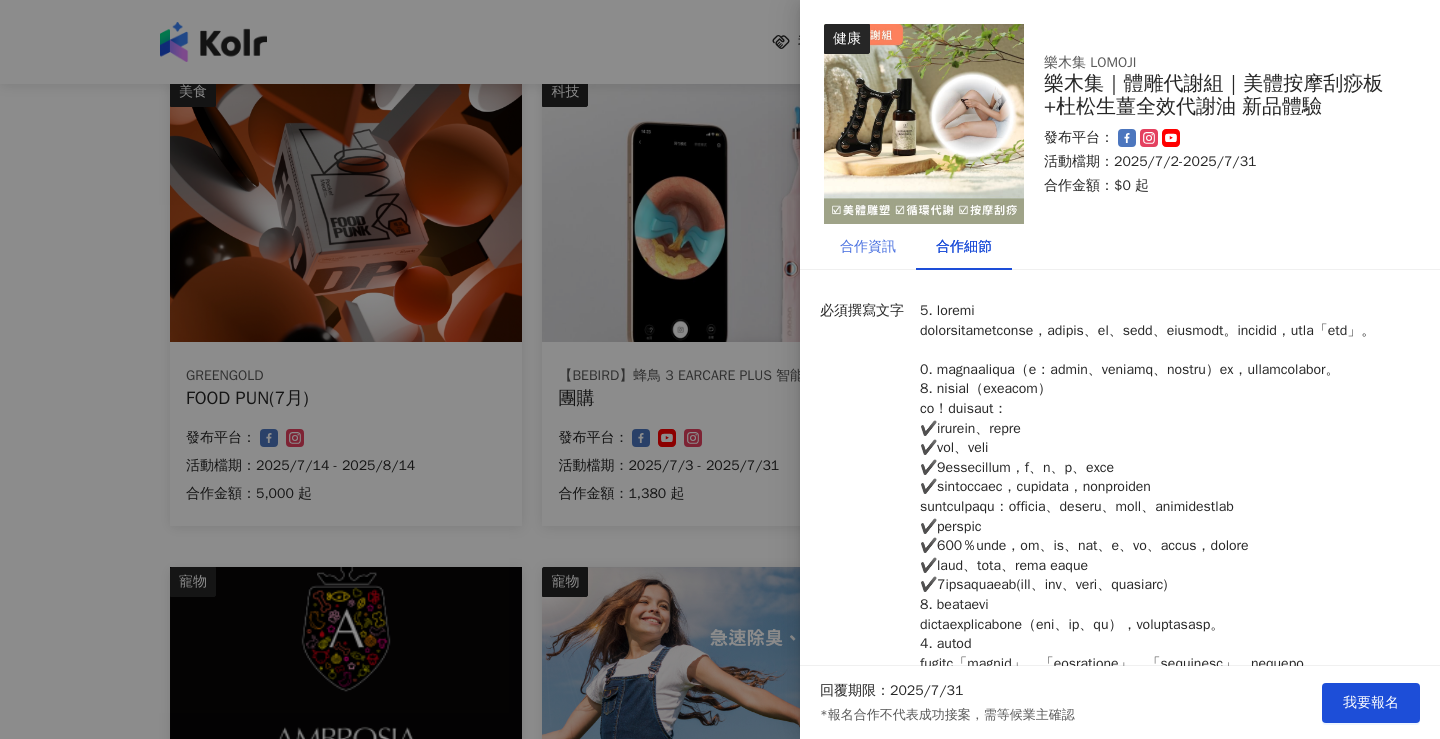 click on "合作資訊" at bounding box center [868, 247] 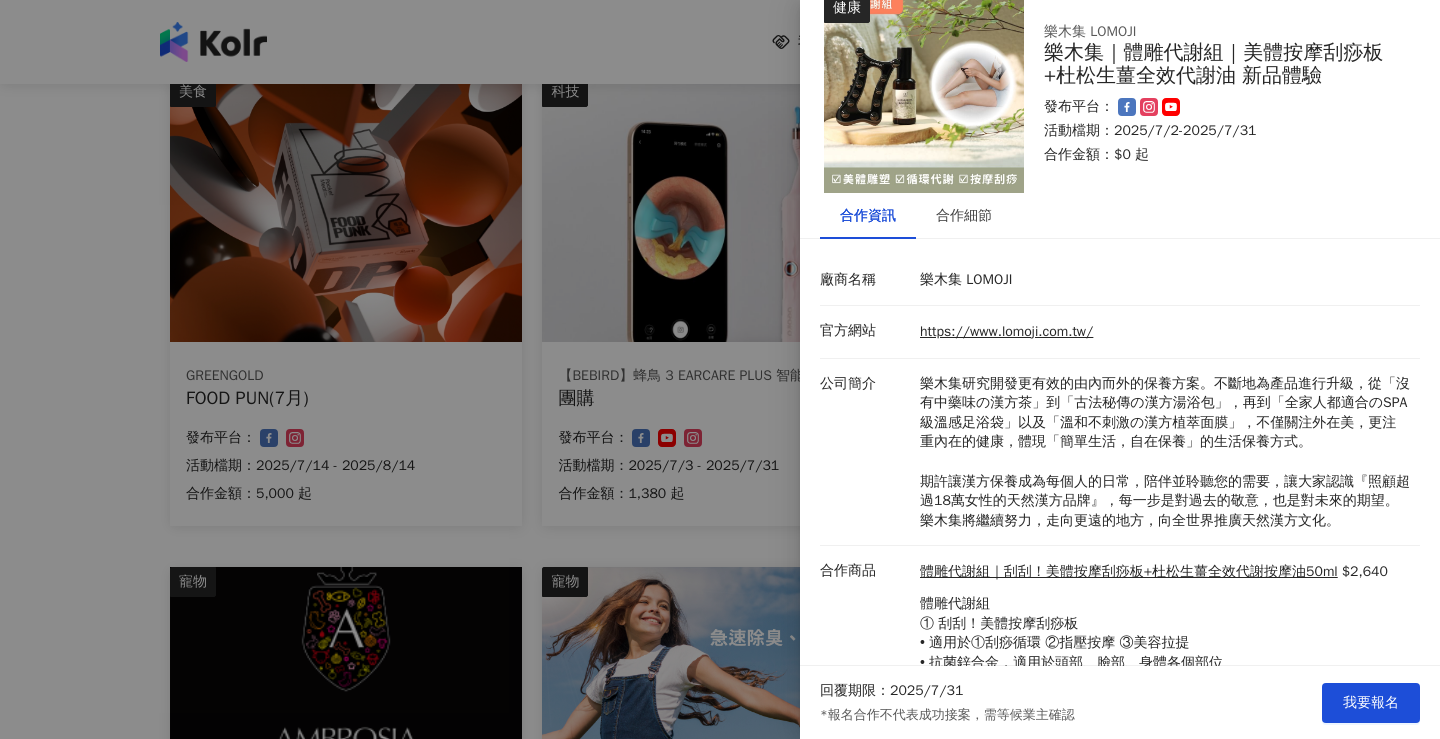 scroll, scrollTop: 38, scrollLeft: 0, axis: vertical 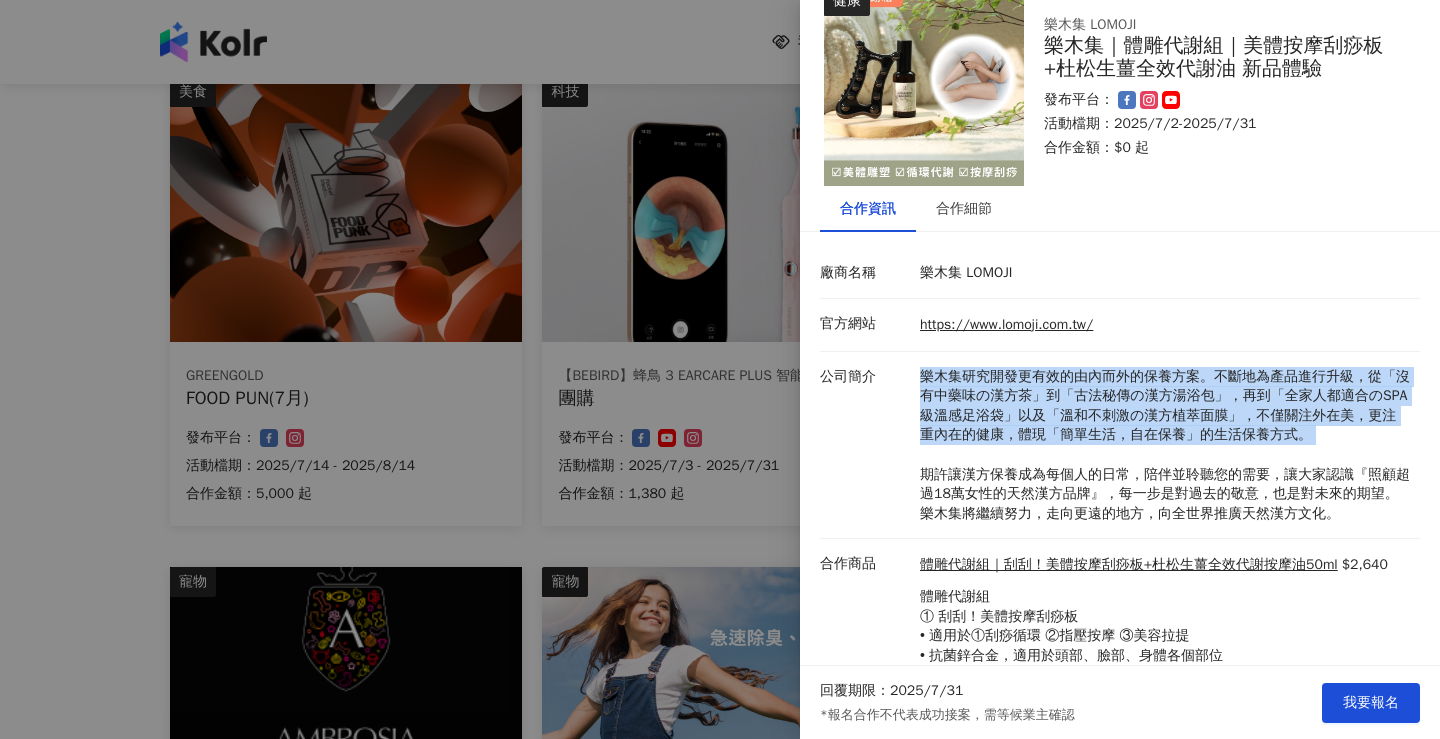 drag, startPoint x: 921, startPoint y: 379, endPoint x: 961, endPoint y: 450, distance: 81.49233 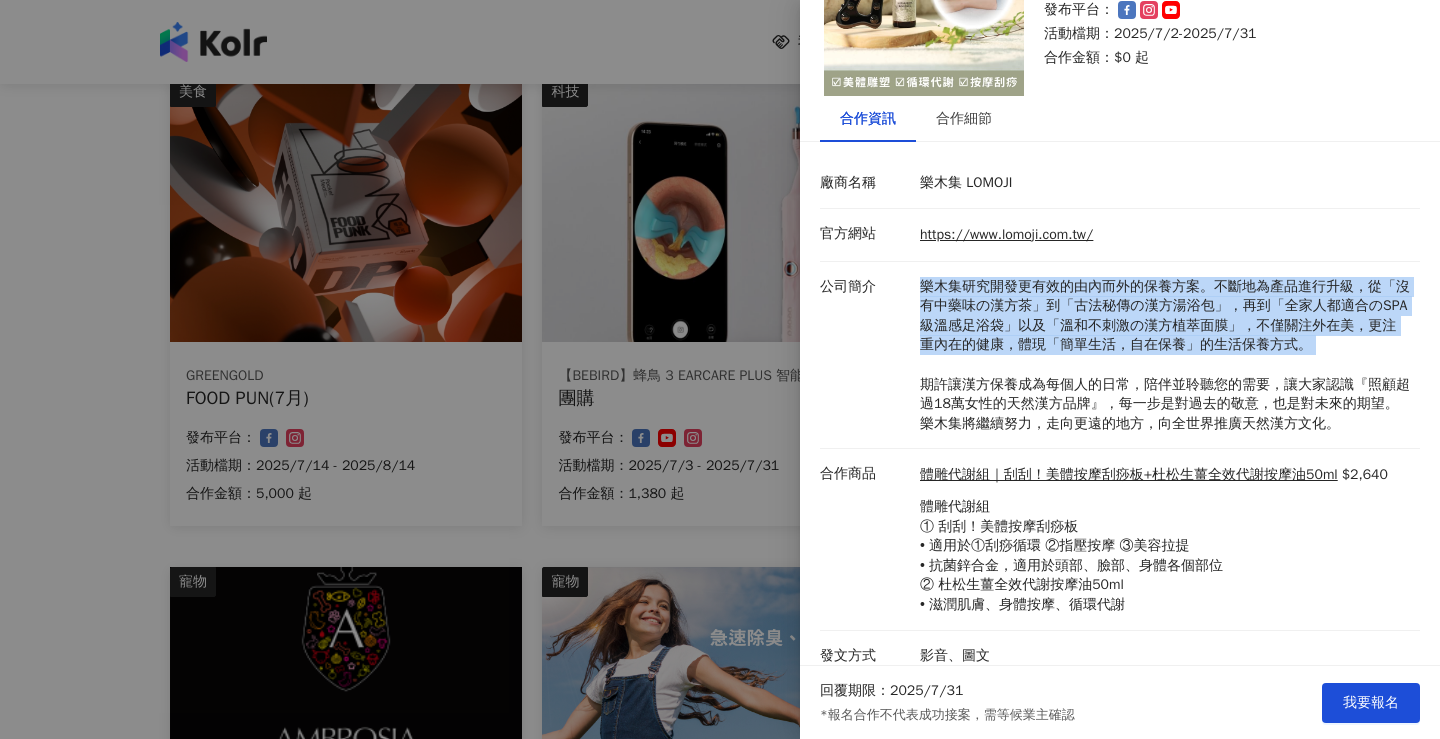 scroll, scrollTop: 142, scrollLeft: 0, axis: vertical 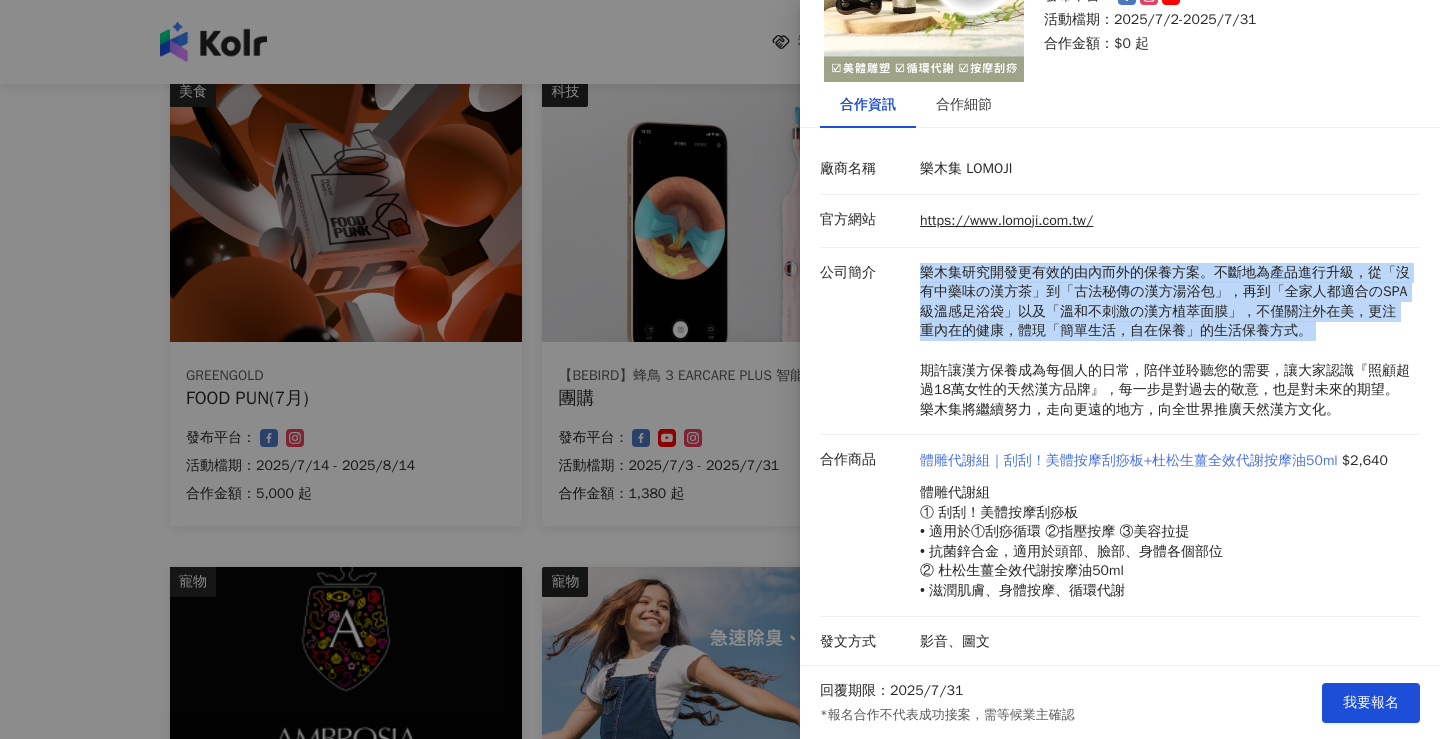 click on "體雕代謝組｜刮刮！美體按摩刮痧板+杜松生薑全效代謝按摩油50ml" at bounding box center (1129, 461) 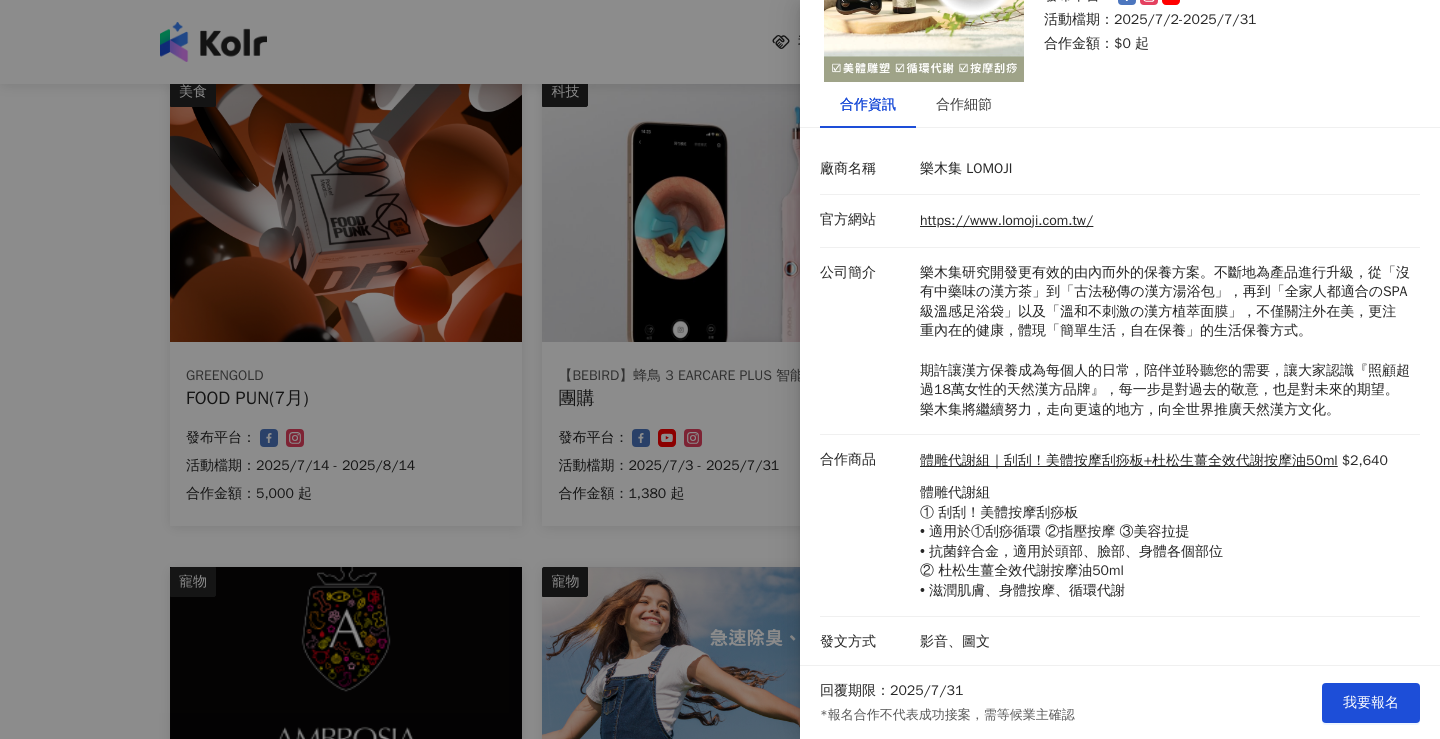 click at bounding box center [720, 369] 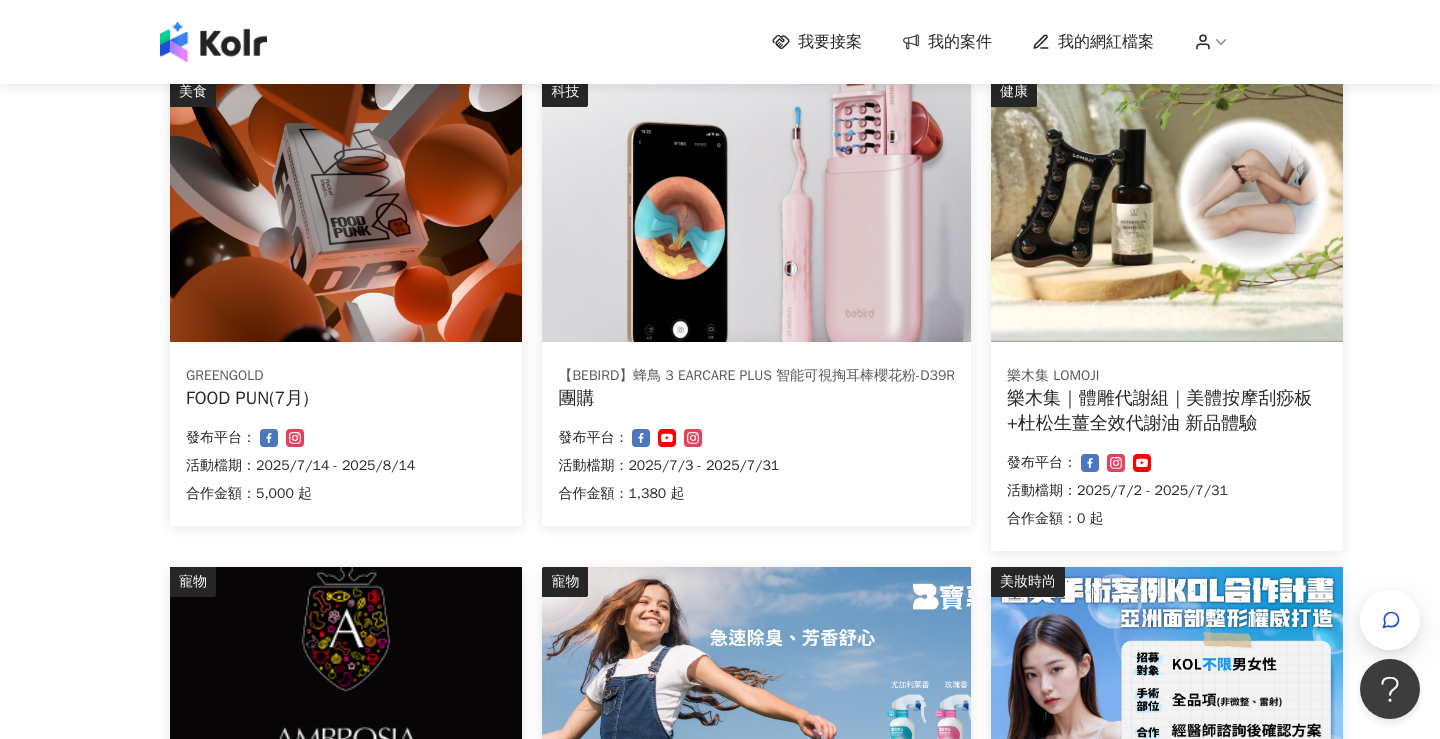 click on "GREENGOLD FOOD PUN(7月) 合作金額： 5,000 起 發布平台： 活動檔期：2025/7/14 - 2025/8/14" at bounding box center [346, 438] 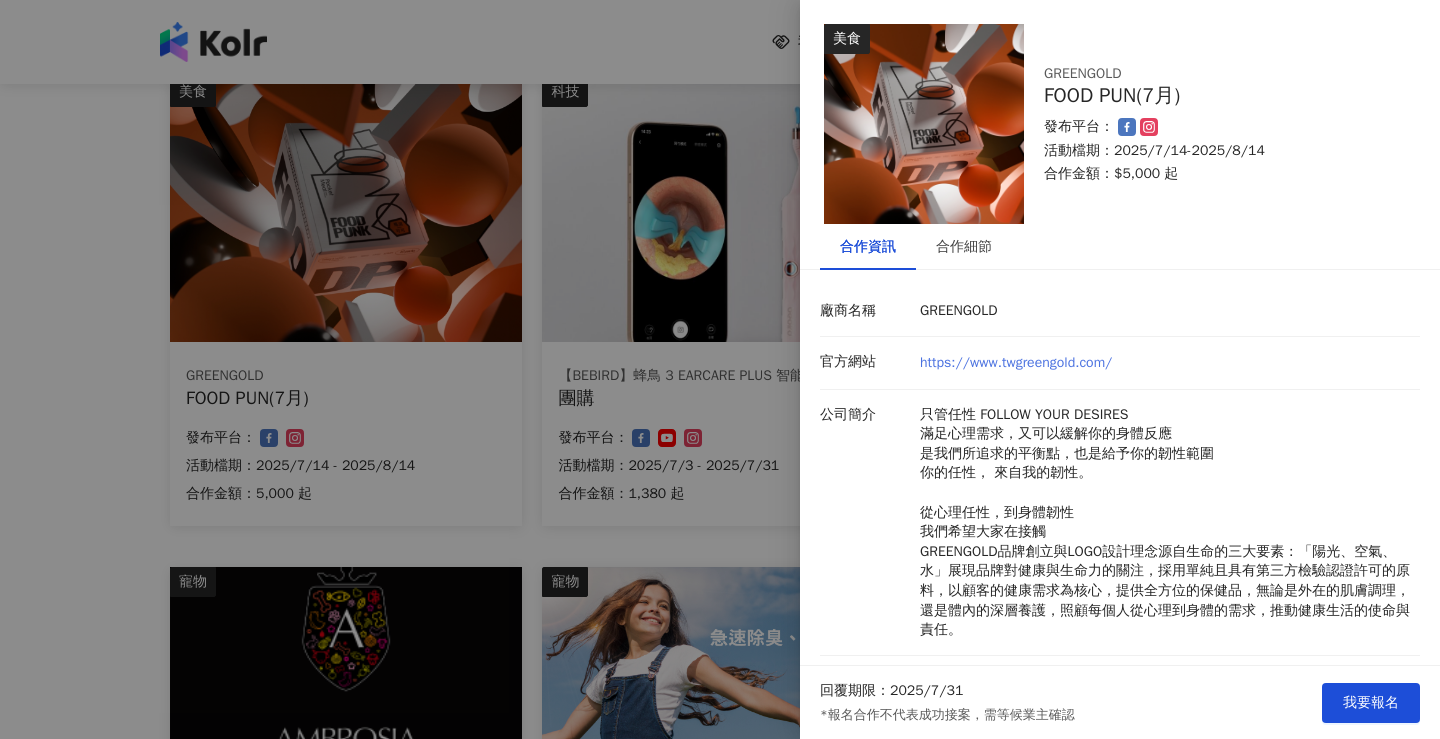 click on "https://www.twgreengold.com/" at bounding box center [1016, 362] 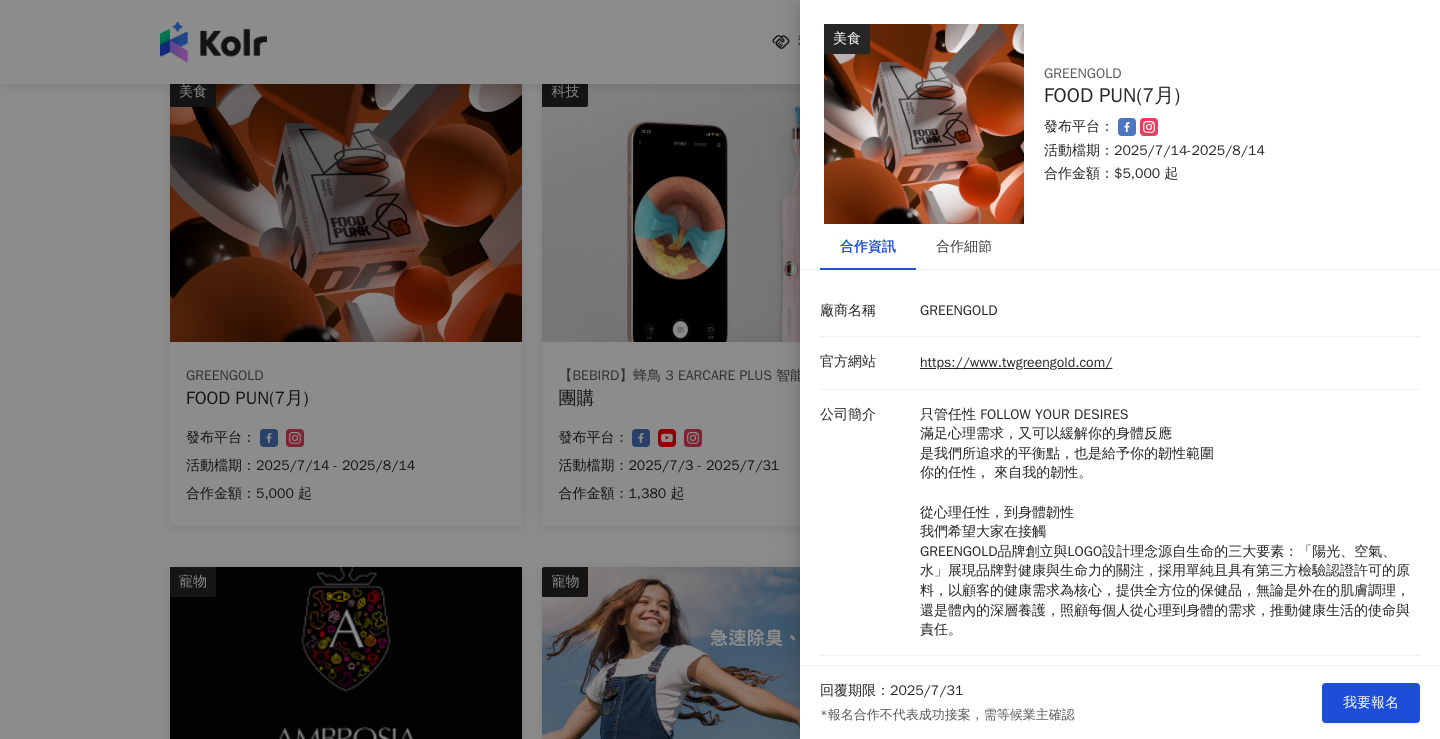 click at bounding box center (720, 369) 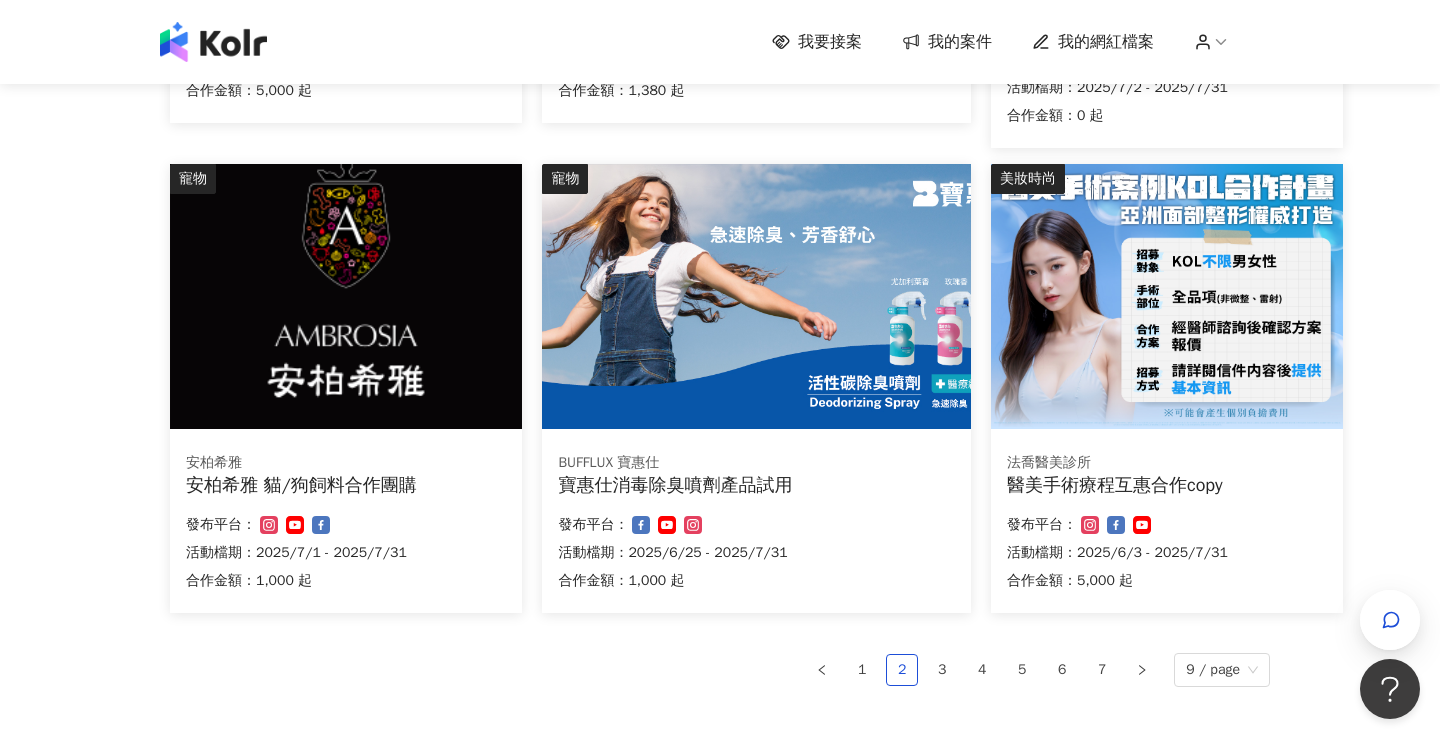 scroll, scrollTop: 1142, scrollLeft: 0, axis: vertical 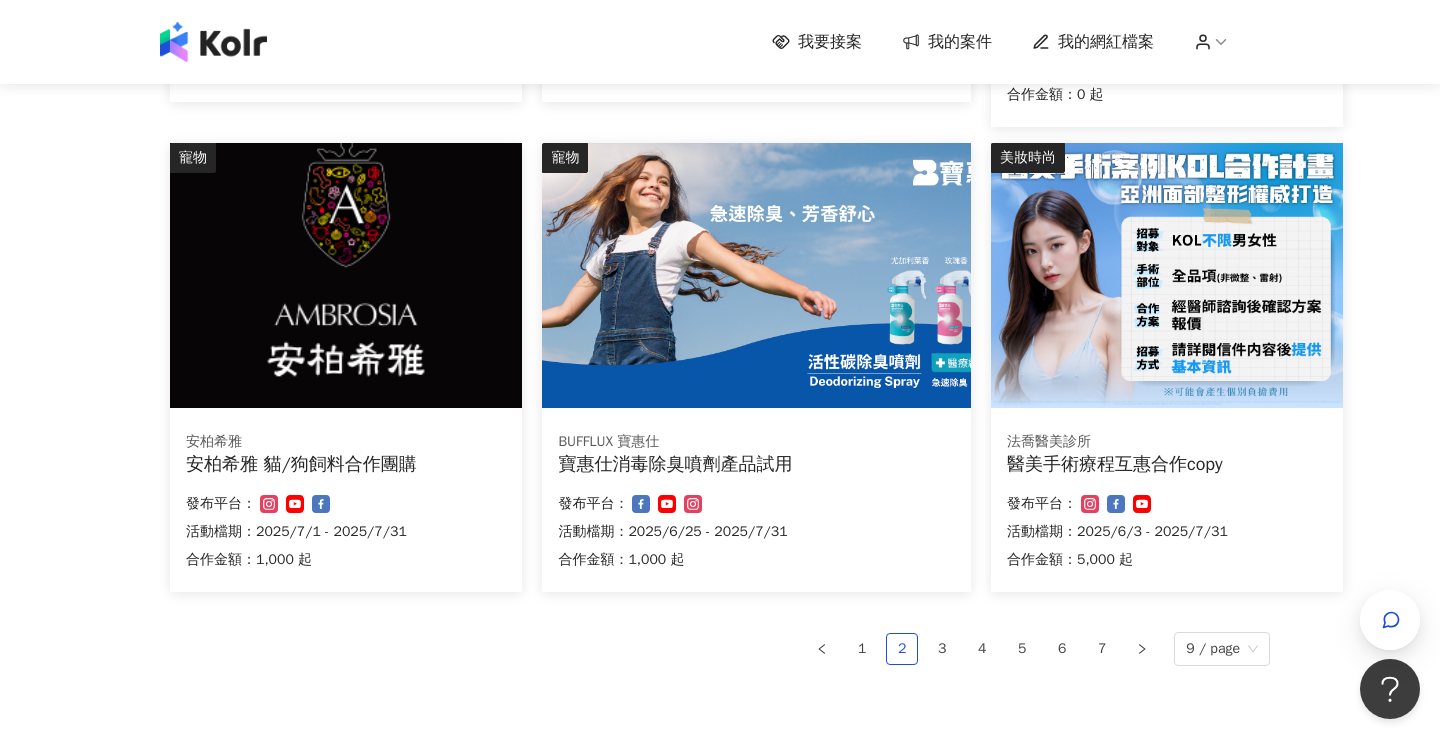 click at bounding box center [1167, 275] 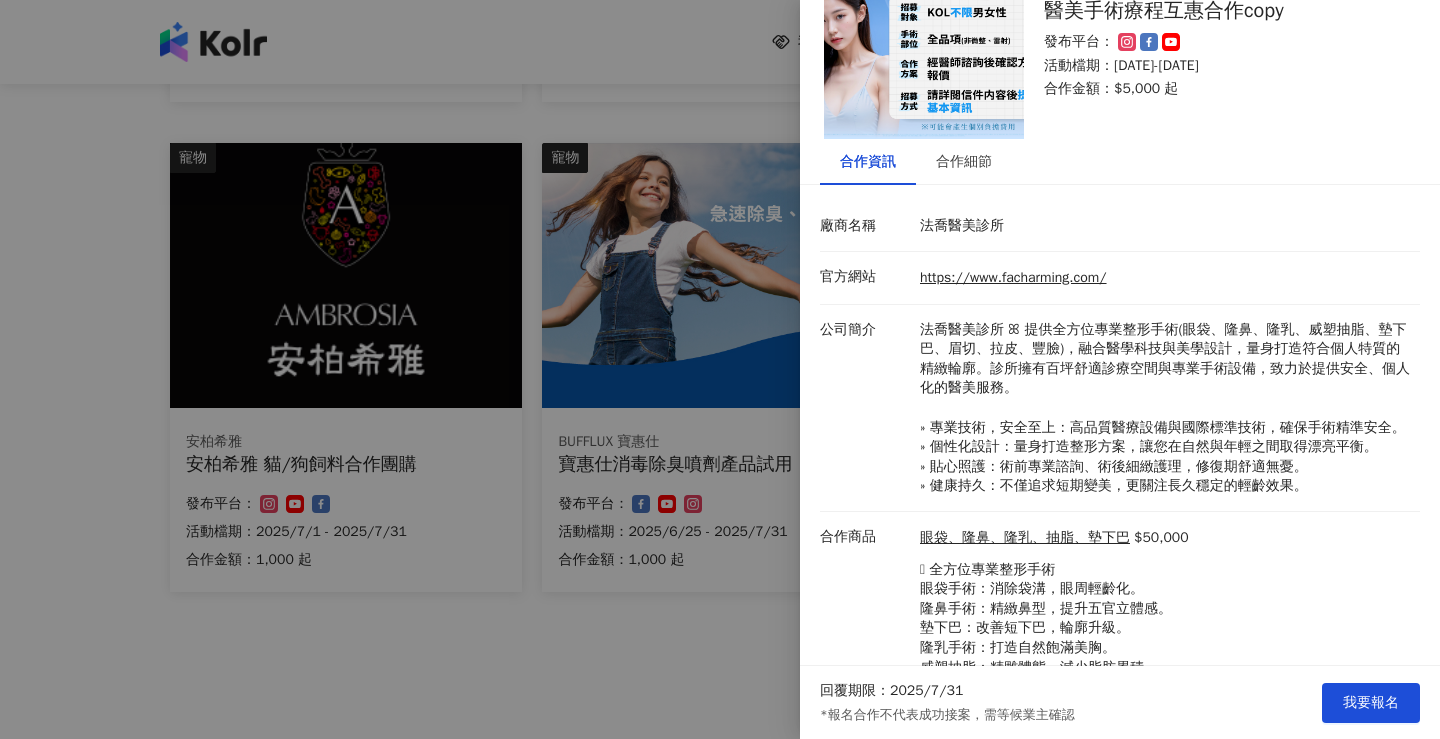 scroll, scrollTop: 91, scrollLeft: 0, axis: vertical 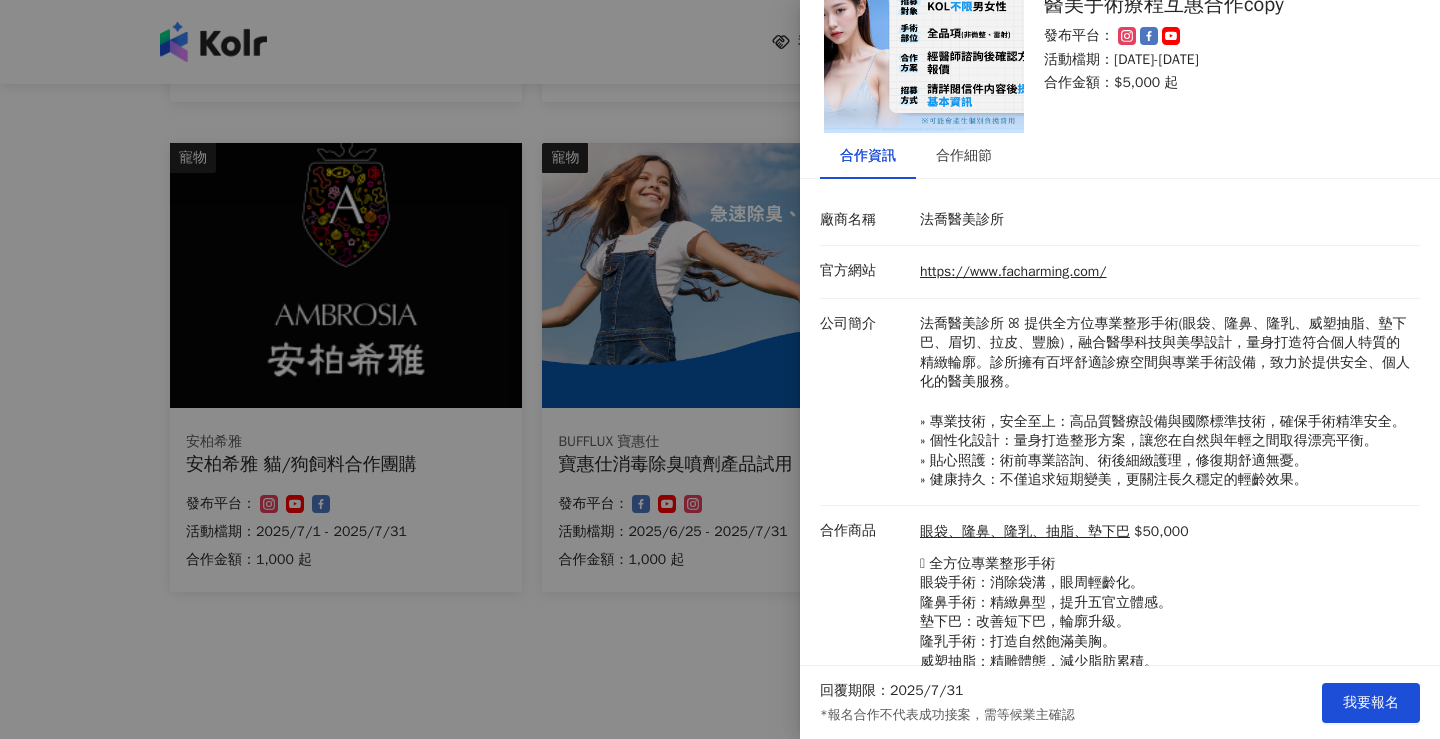 click at bounding box center [720, 369] 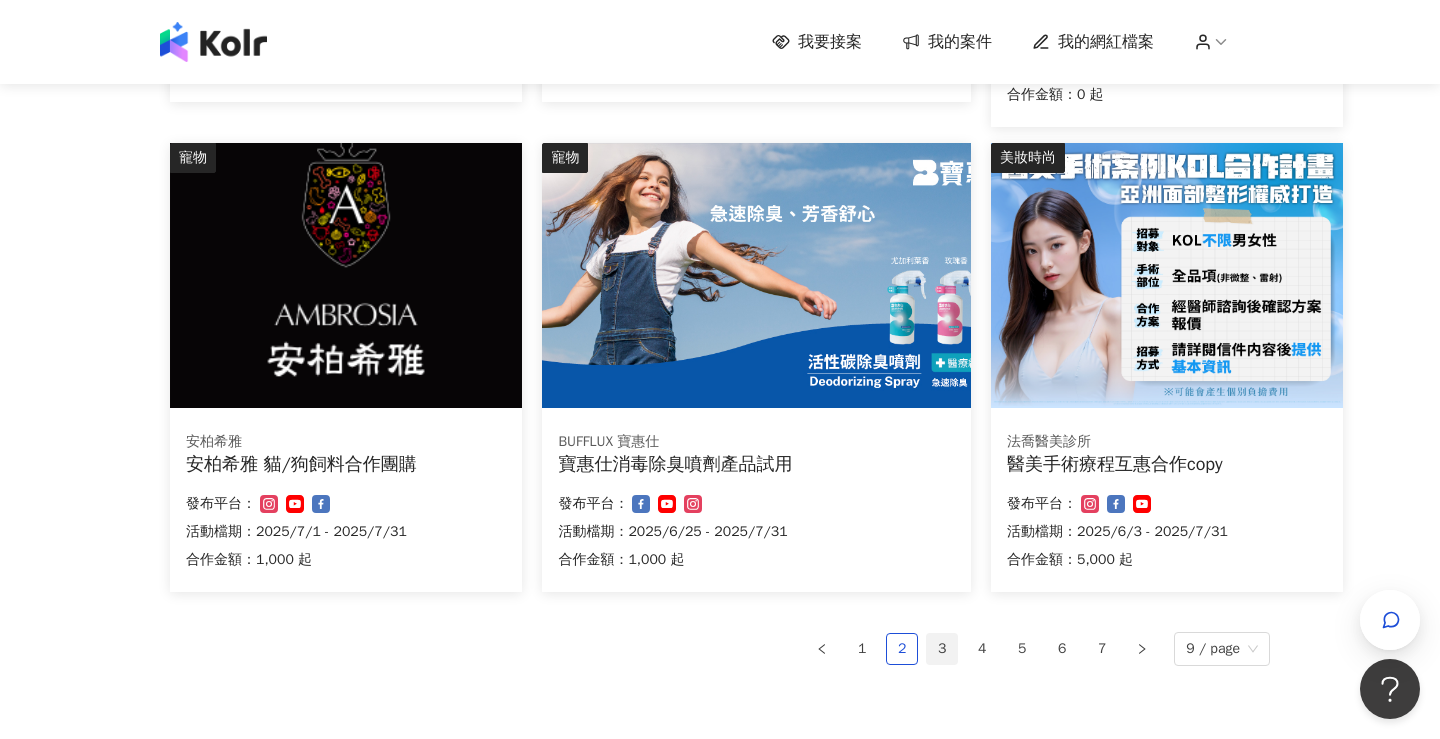 click on "3" at bounding box center (942, 649) 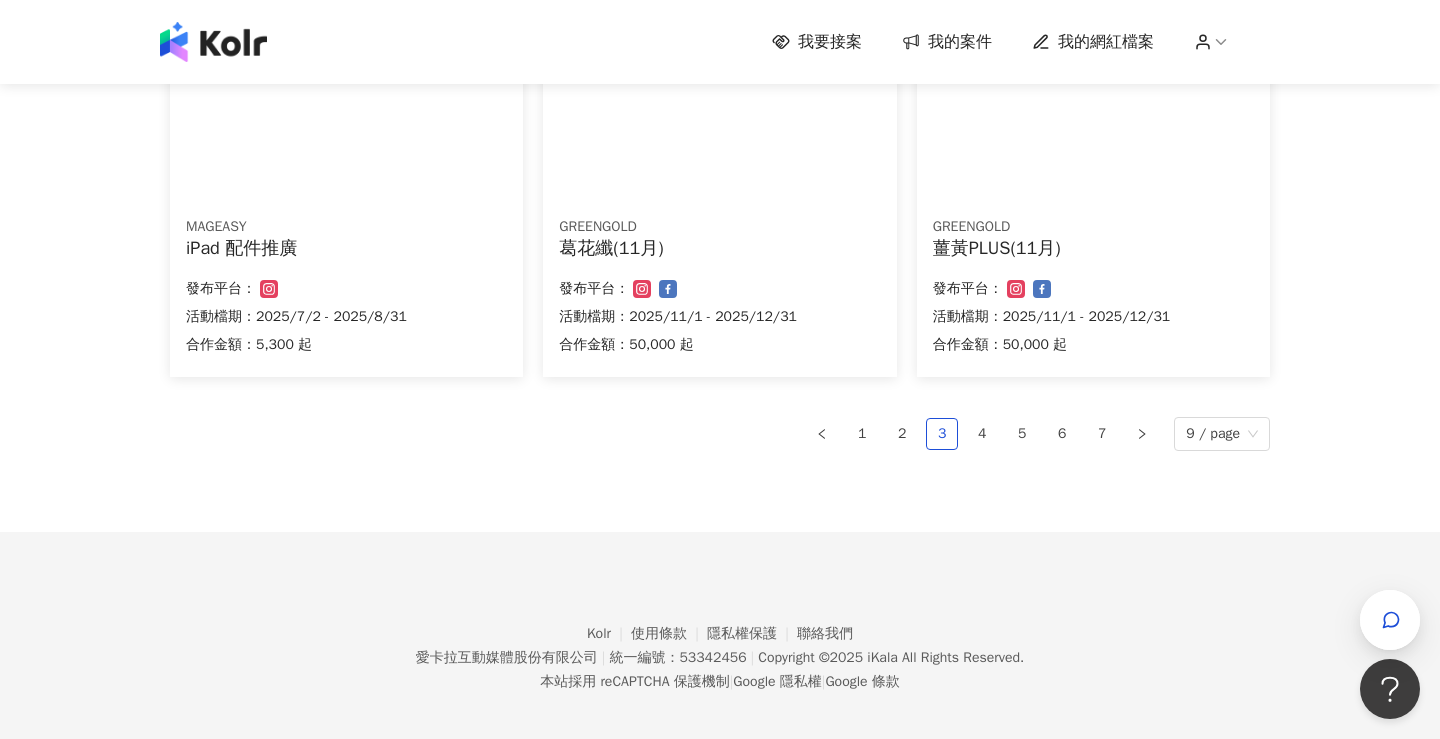 scroll, scrollTop: 1346, scrollLeft: 0, axis: vertical 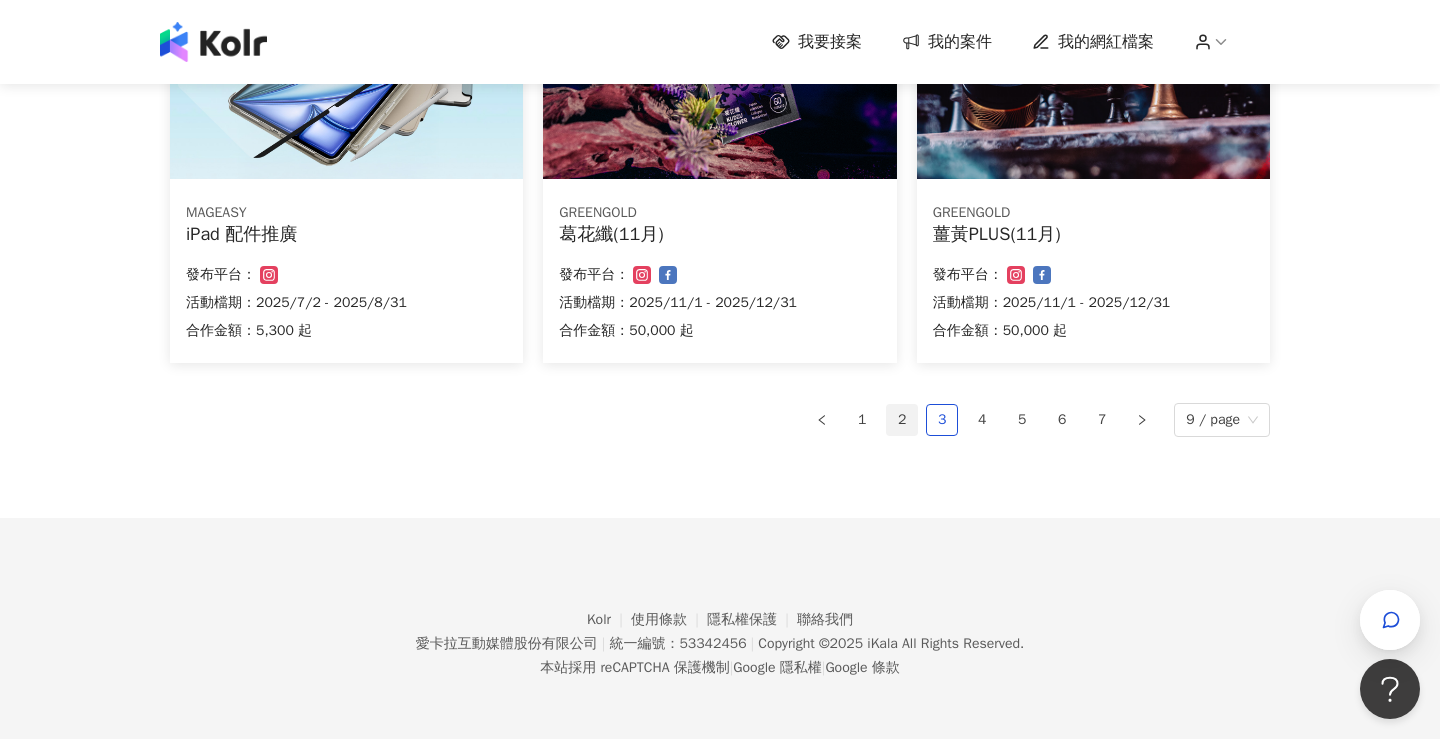 click on "2" at bounding box center (902, 420) 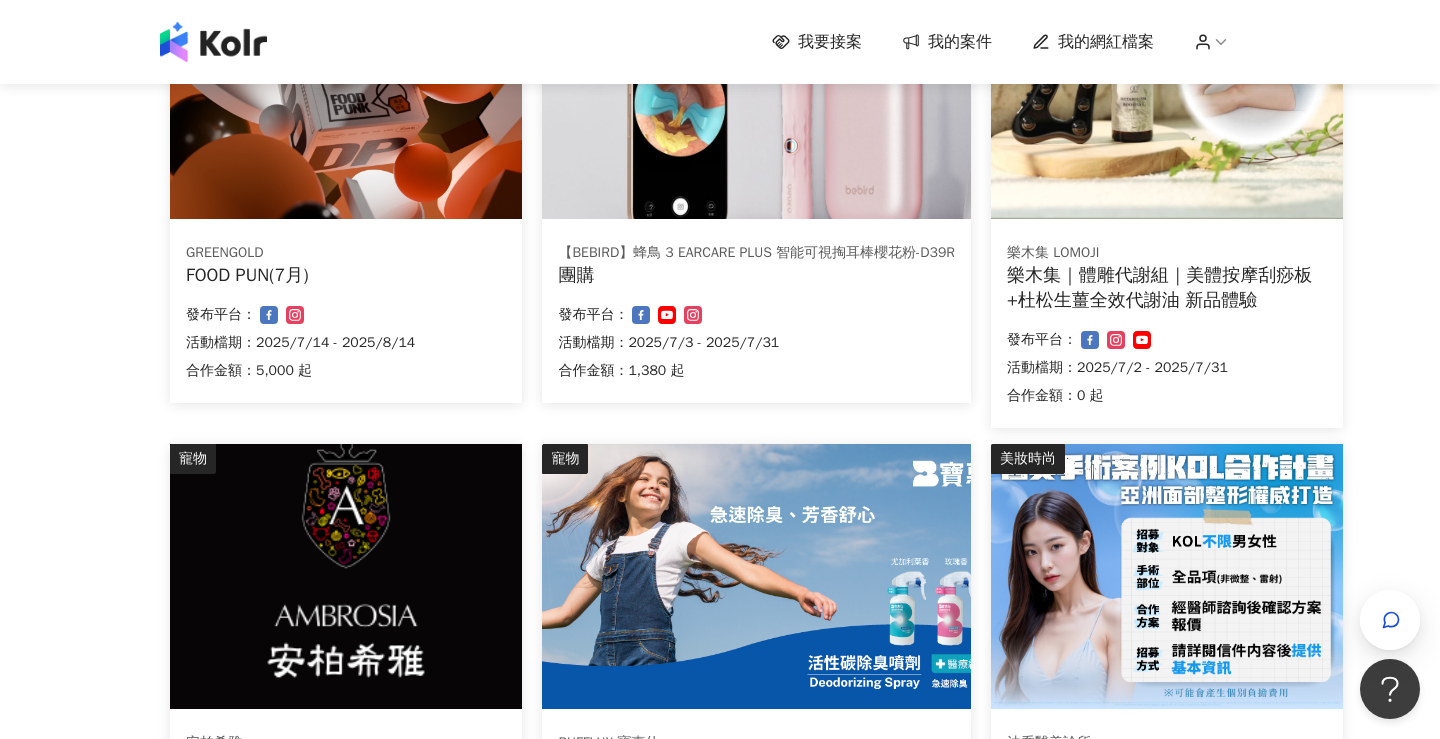 scroll, scrollTop: 800, scrollLeft: 0, axis: vertical 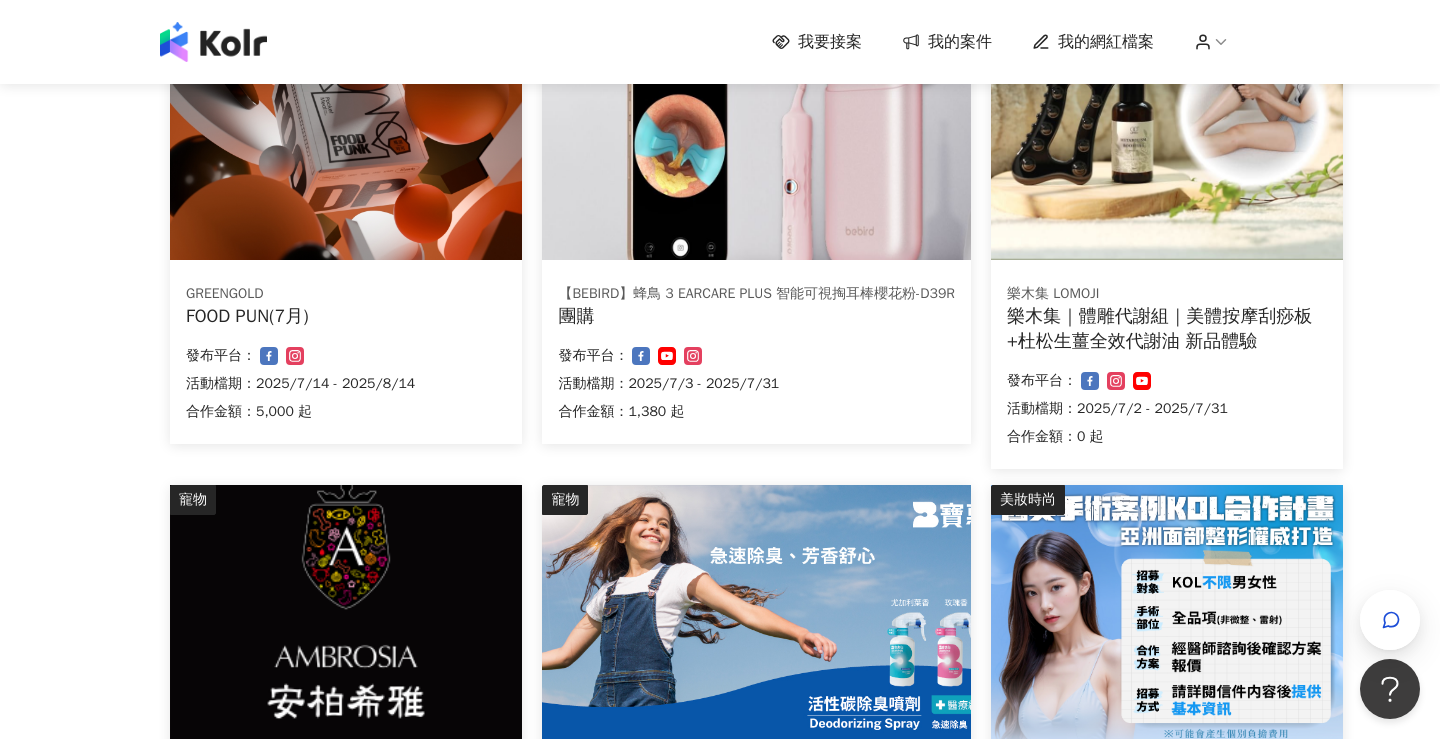 click at bounding box center (1167, 127) 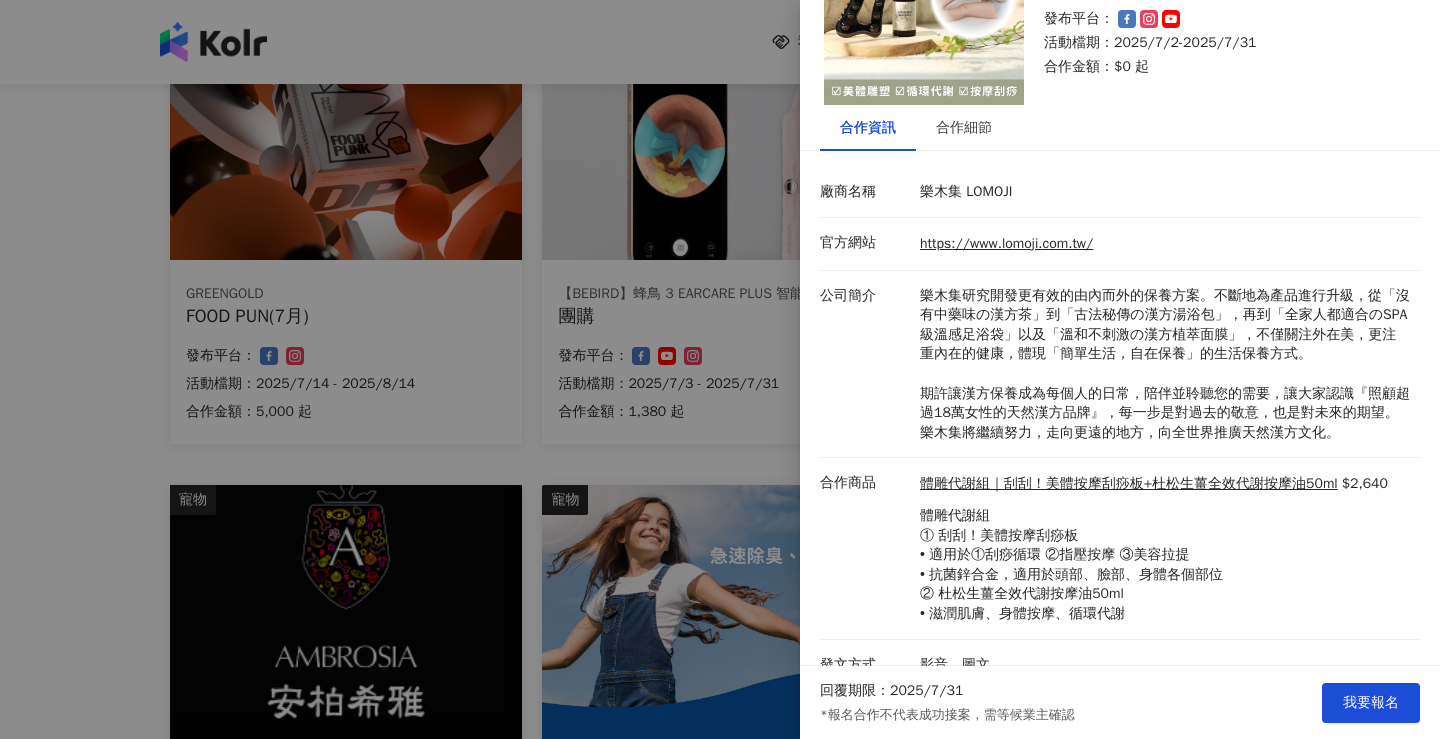 scroll, scrollTop: 142, scrollLeft: 0, axis: vertical 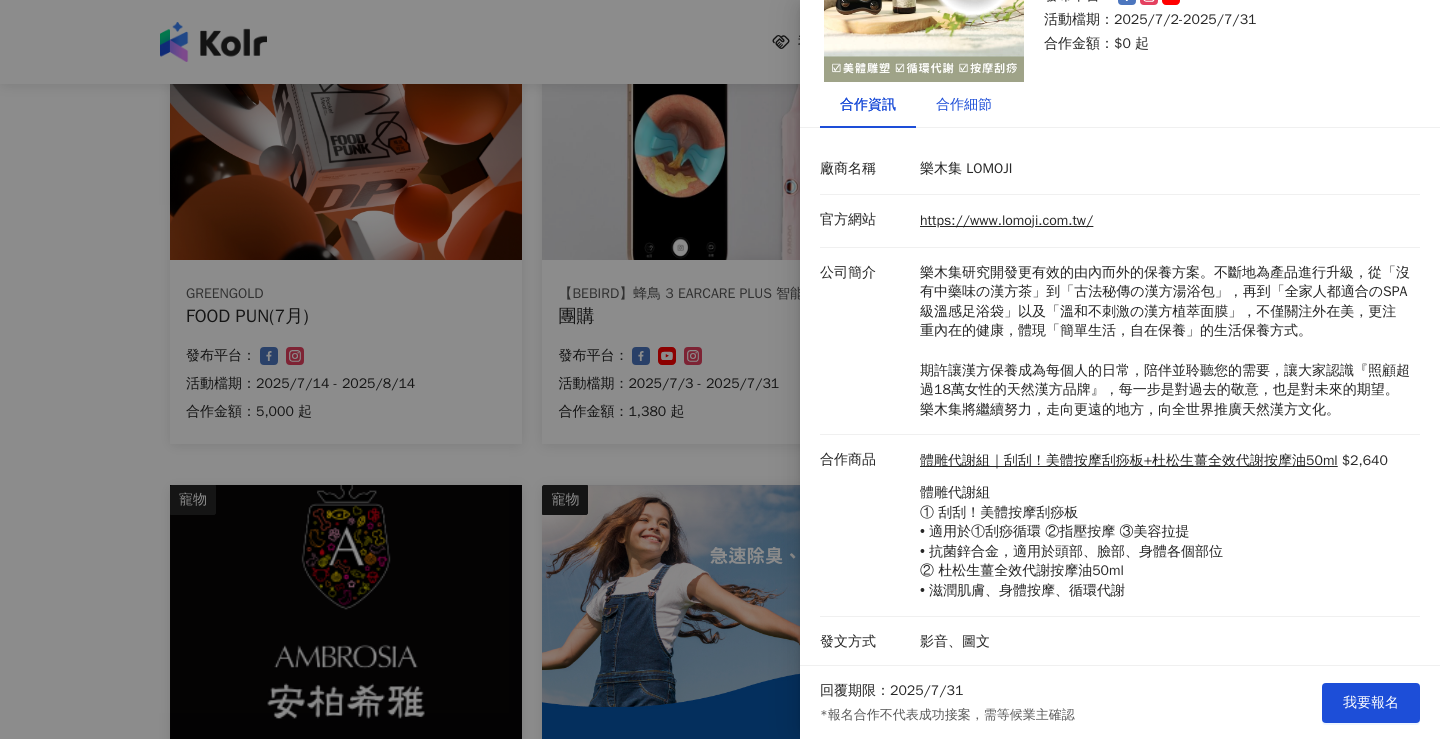 click on "合作細節" at bounding box center [964, 105] 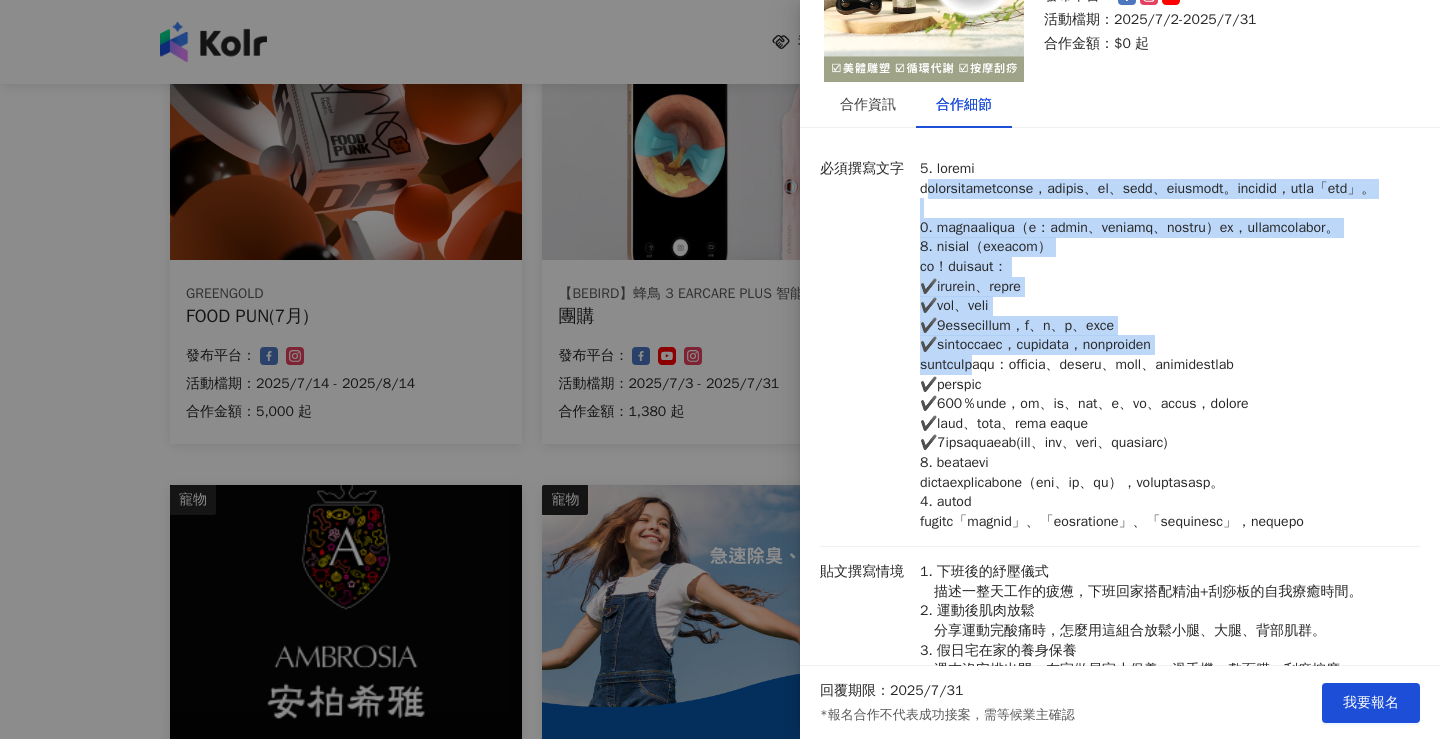 drag, startPoint x: 929, startPoint y: 179, endPoint x: 1030, endPoint y: 407, distance: 249.3692 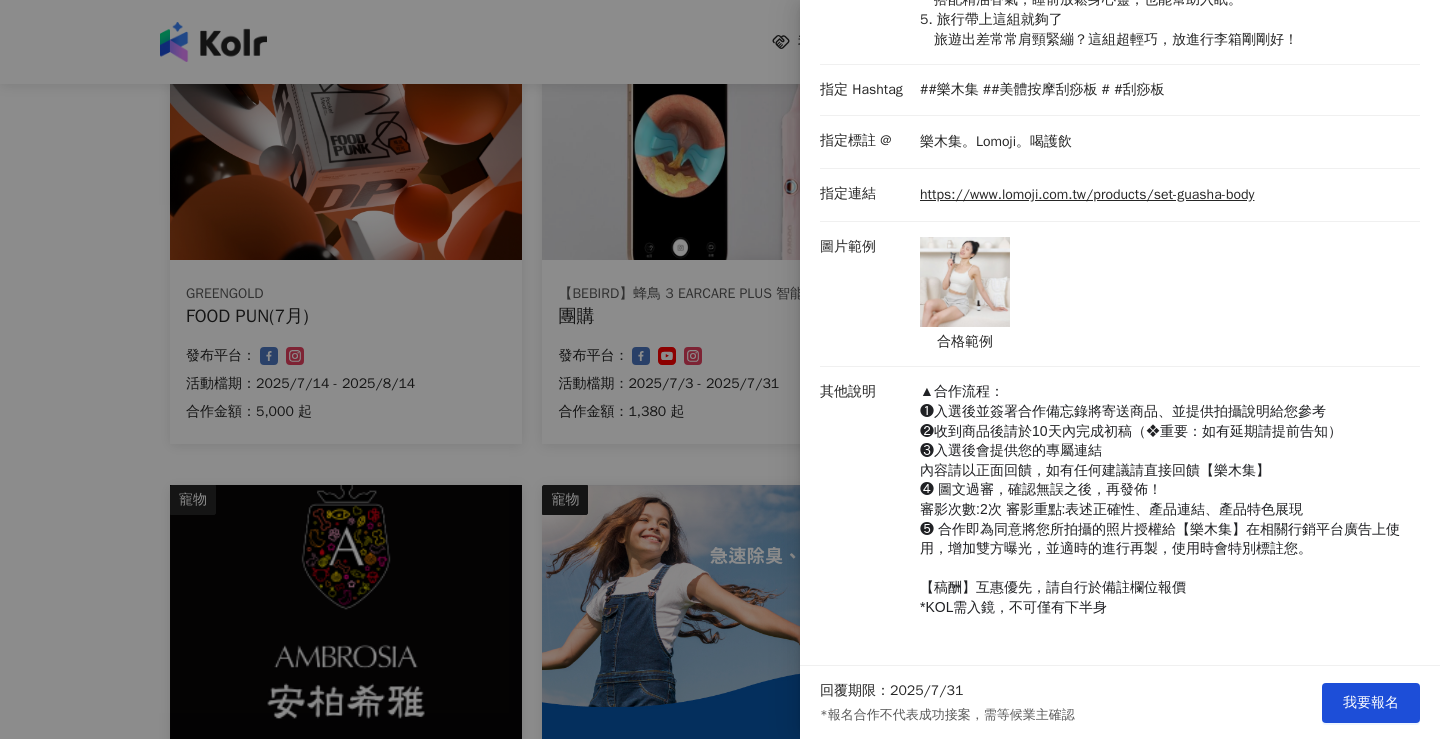 scroll, scrollTop: 974, scrollLeft: 0, axis: vertical 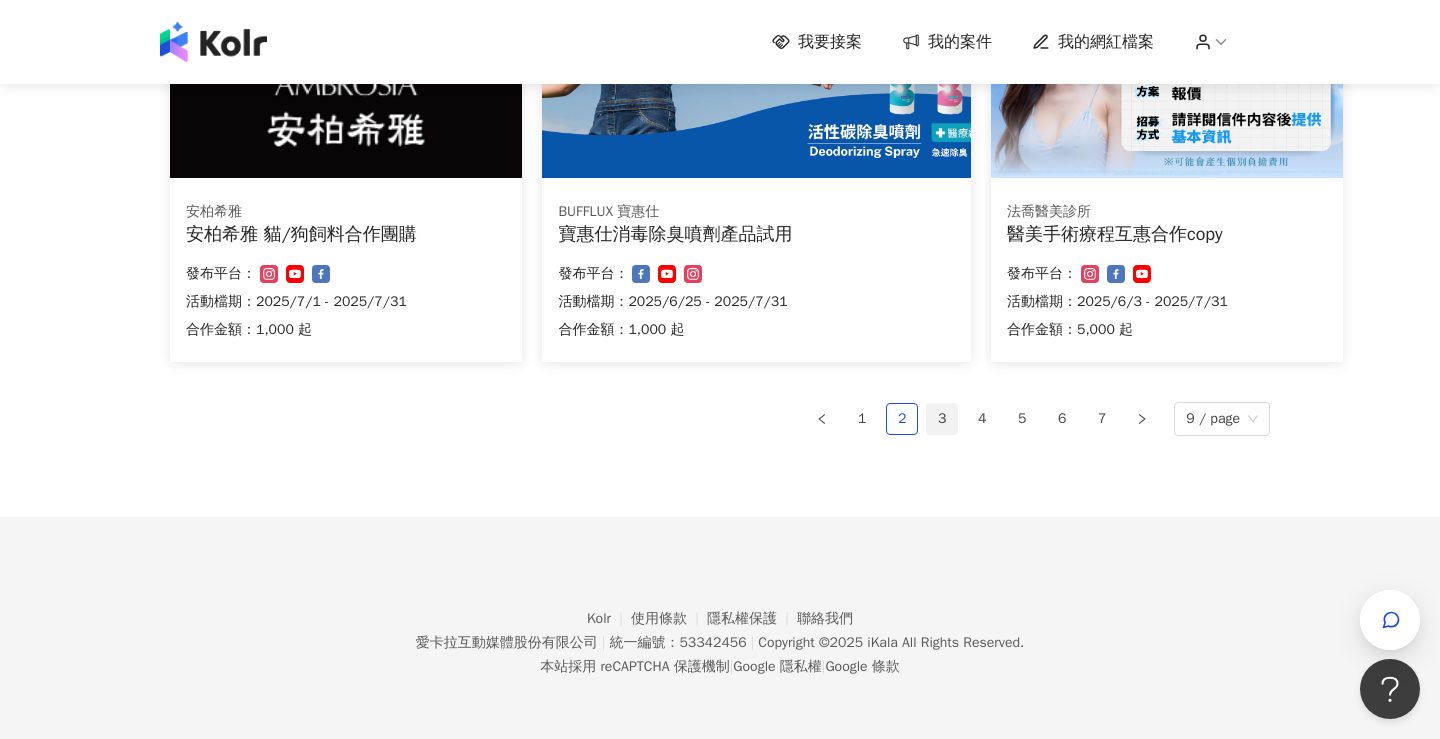 click on "3" at bounding box center (942, 419) 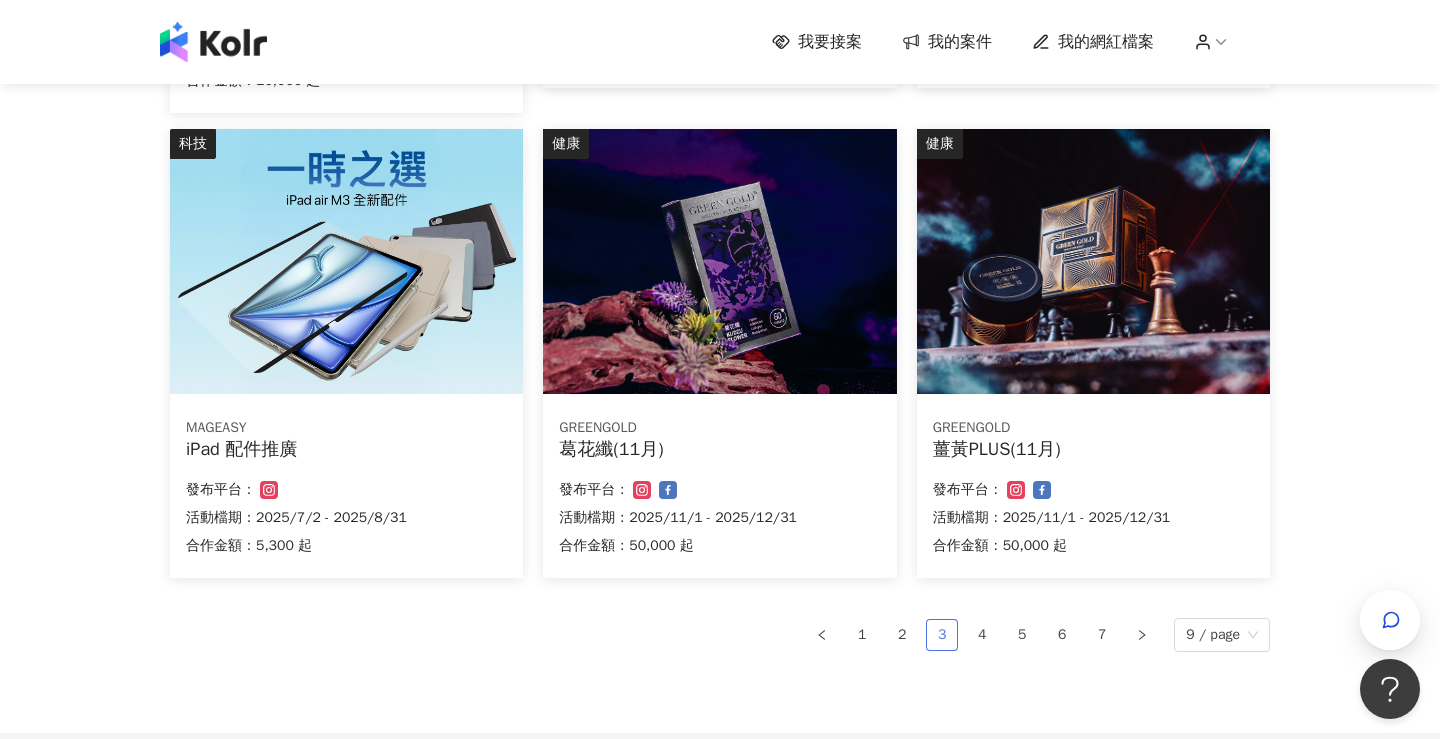 scroll, scrollTop: 1130, scrollLeft: 0, axis: vertical 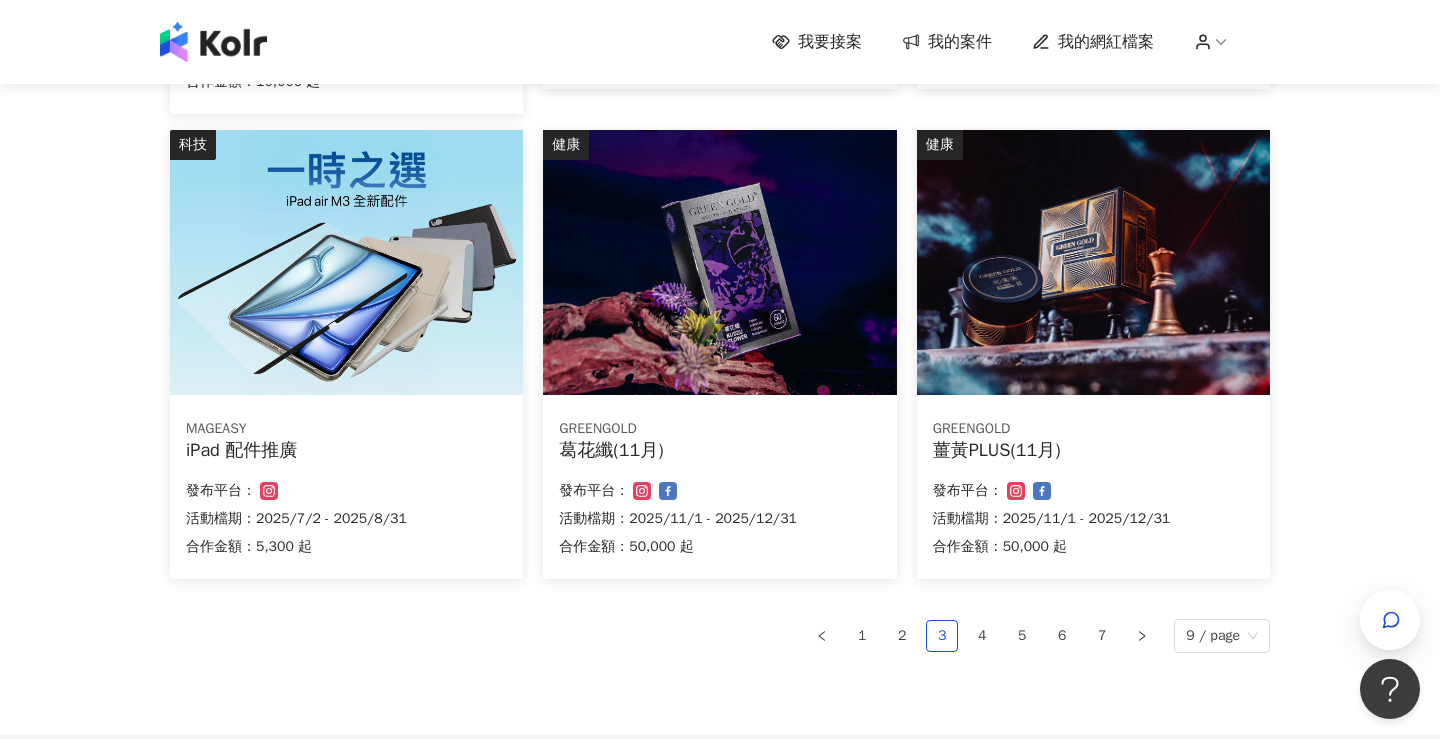 click on "我要接案 我的案件 我的網紅檔案 我要接案 搜尋 排序： 日期新到舊 篩選： 案件類型 發布平台 案件價格範圍 活動檔期 清除 套用 寵物 安柏希雅 安柏希雅 貓/狗飼料合作團購 合作金額： $[PRICE] 起 發布平台： 活動檔期：[DATE] - [DATE] 寵物 BUFFLUX 寶惠仕 寶惠仕消毒除臭噴劑產品試用 合作金額： $[PRICE] 起 發布平台： 活動檔期：[DATE] - [DATE] 美妝時尚 法喬醫美診所 醫美手術療程互惠合作copy 合作金額： $[PRICE] 起 發布平台： 活動檔期：[DATE] - [DATE] 成人 TERRA精品保健食品 TERRA戰神黑瑪卡業配團購開團合作(可保底+抽成方案) 合作金額： $[PRICE] 起 發布平台： 活動檔期：[DATE] - [DATE] 美妝時尚 Amara愛瑪拉極緻塑身系列 amara愛瑪拉塑身褲互惠分享copy 合作金額： $[PRICE] 起 發布平台： 活動檔期：[DATE] - [DATE] 美食 GREENGOLD FOOD PUN(7月) 合作金額： $[PRICE] 起 發布平台： 科技 1" at bounding box center [720, -87] 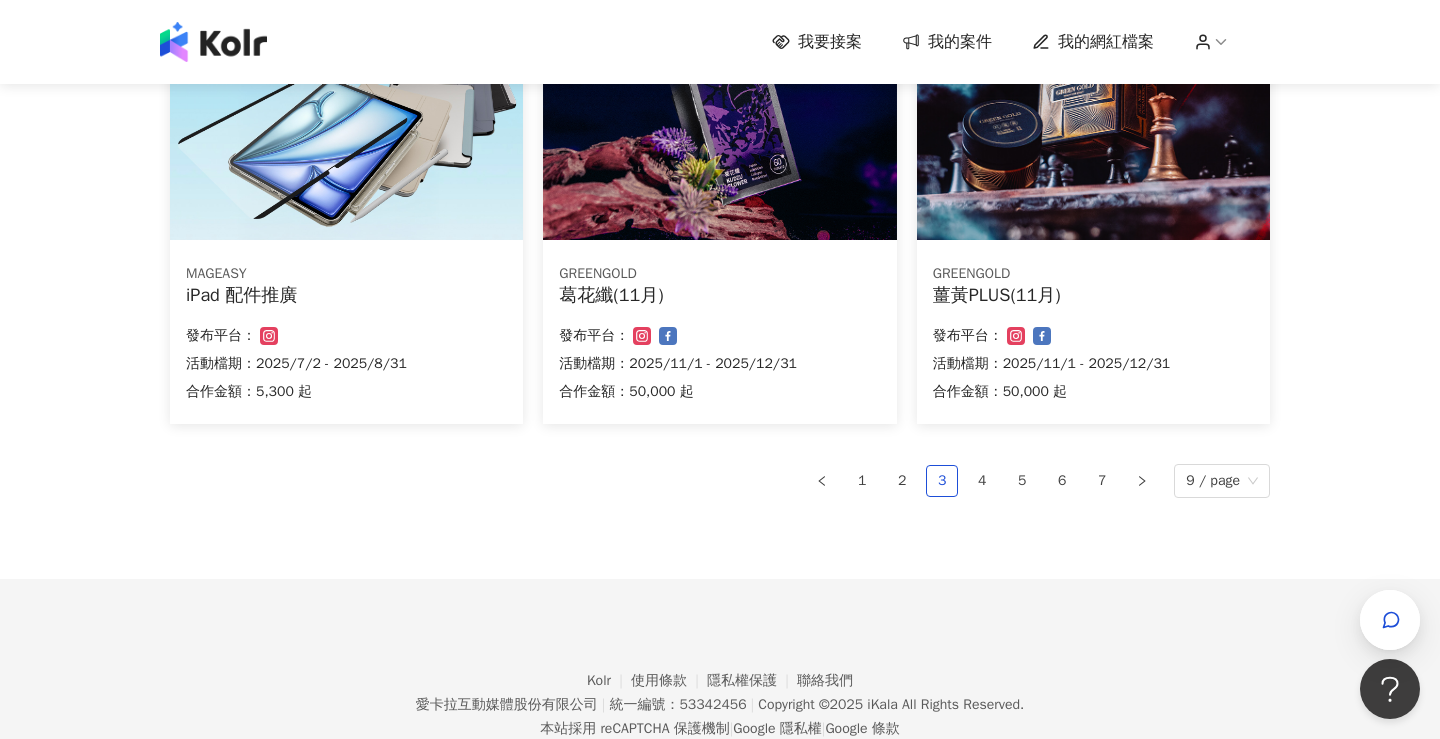 scroll, scrollTop: 1218, scrollLeft: 0, axis: vertical 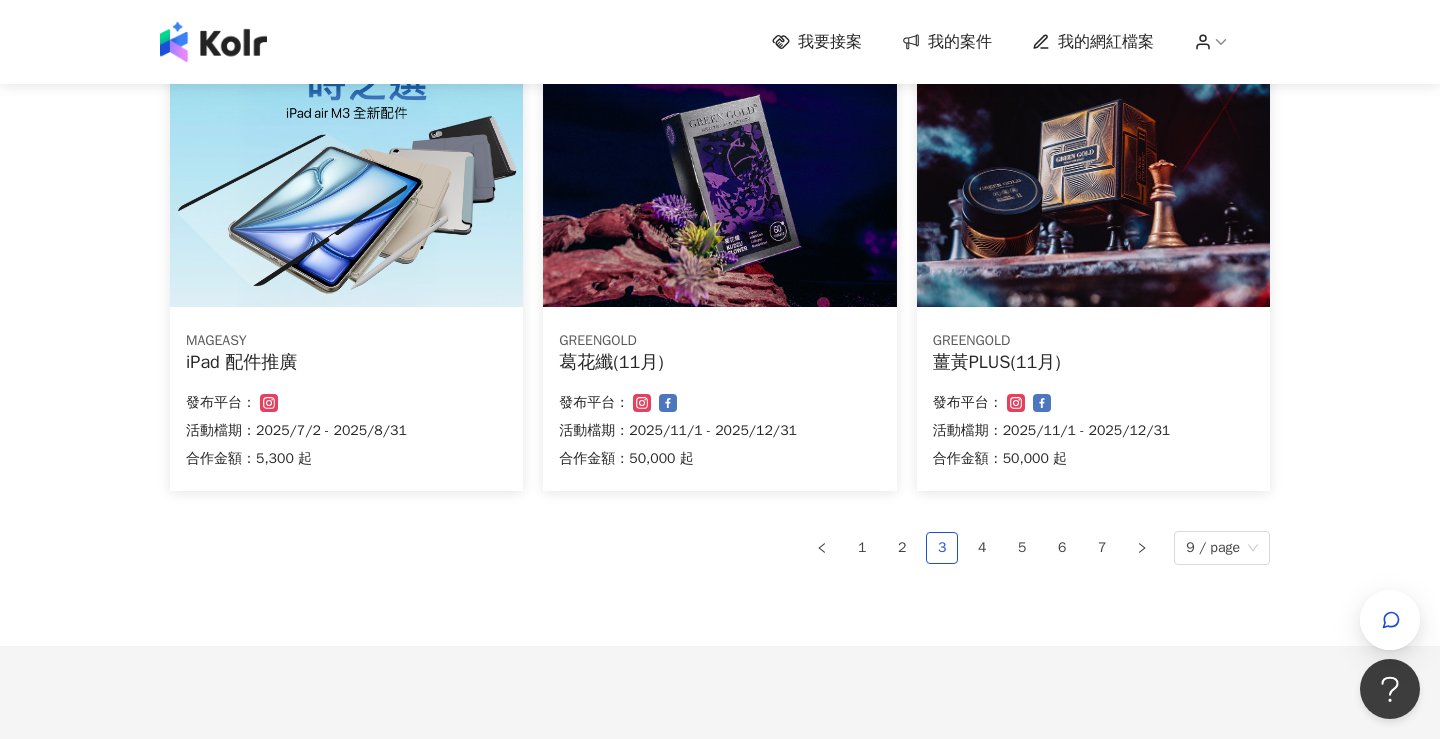 click at bounding box center [719, 174] 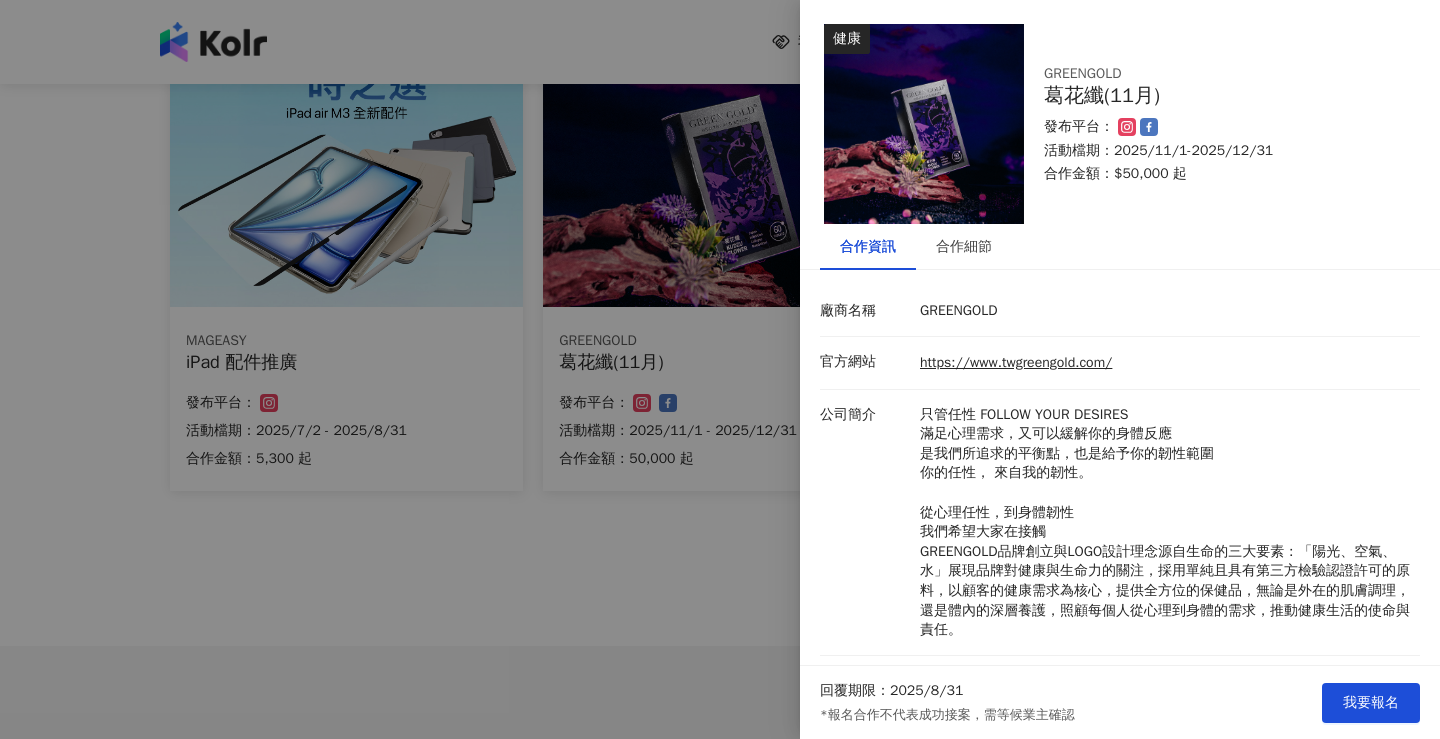 click at bounding box center [720, 369] 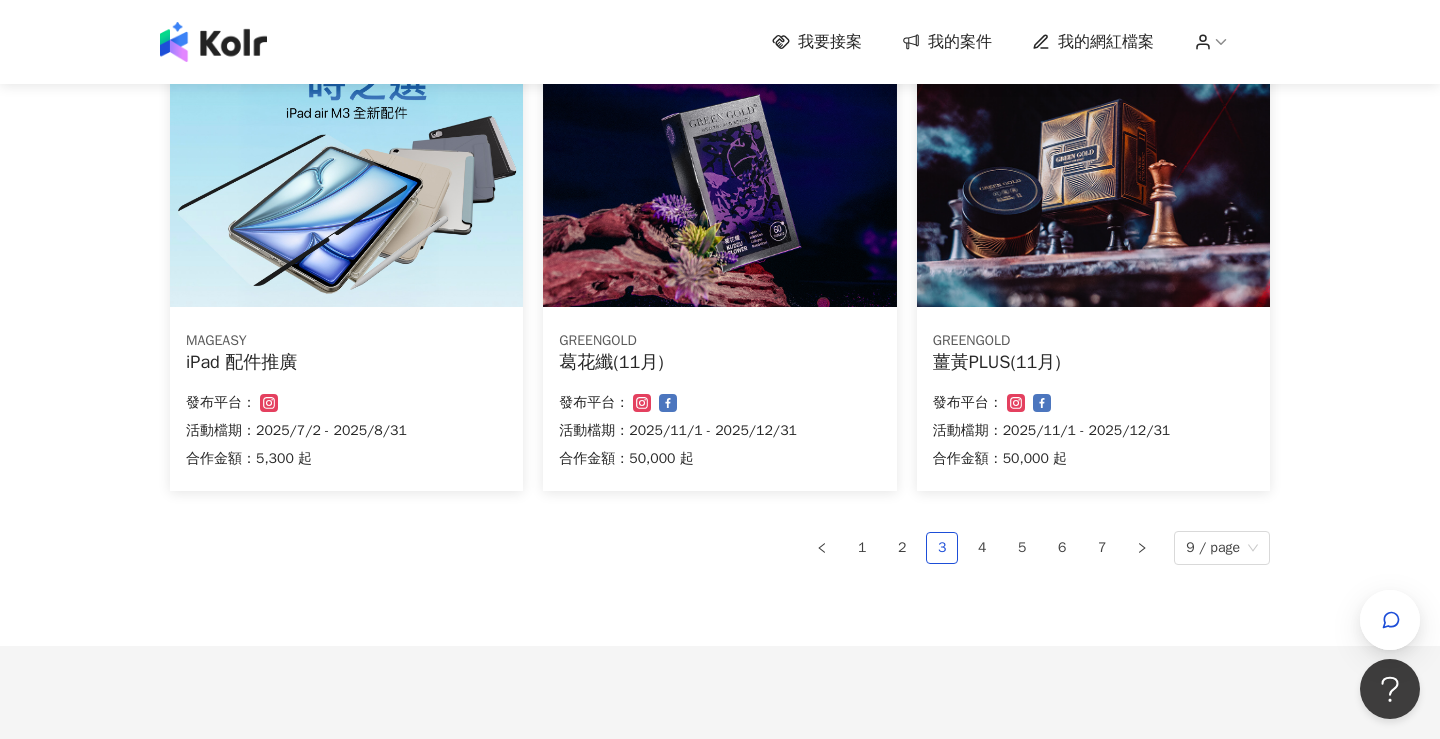 click at bounding box center [1093, 174] 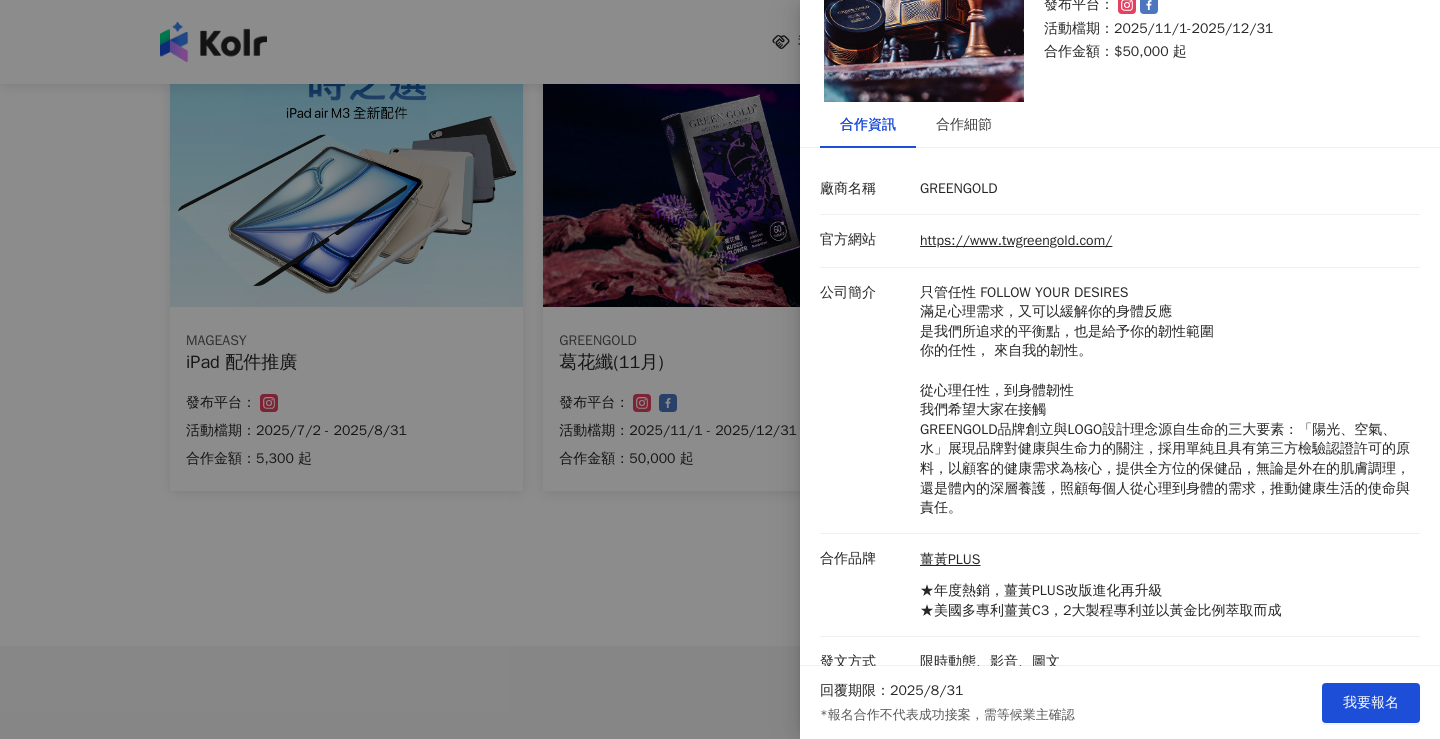 scroll, scrollTop: 142, scrollLeft: 0, axis: vertical 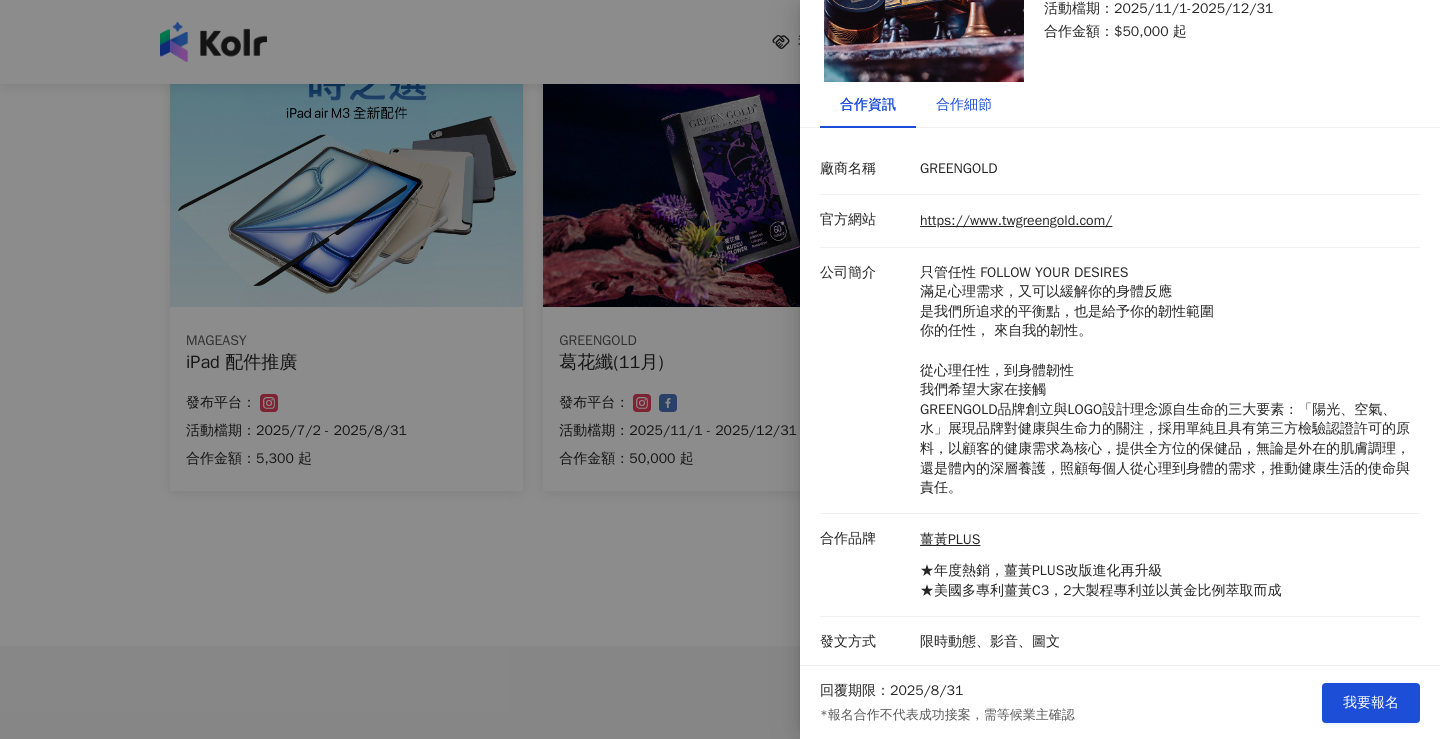click on "合作細節" at bounding box center (964, 105) 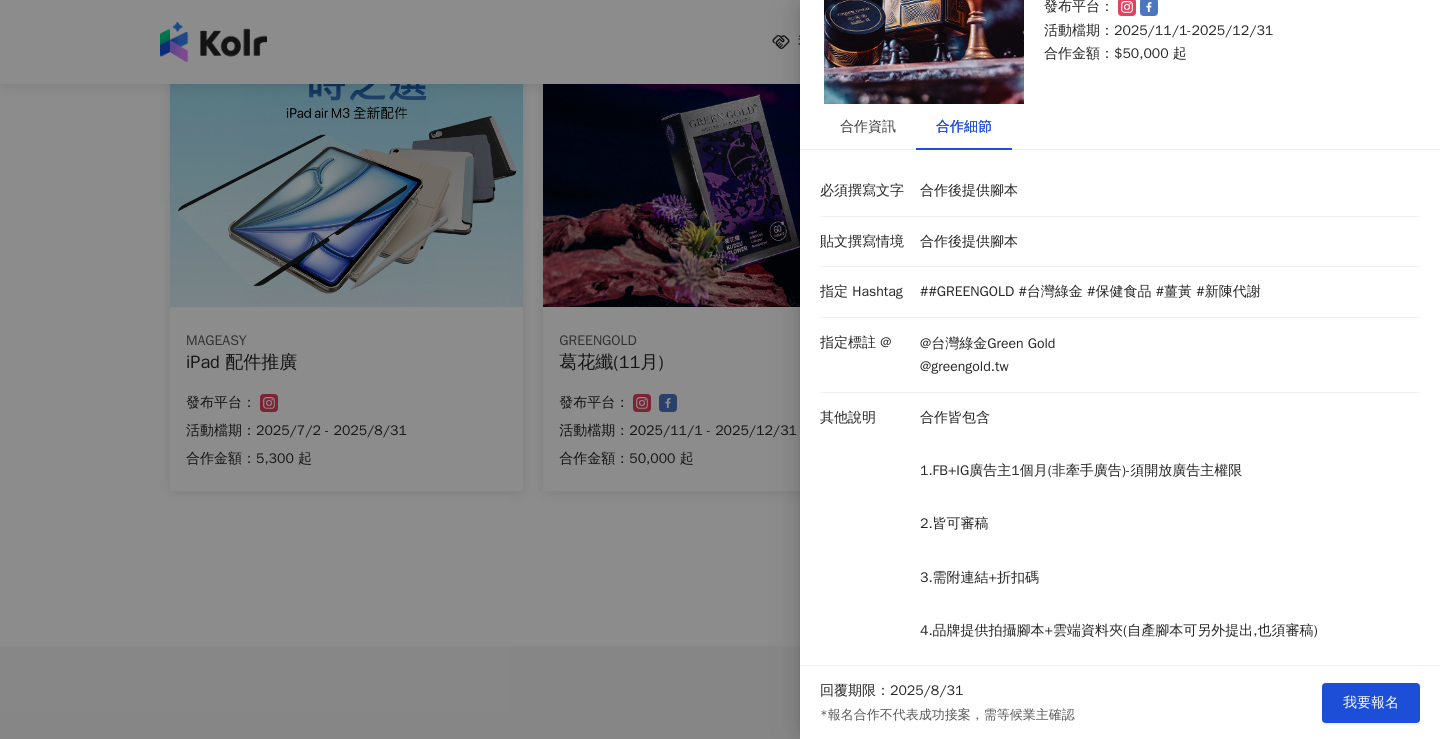 scroll, scrollTop: 0, scrollLeft: 0, axis: both 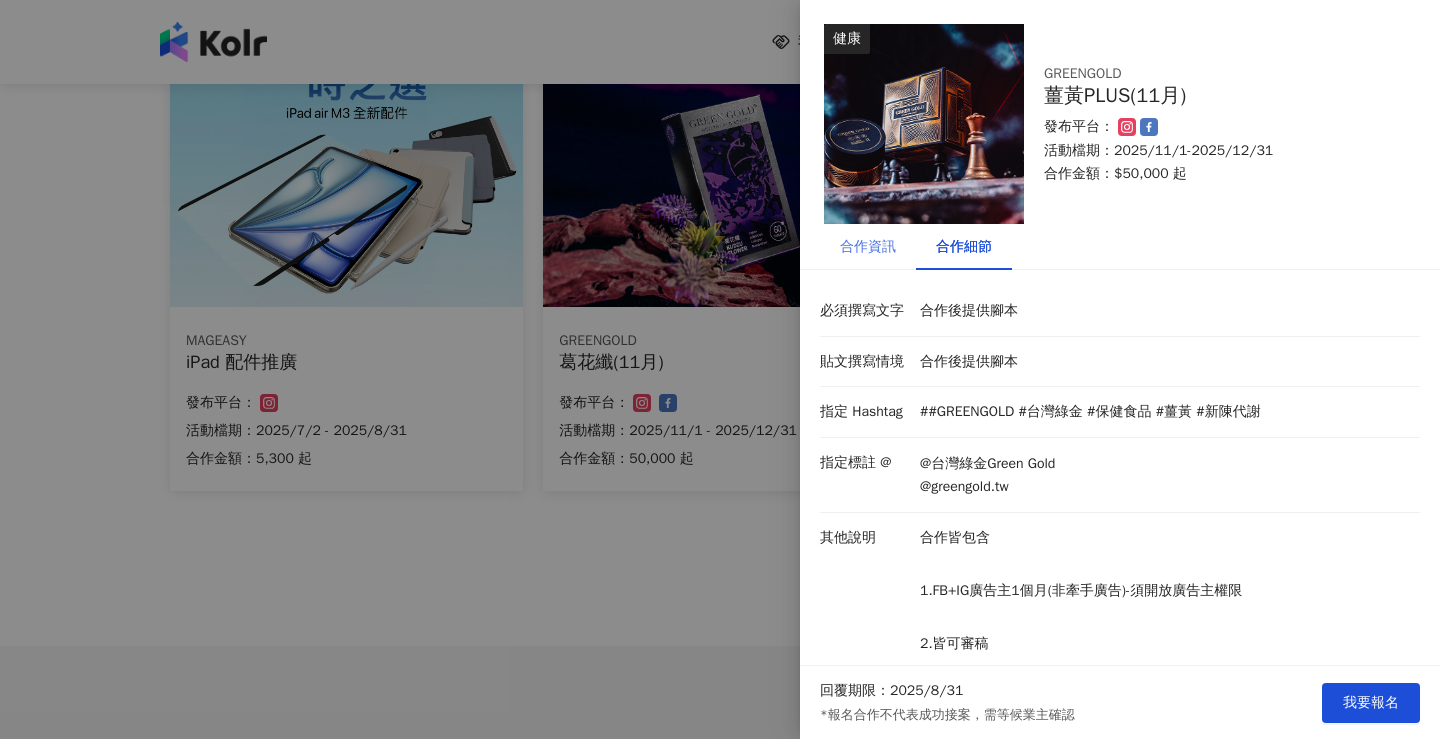 click on "合作資訊" at bounding box center [868, 247] 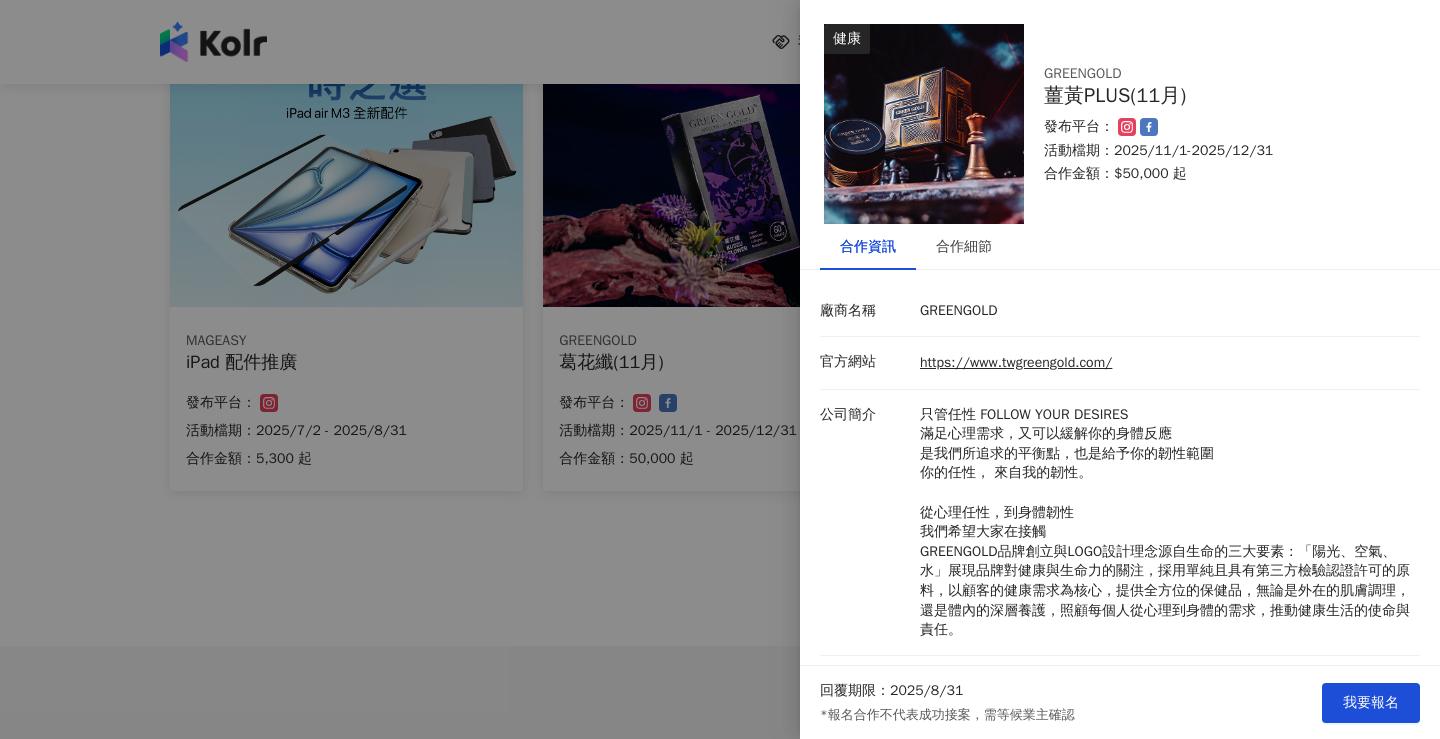 click at bounding box center [720, 369] 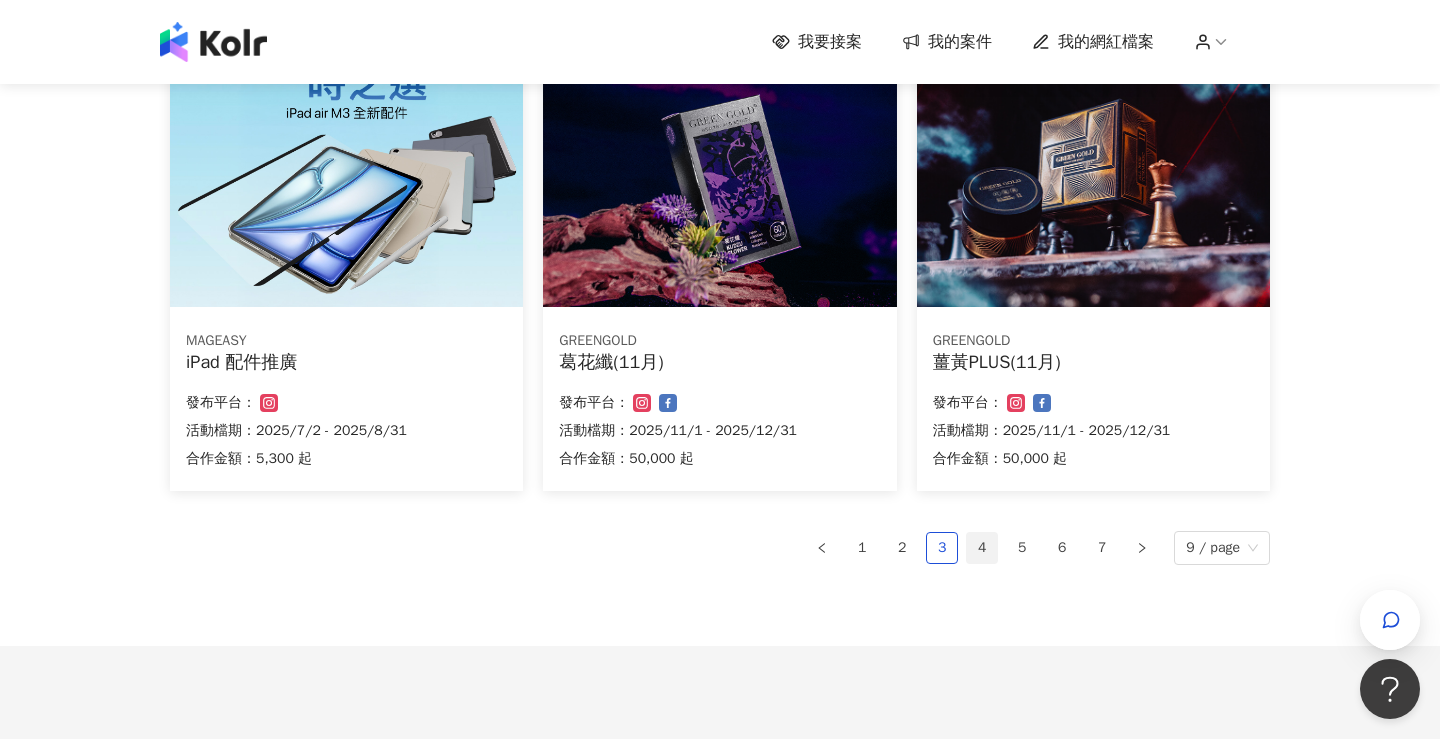 click on "4" at bounding box center [982, 548] 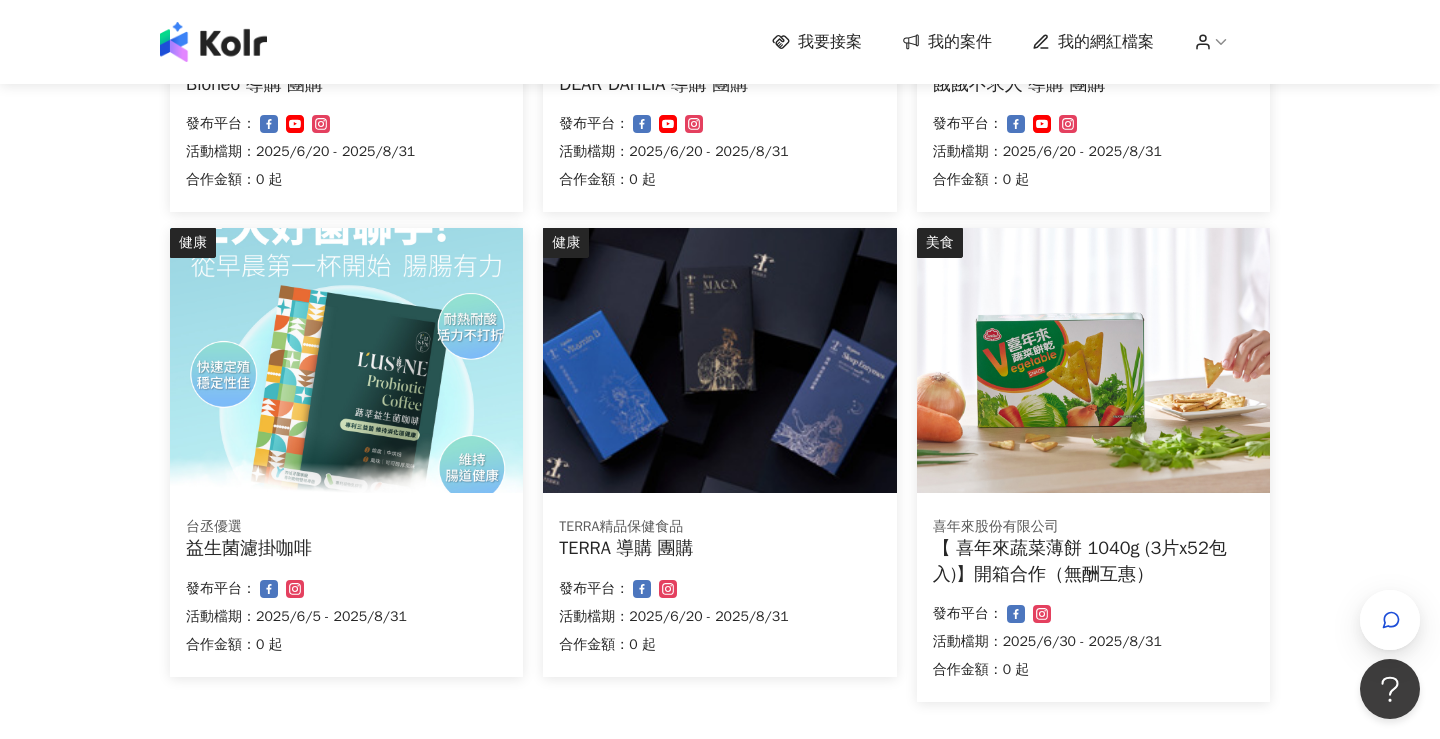 scroll, scrollTop: 1056, scrollLeft: 0, axis: vertical 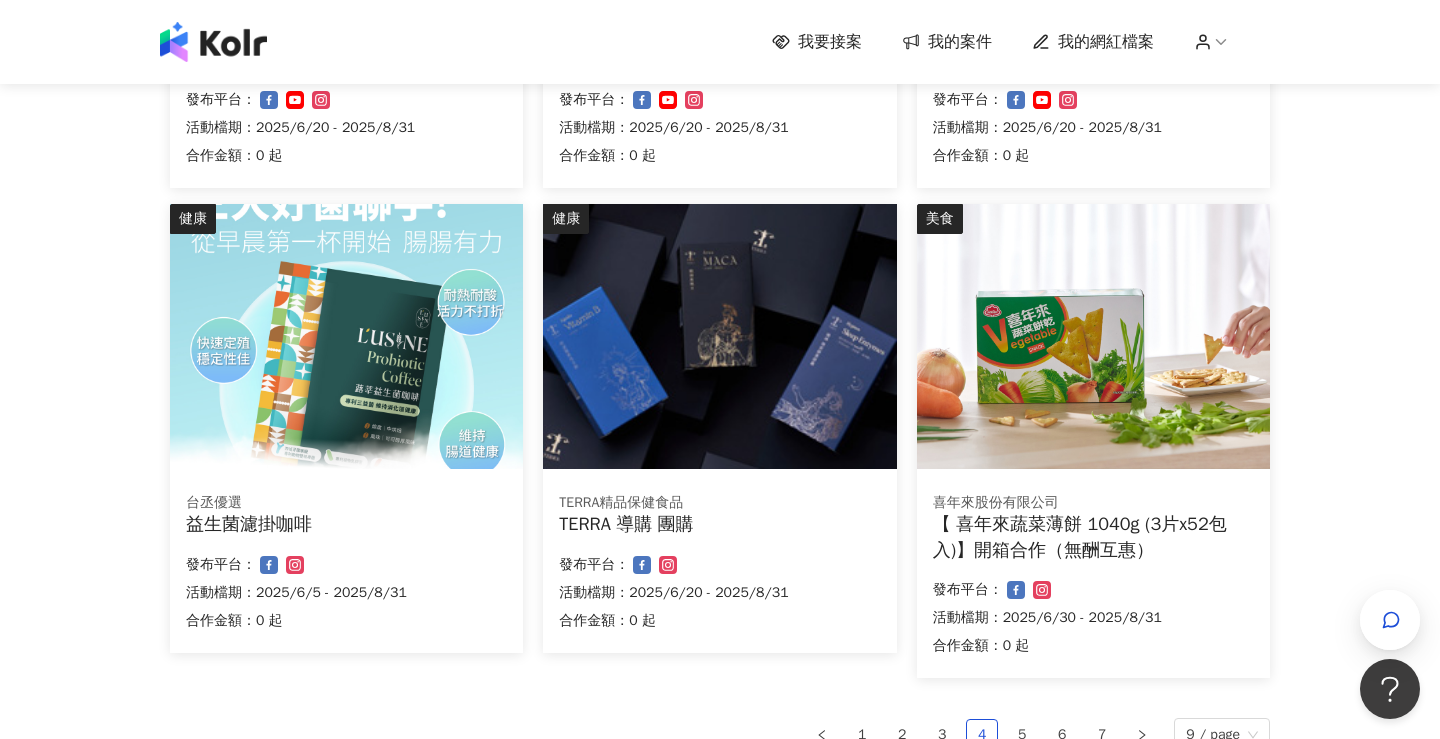 click on "台丞優選" at bounding box center (346, 503) 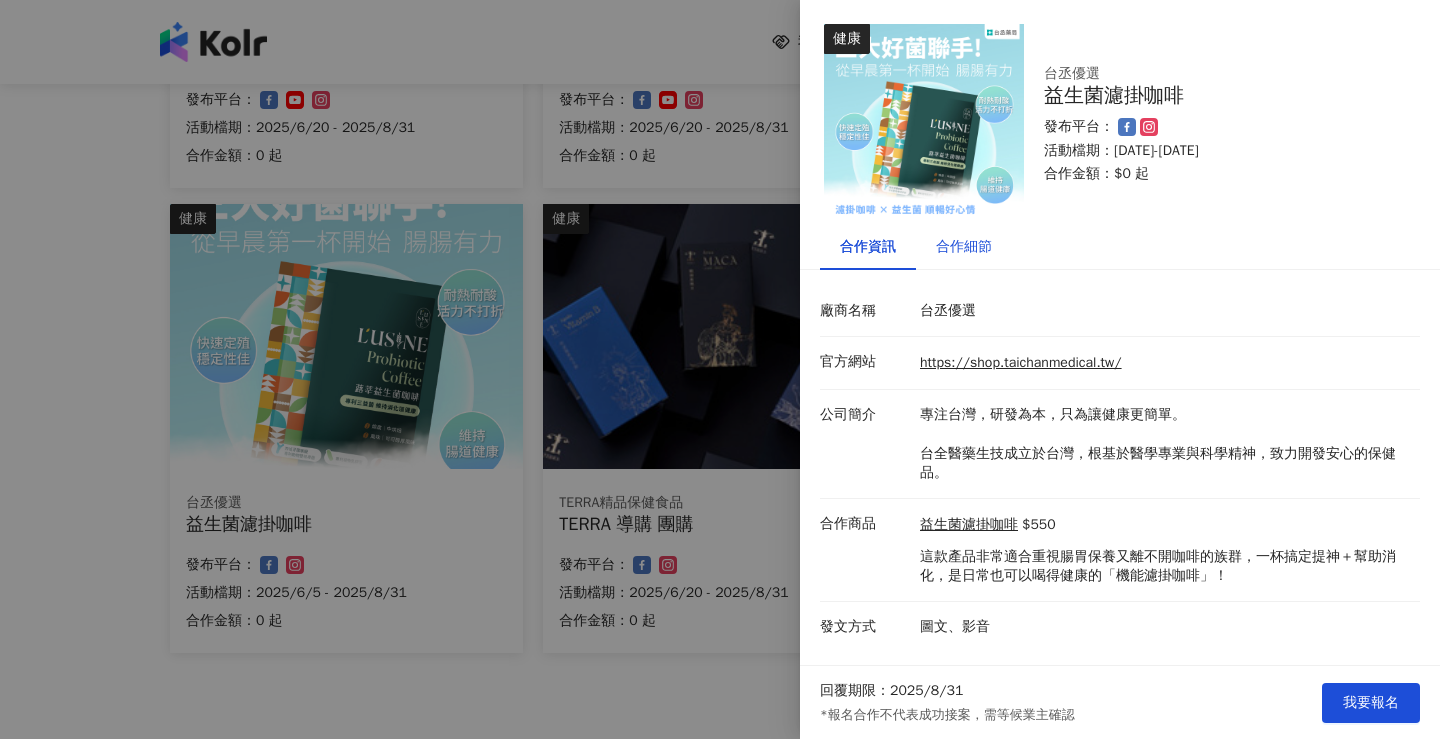 click on "合作細節" at bounding box center (964, 247) 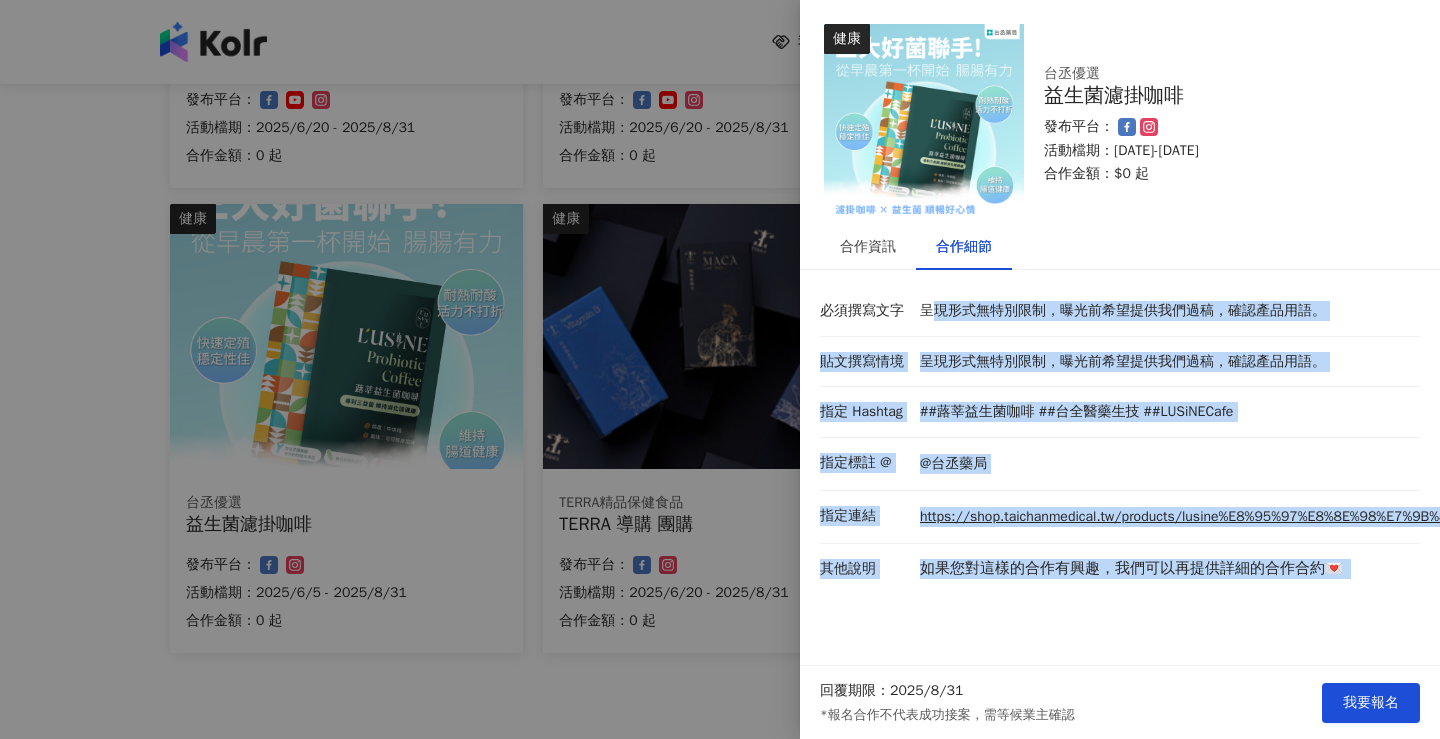 drag, startPoint x: 927, startPoint y: 303, endPoint x: 1020, endPoint y: 626, distance: 336.122 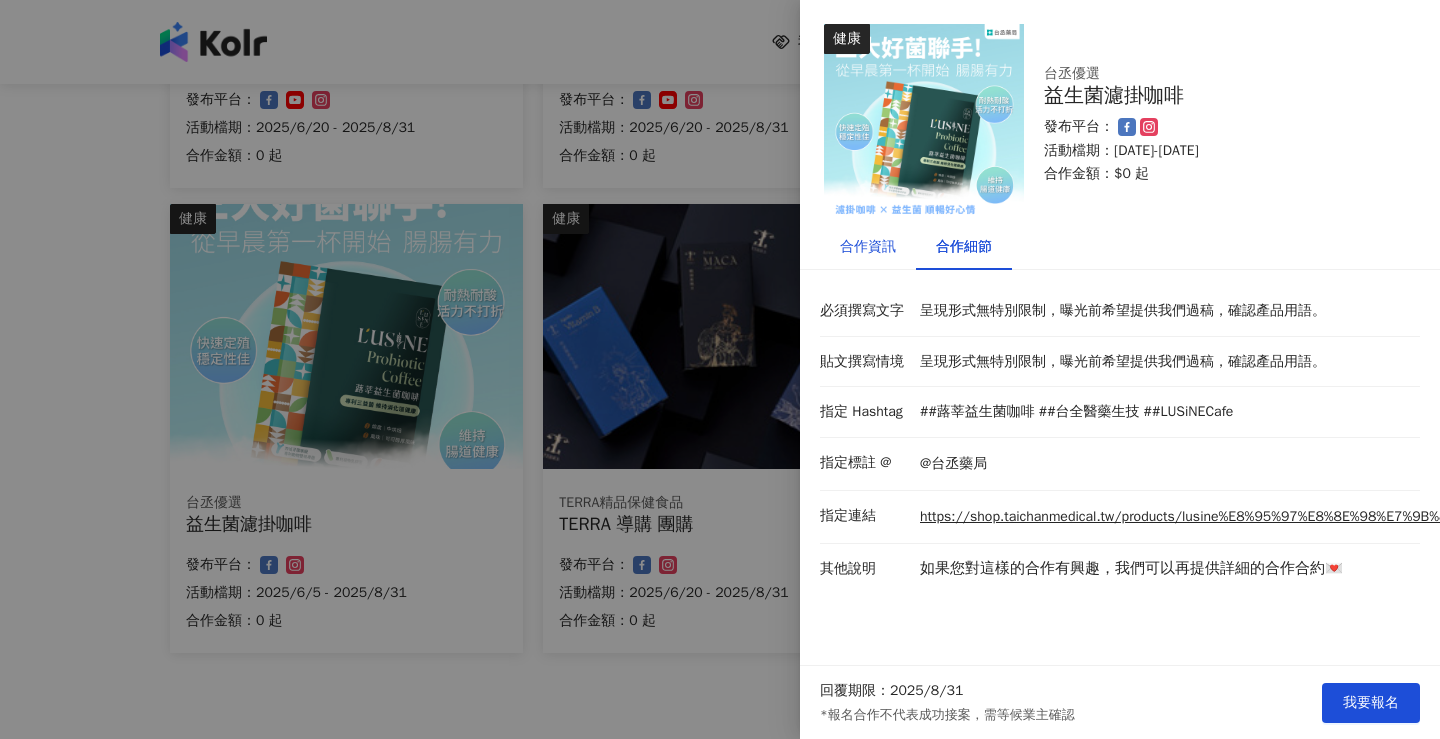 click on "合作資訊" at bounding box center (868, 247) 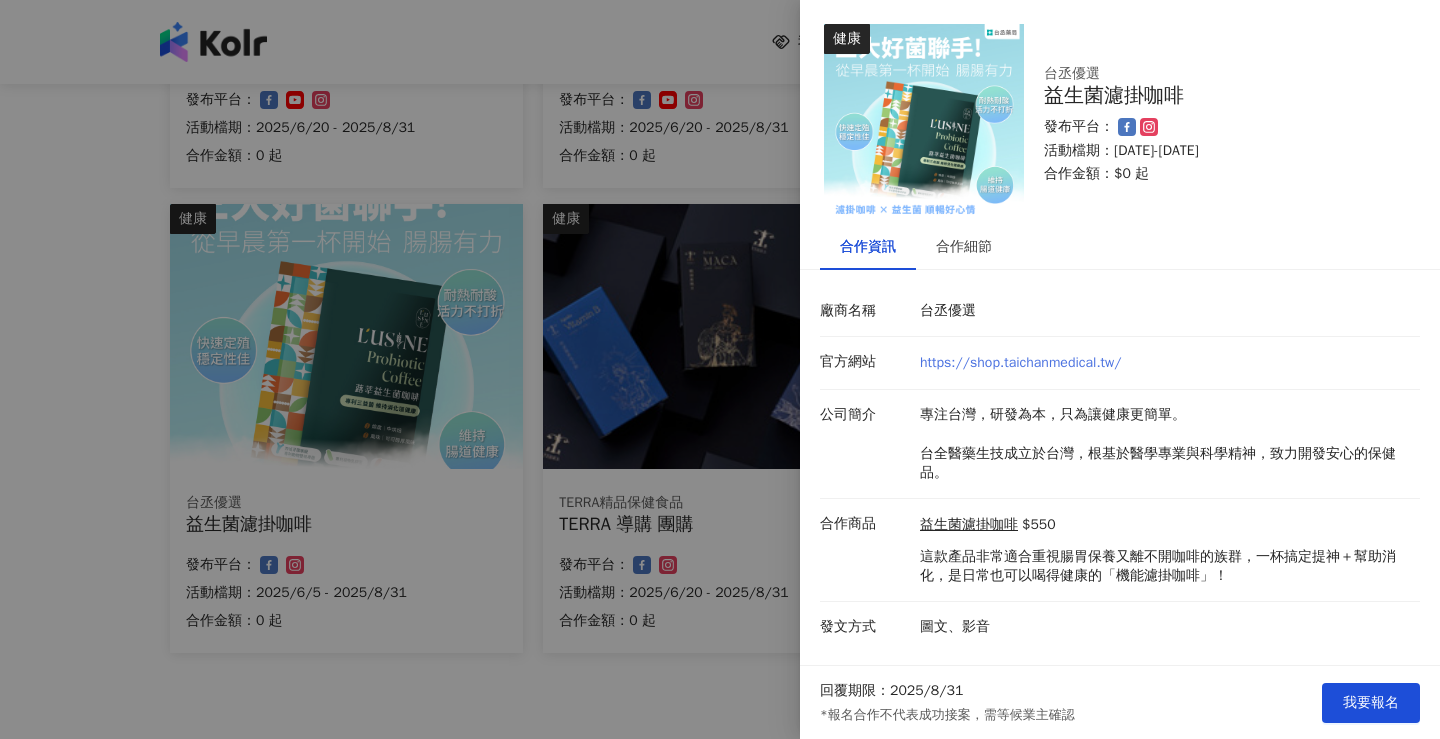 click on "https://shop.taichanmedical.tw/" at bounding box center [1021, 362] 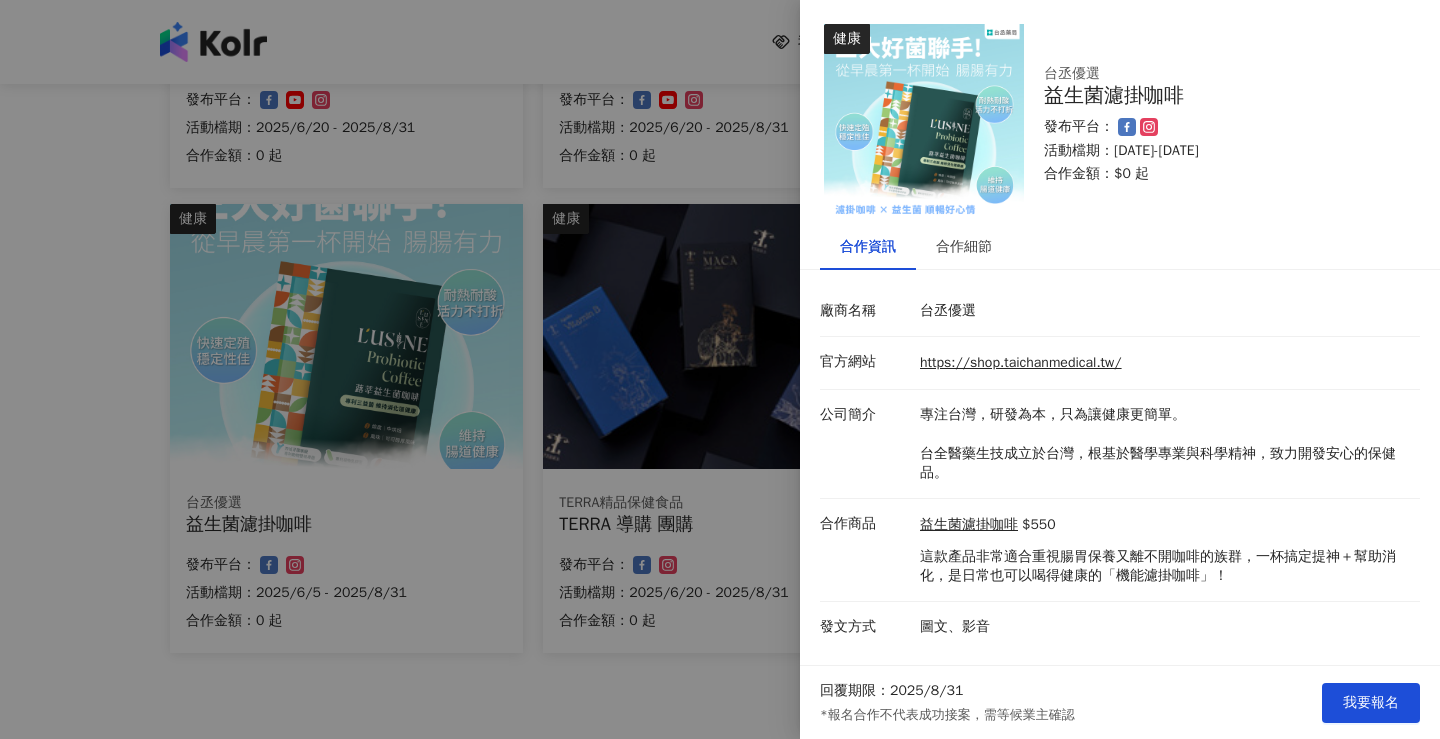 click at bounding box center [720, 369] 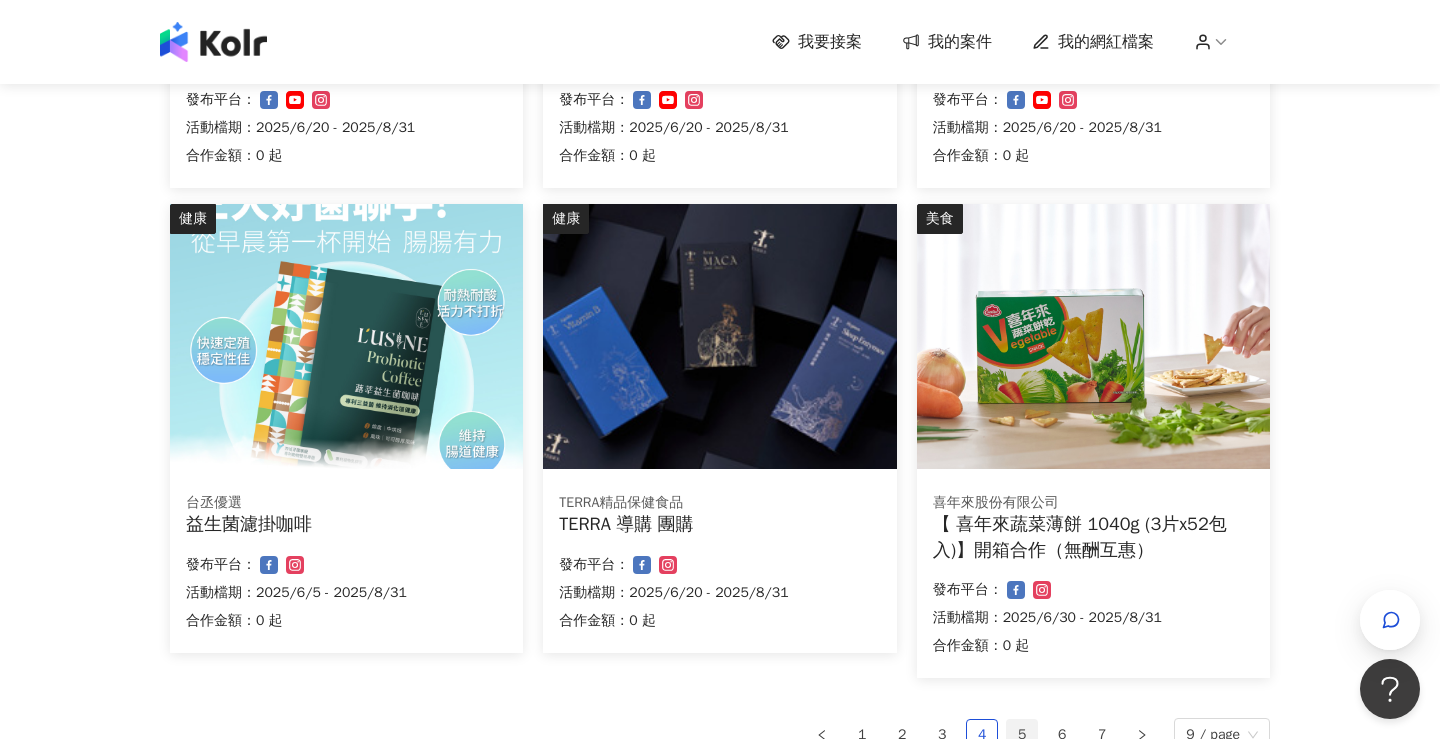 click on "5" at bounding box center (1022, 735) 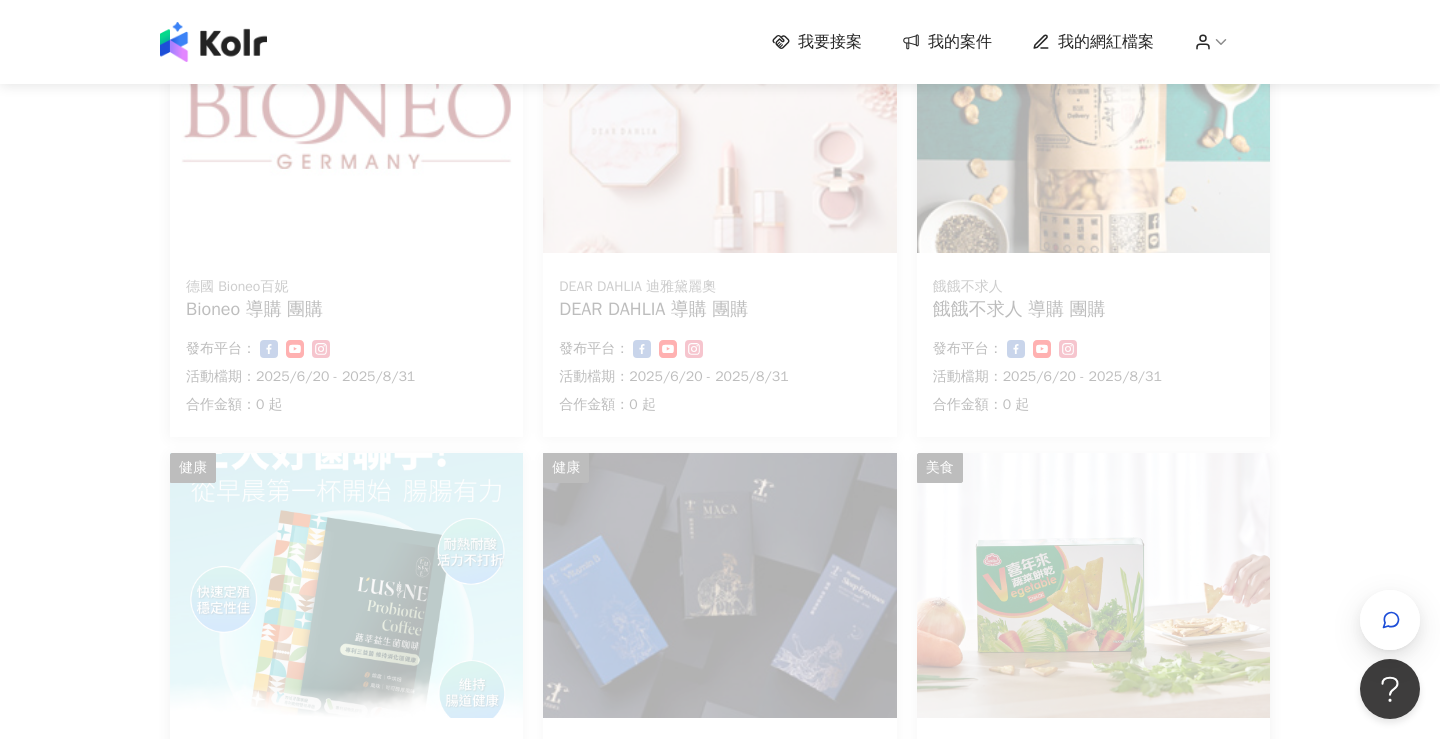 scroll, scrollTop: 786, scrollLeft: 0, axis: vertical 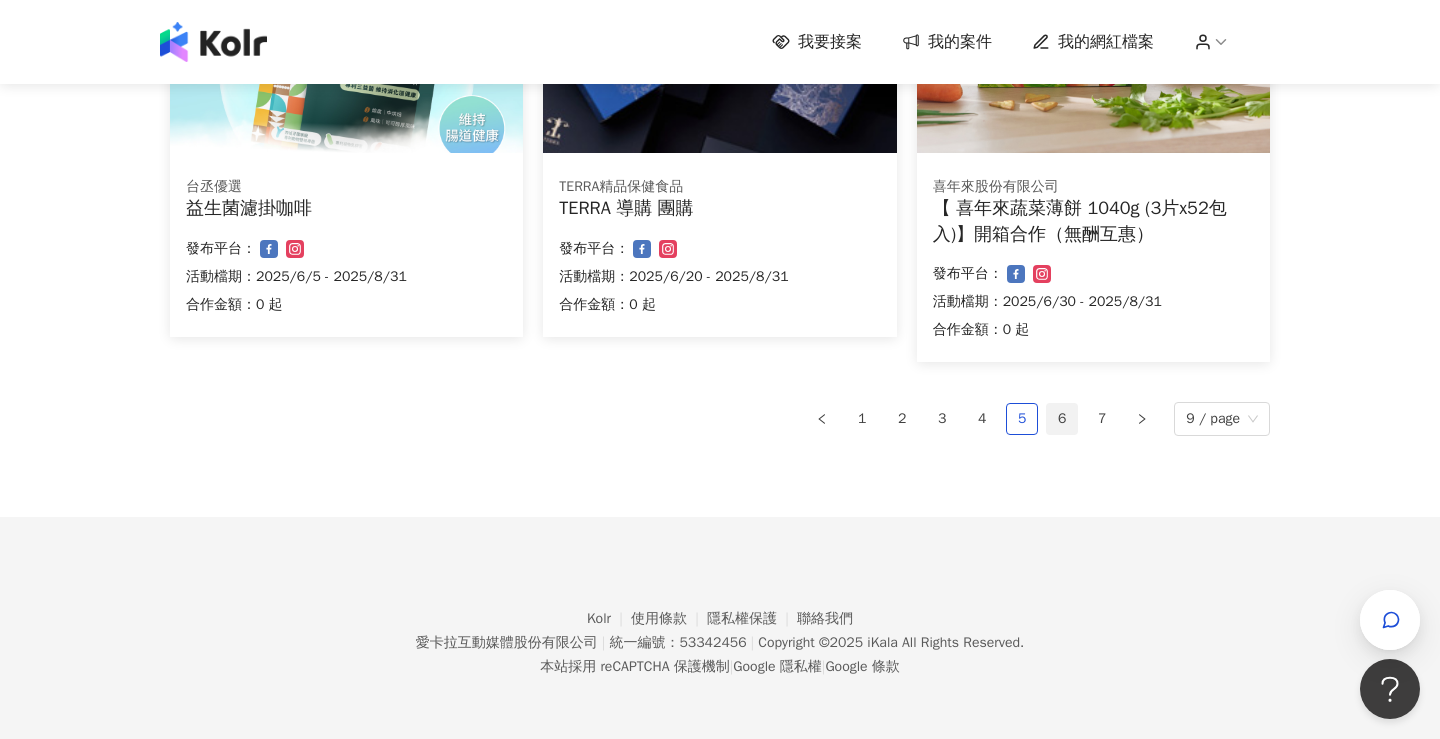 click on "6" at bounding box center (1062, 419) 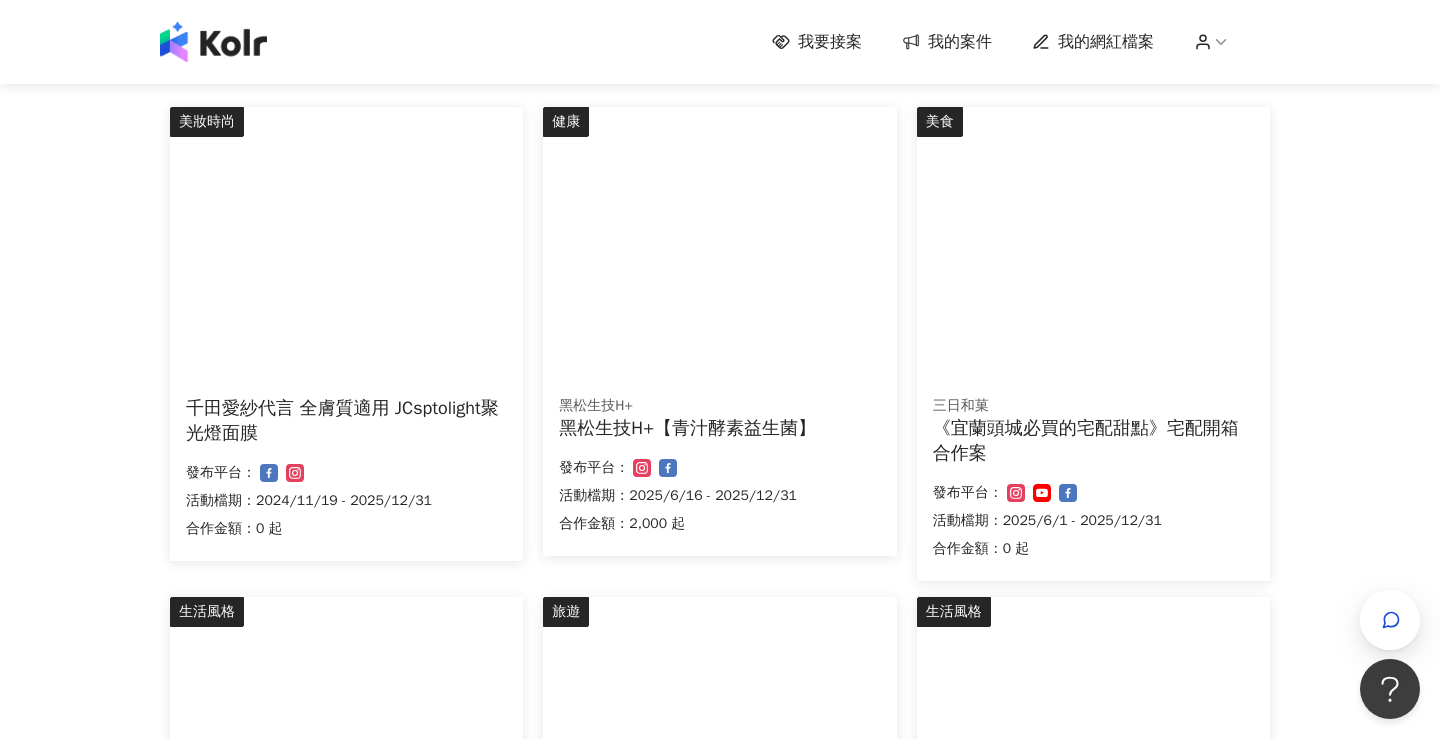 scroll, scrollTop: 195, scrollLeft: 0, axis: vertical 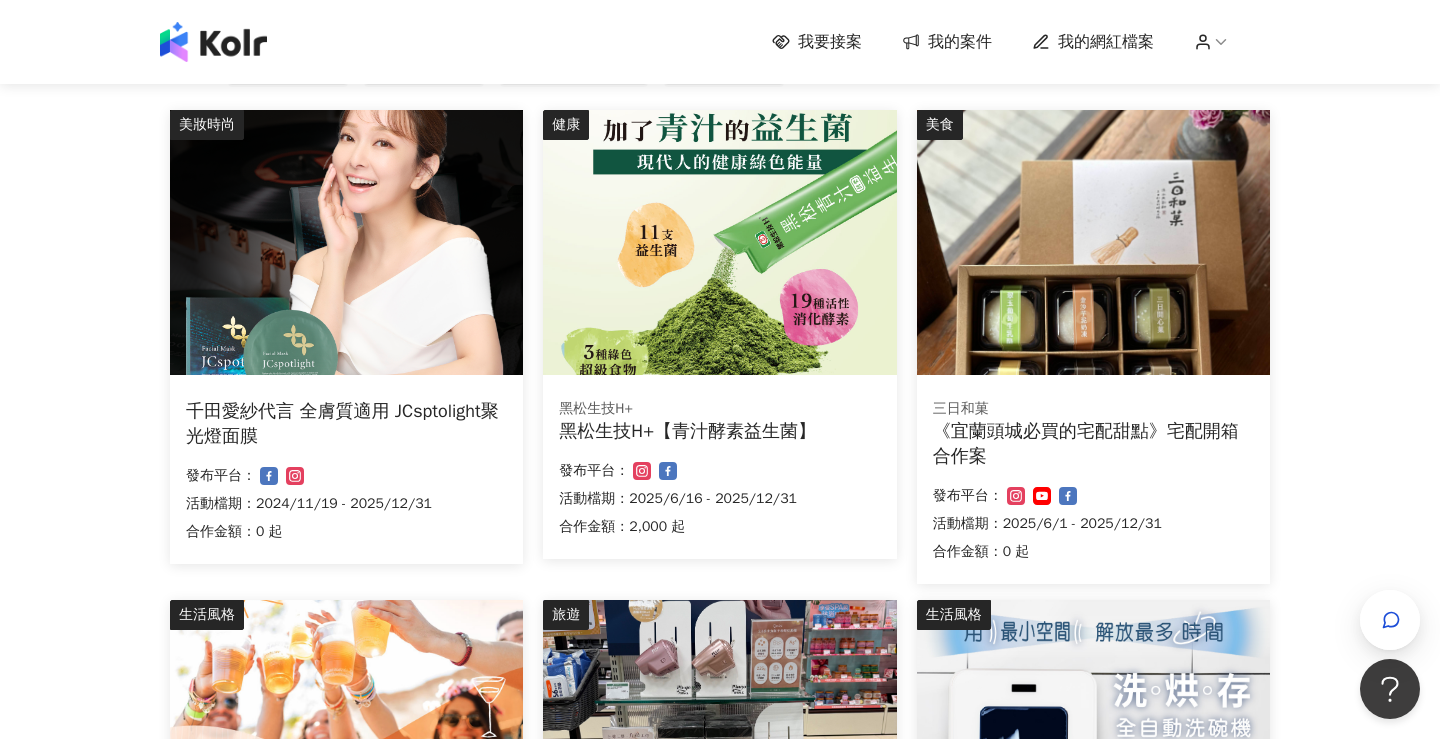 click on "黑松生技H+" at bounding box center [719, 409] 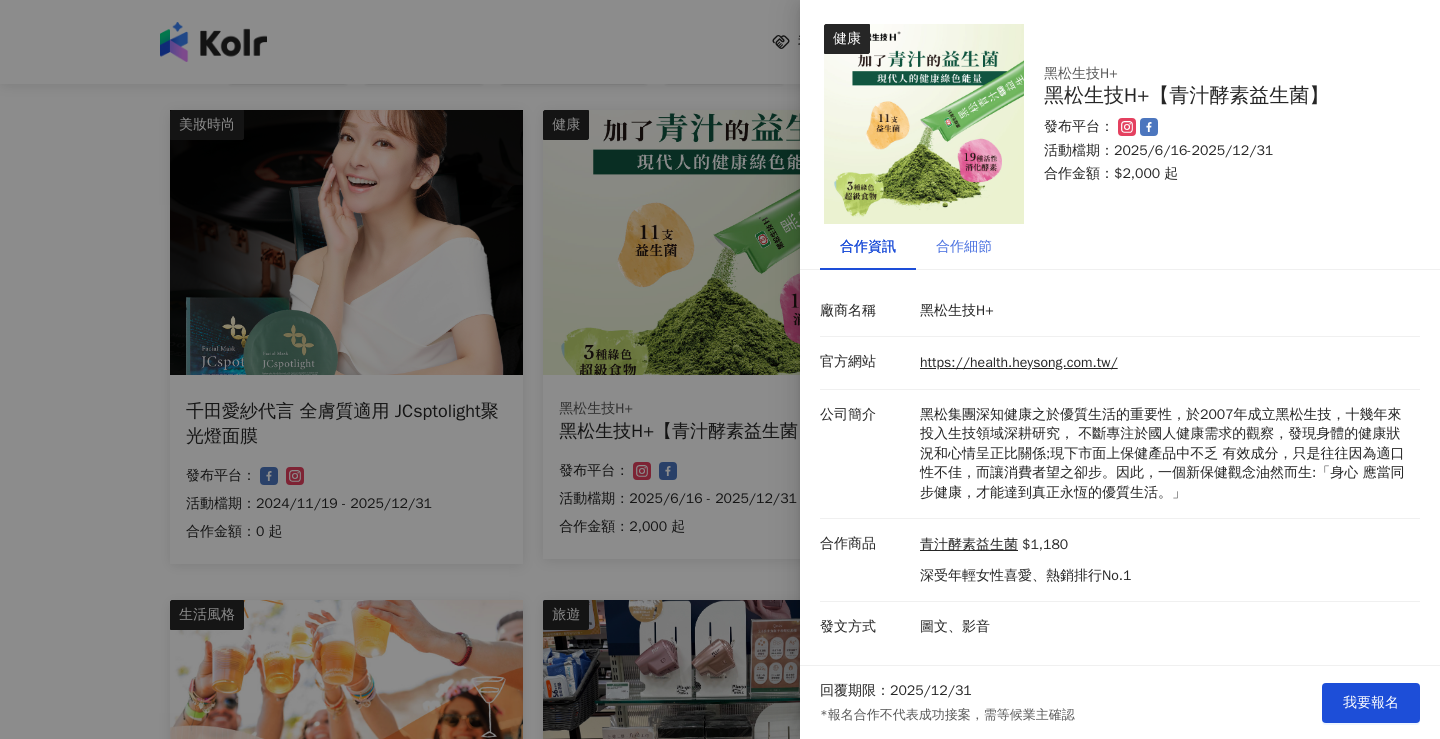click on "合作細節" at bounding box center [964, 247] 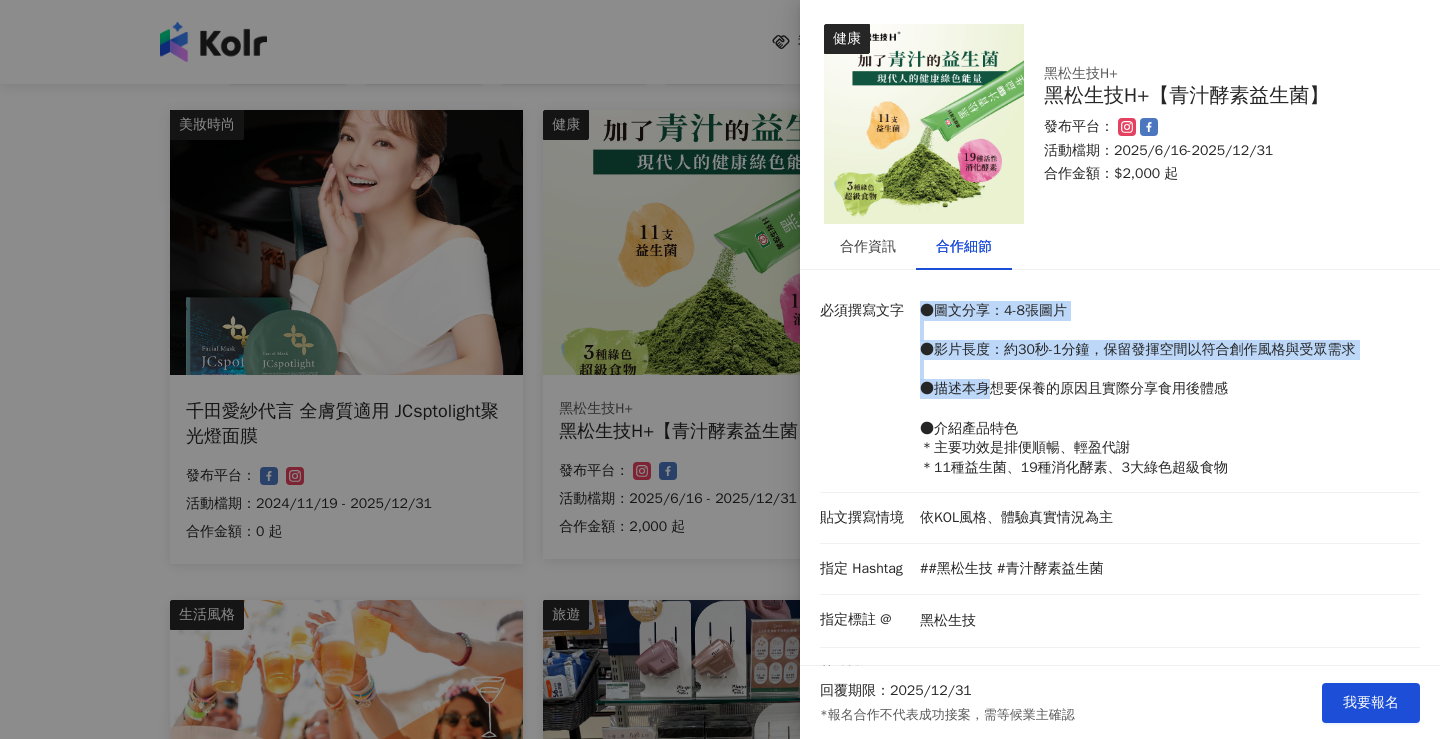 drag, startPoint x: 933, startPoint y: 296, endPoint x: 988, endPoint y: 385, distance: 104.62313 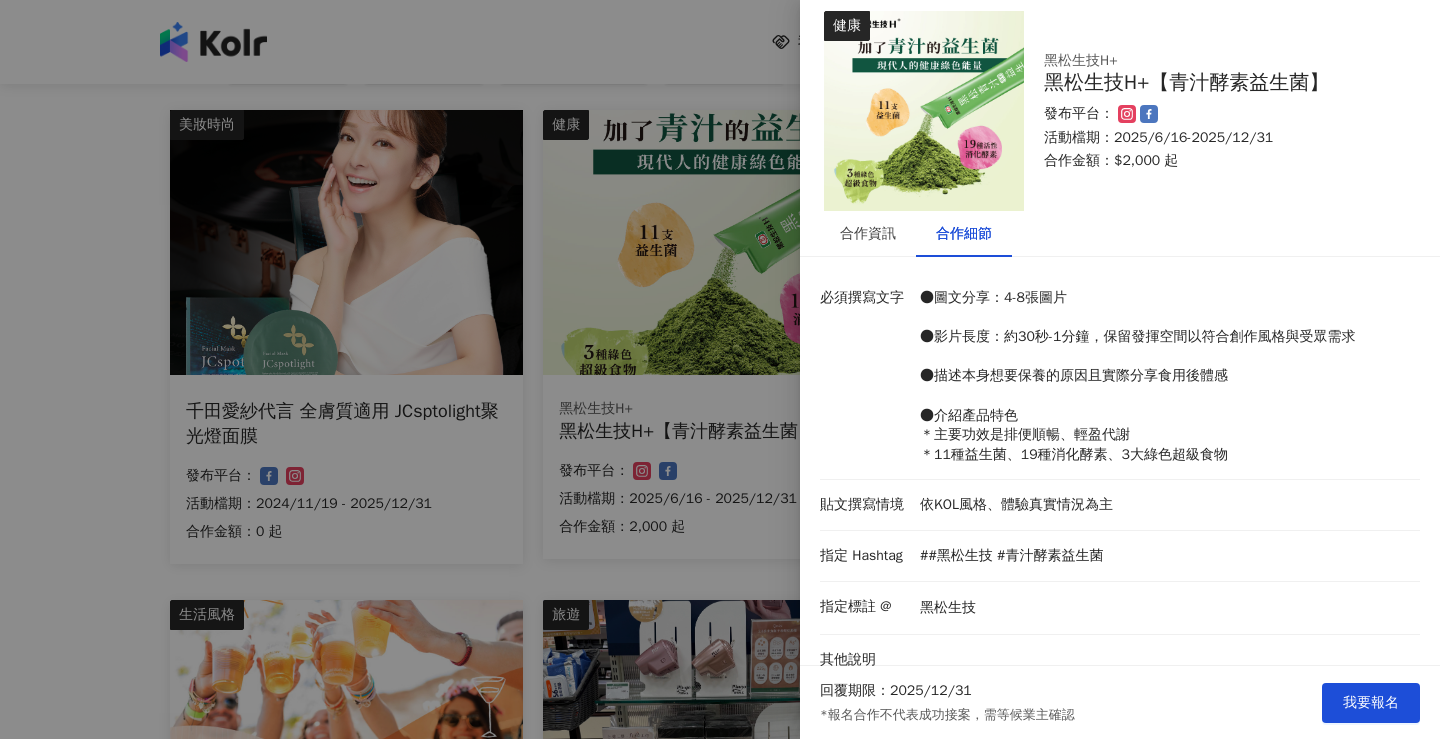 scroll, scrollTop: 20, scrollLeft: 0, axis: vertical 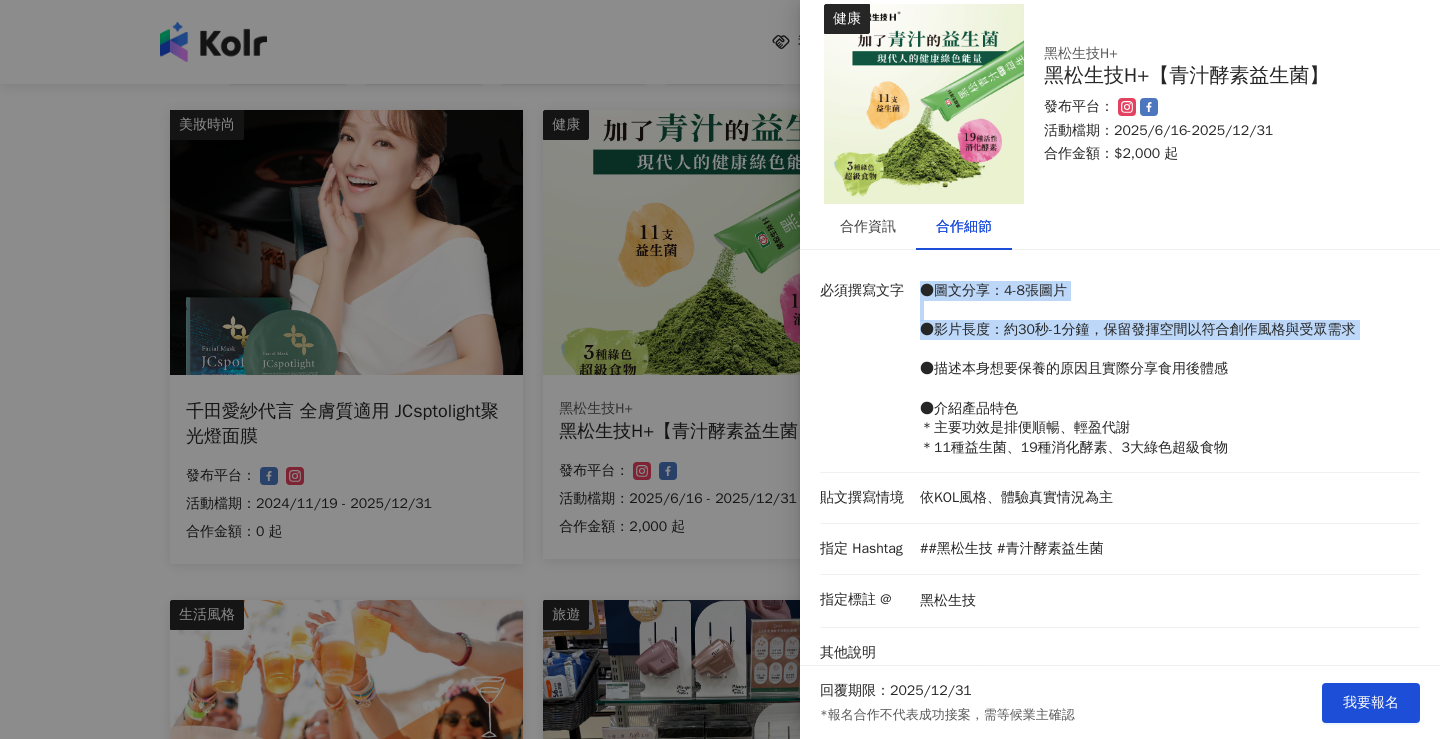 drag, startPoint x: 923, startPoint y: 292, endPoint x: 984, endPoint y: 355, distance: 87.69264 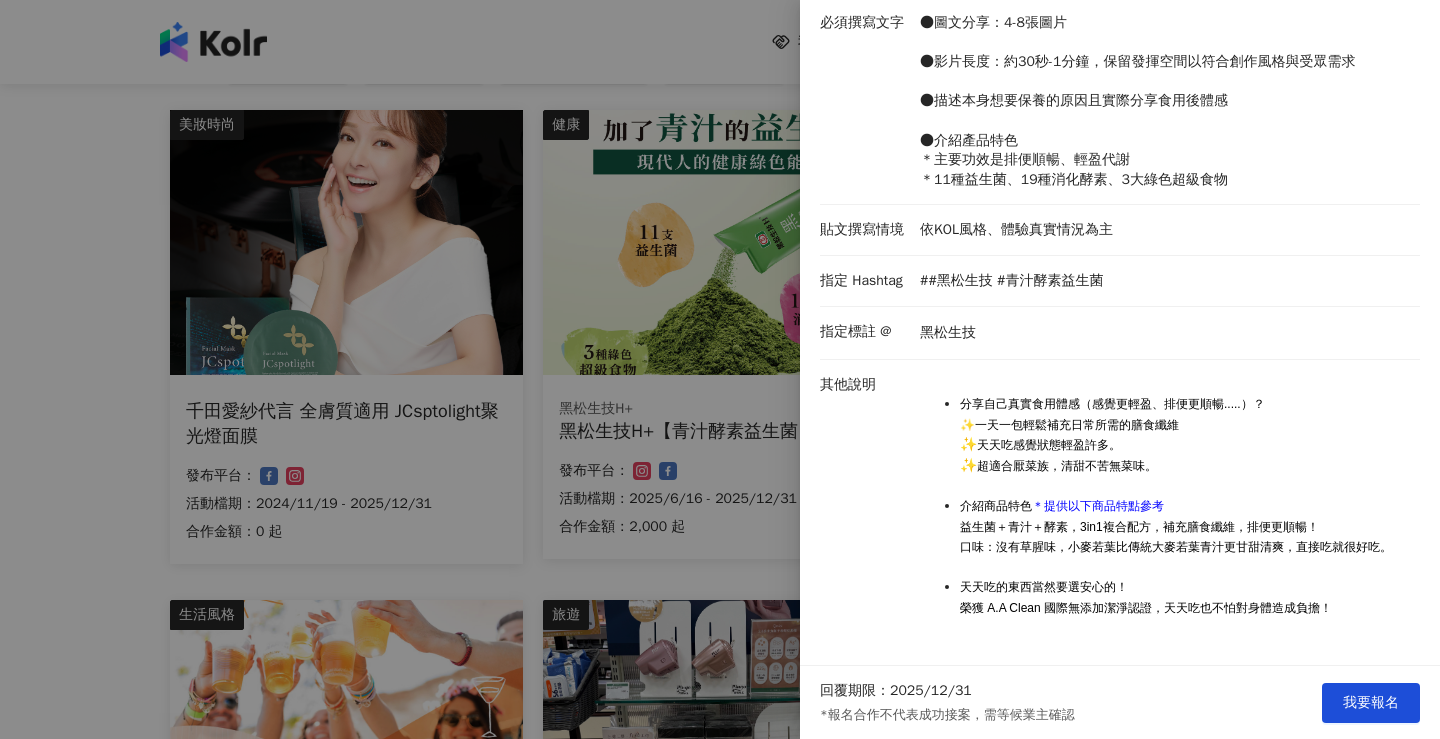 scroll, scrollTop: 304, scrollLeft: 0, axis: vertical 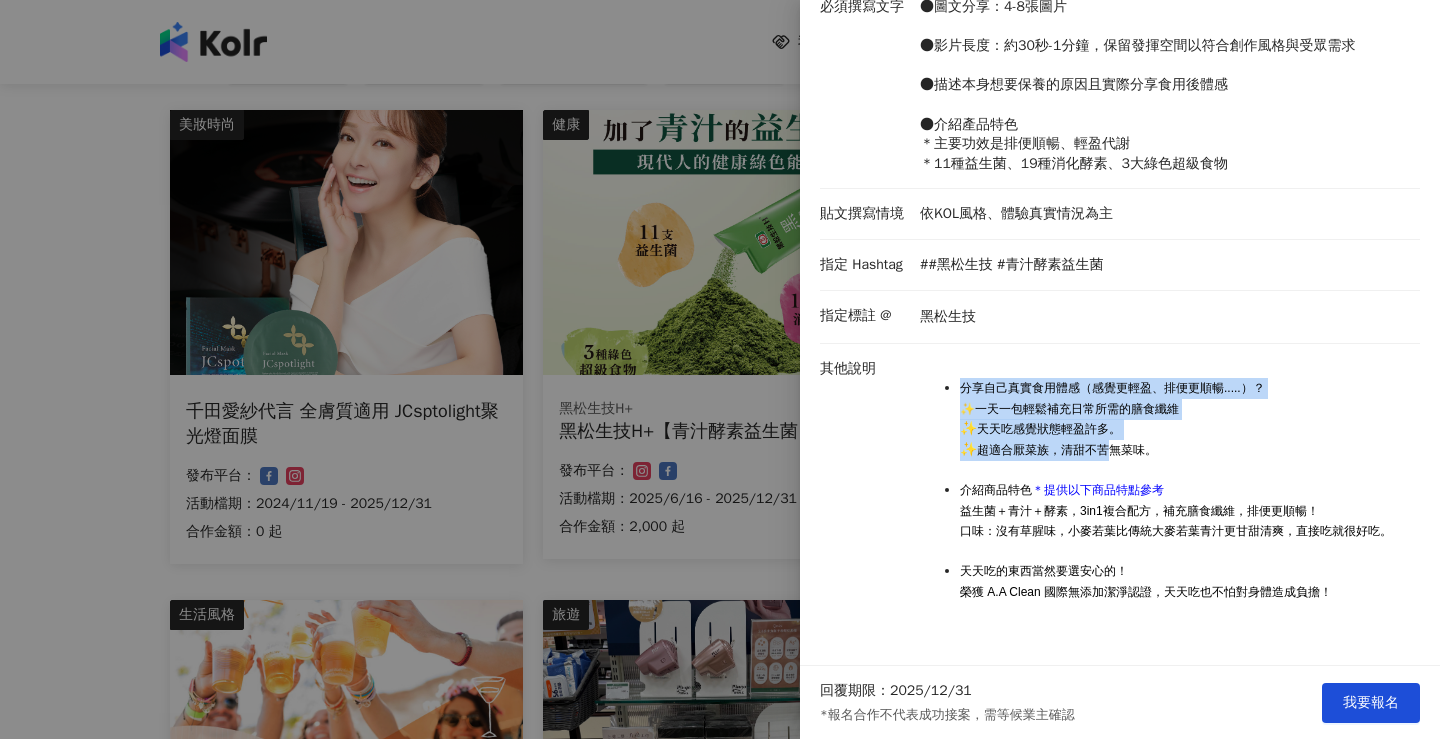 drag, startPoint x: 956, startPoint y: 386, endPoint x: 1109, endPoint y: 457, distance: 168.67128 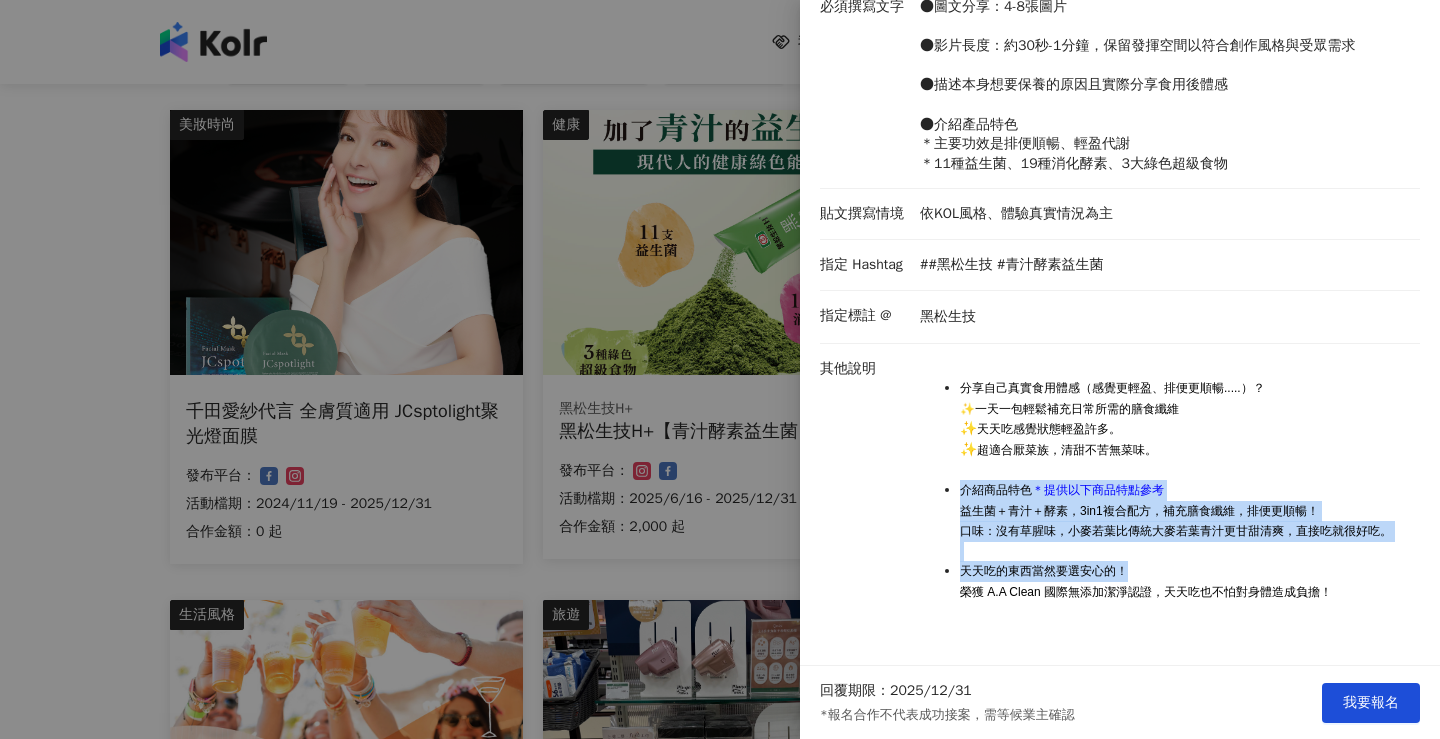 drag, startPoint x: 961, startPoint y: 484, endPoint x: 1139, endPoint y: 559, distance: 193.15538 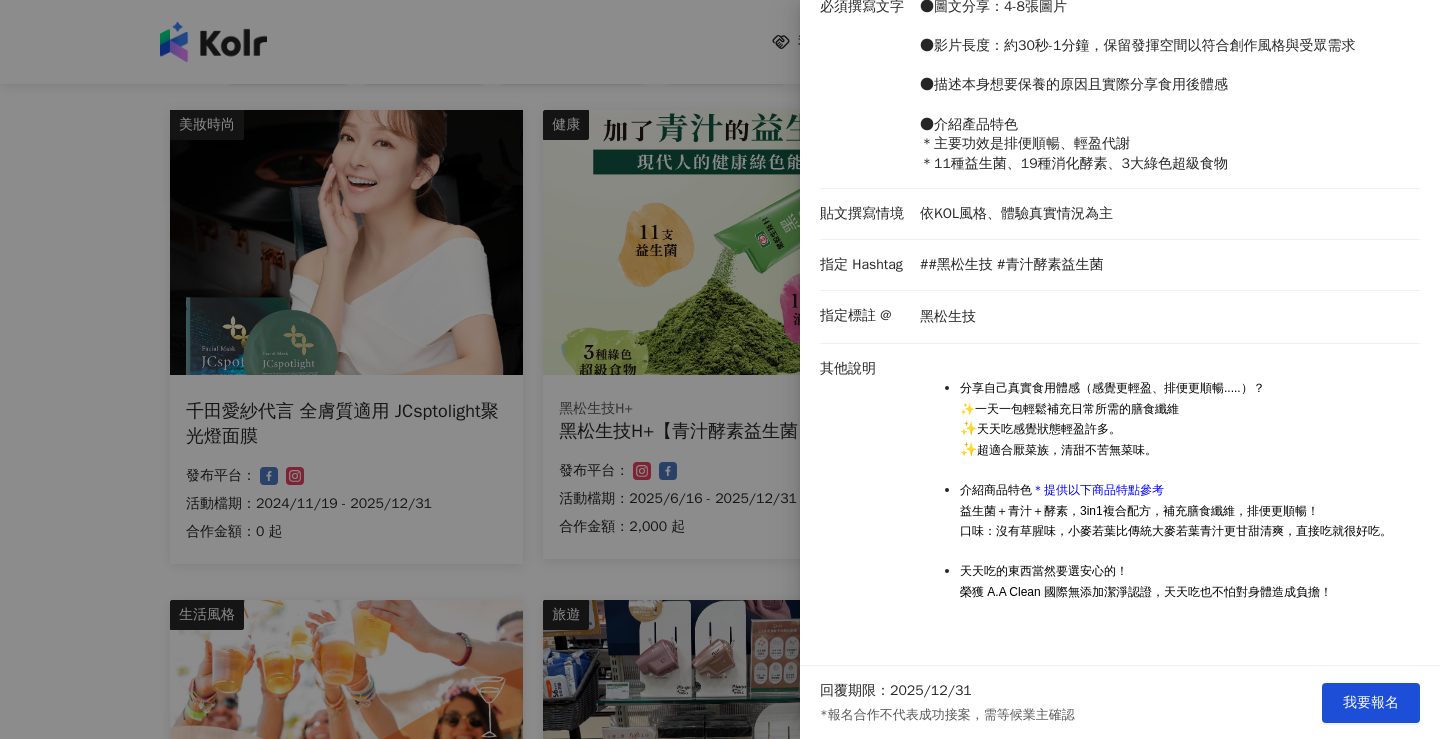 scroll, scrollTop: 0, scrollLeft: 0, axis: both 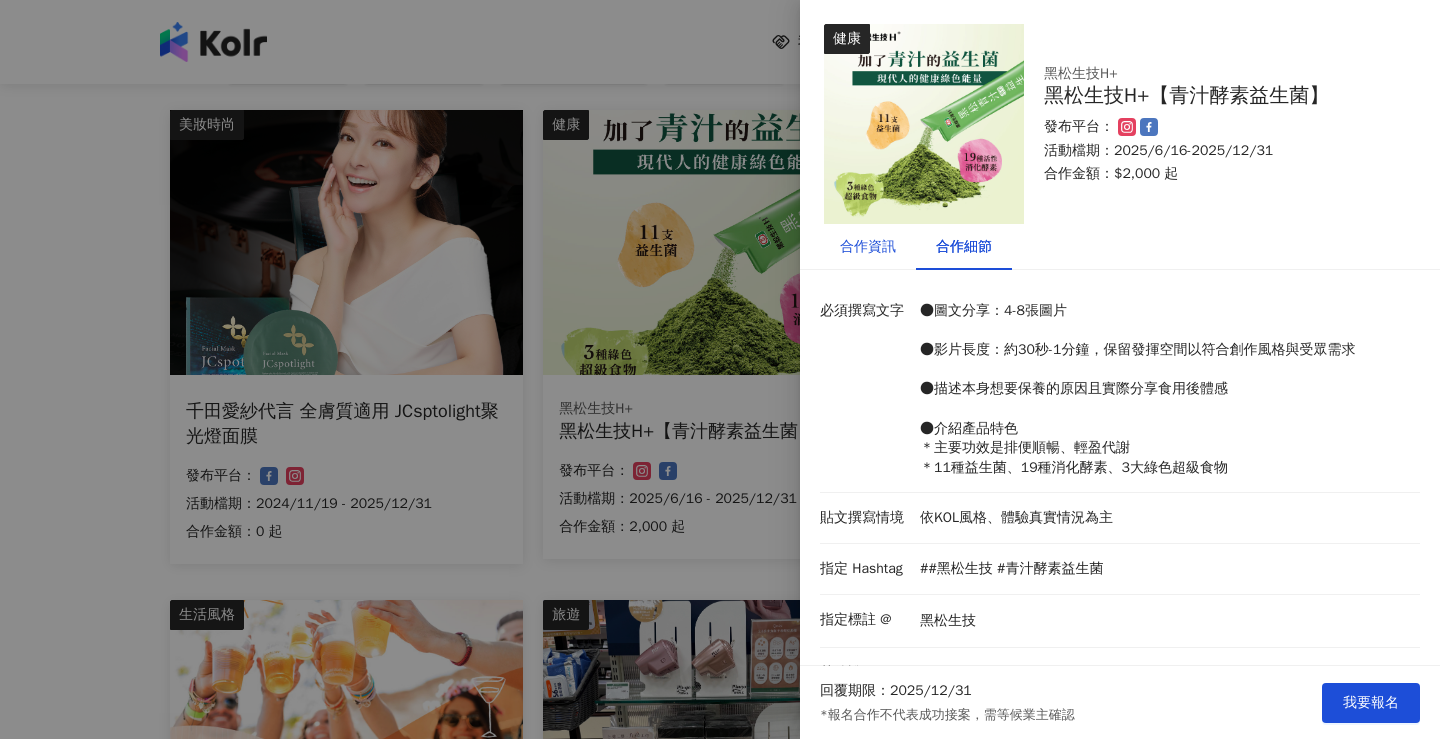 click on "合作資訊" at bounding box center (868, 247) 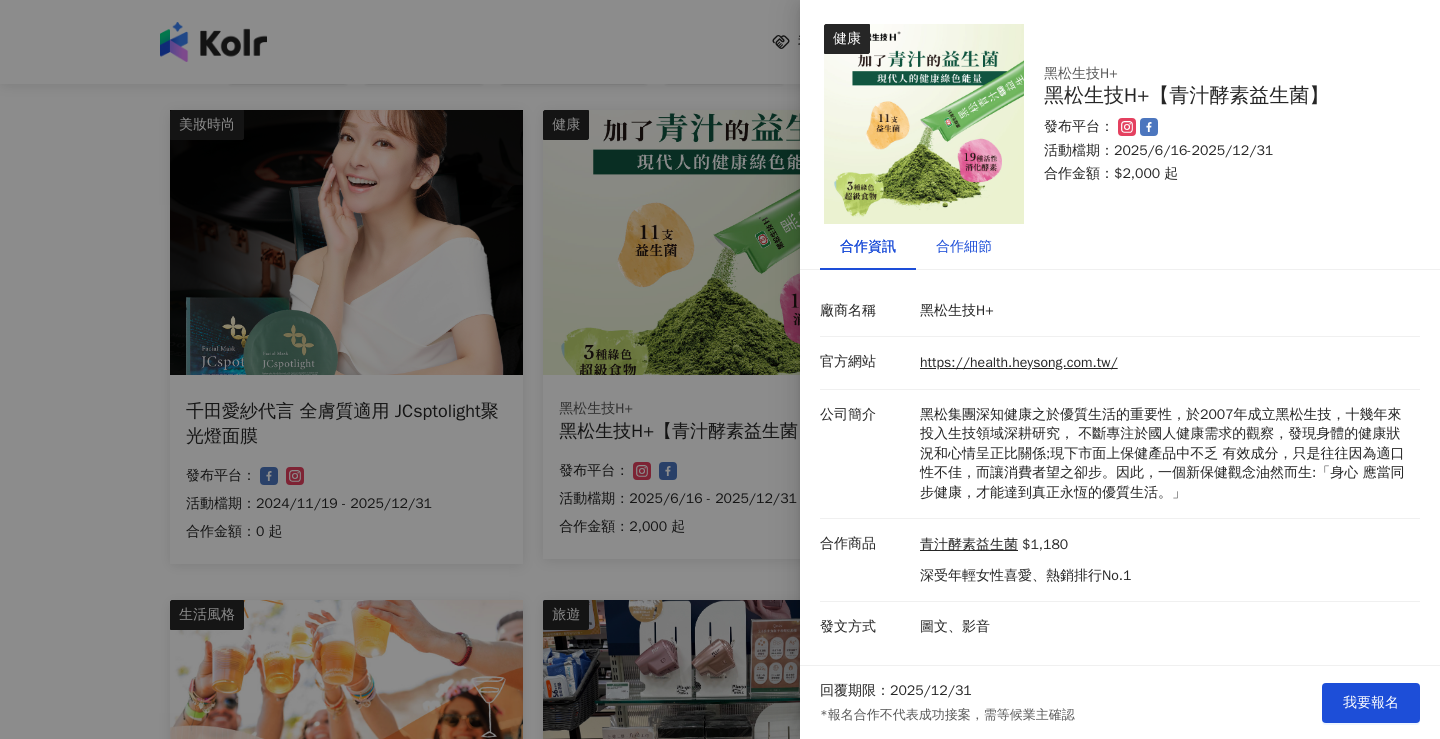 click on "合作細節" at bounding box center [964, 247] 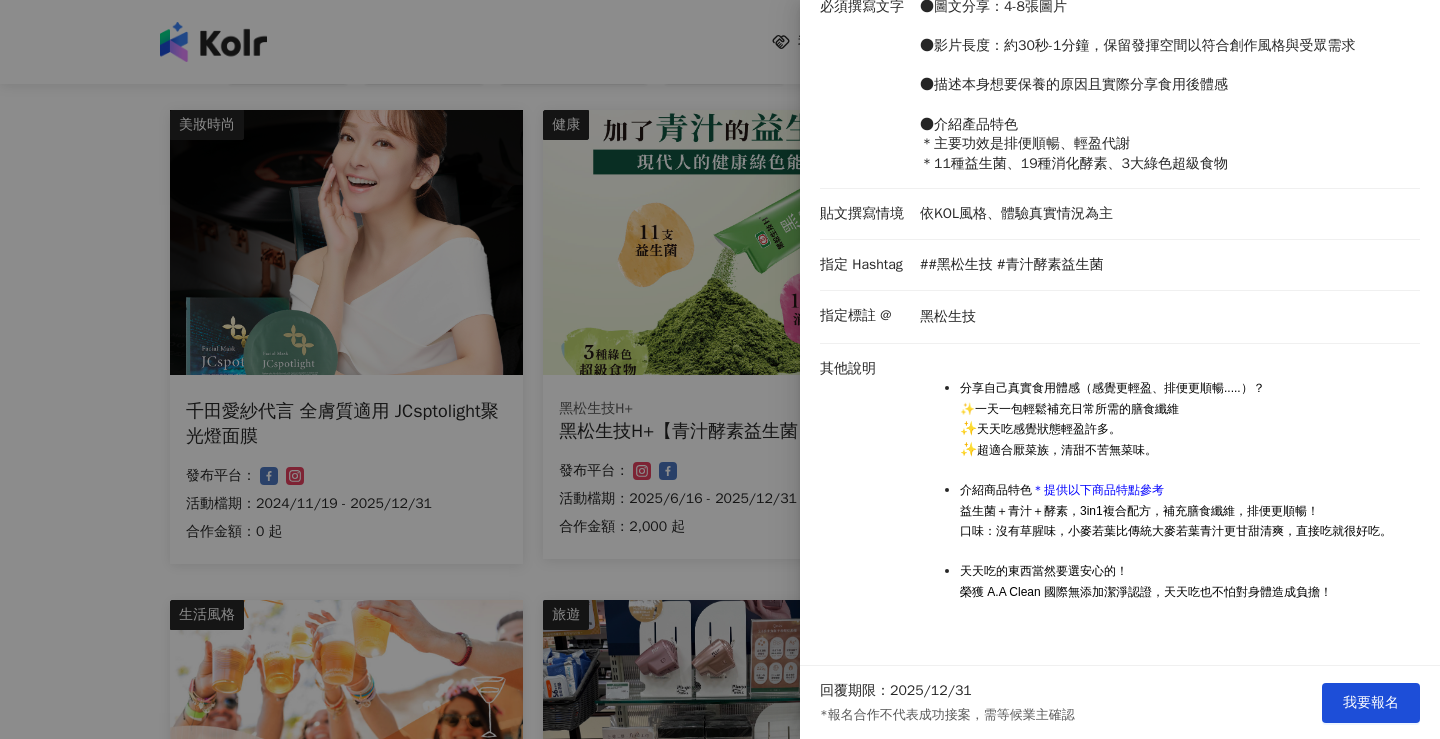 scroll, scrollTop: 0, scrollLeft: 0, axis: both 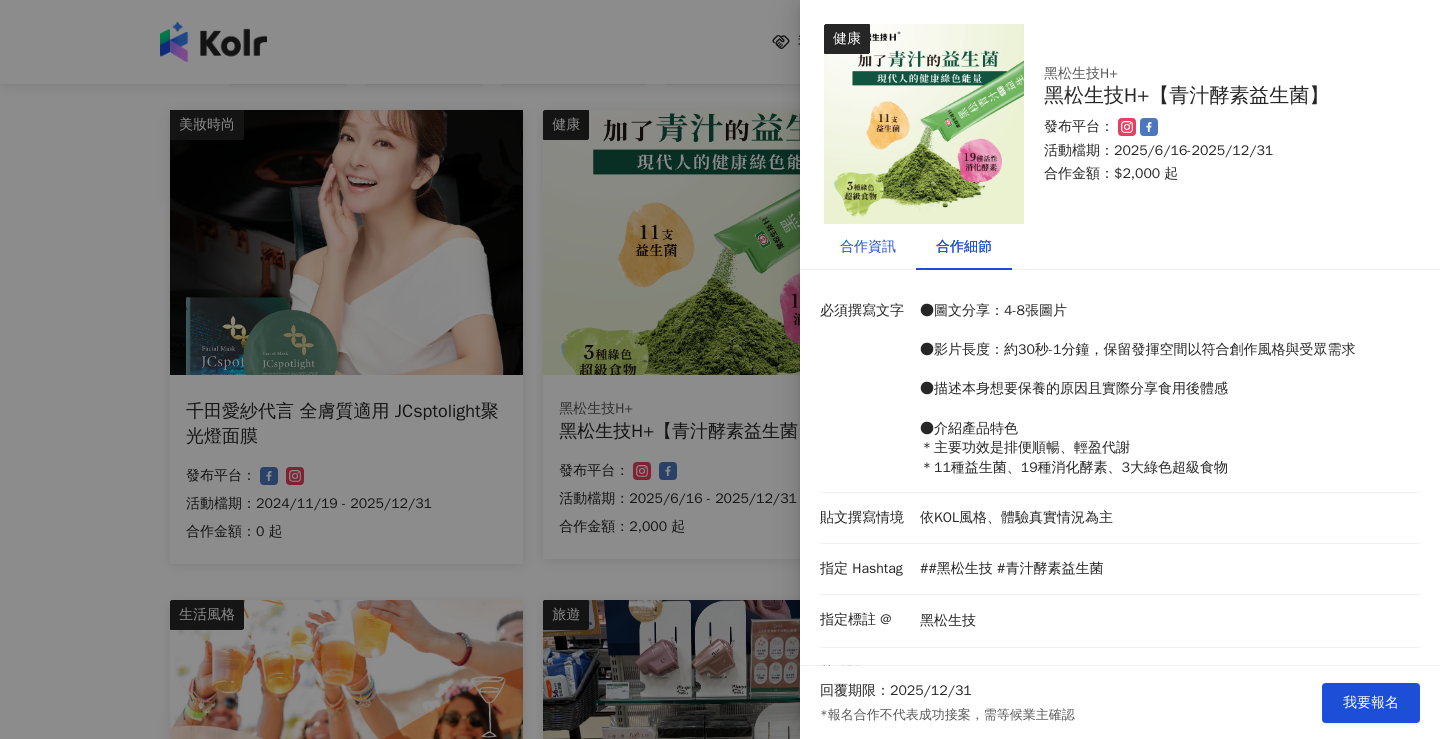 click on "合作資訊" at bounding box center (868, 247) 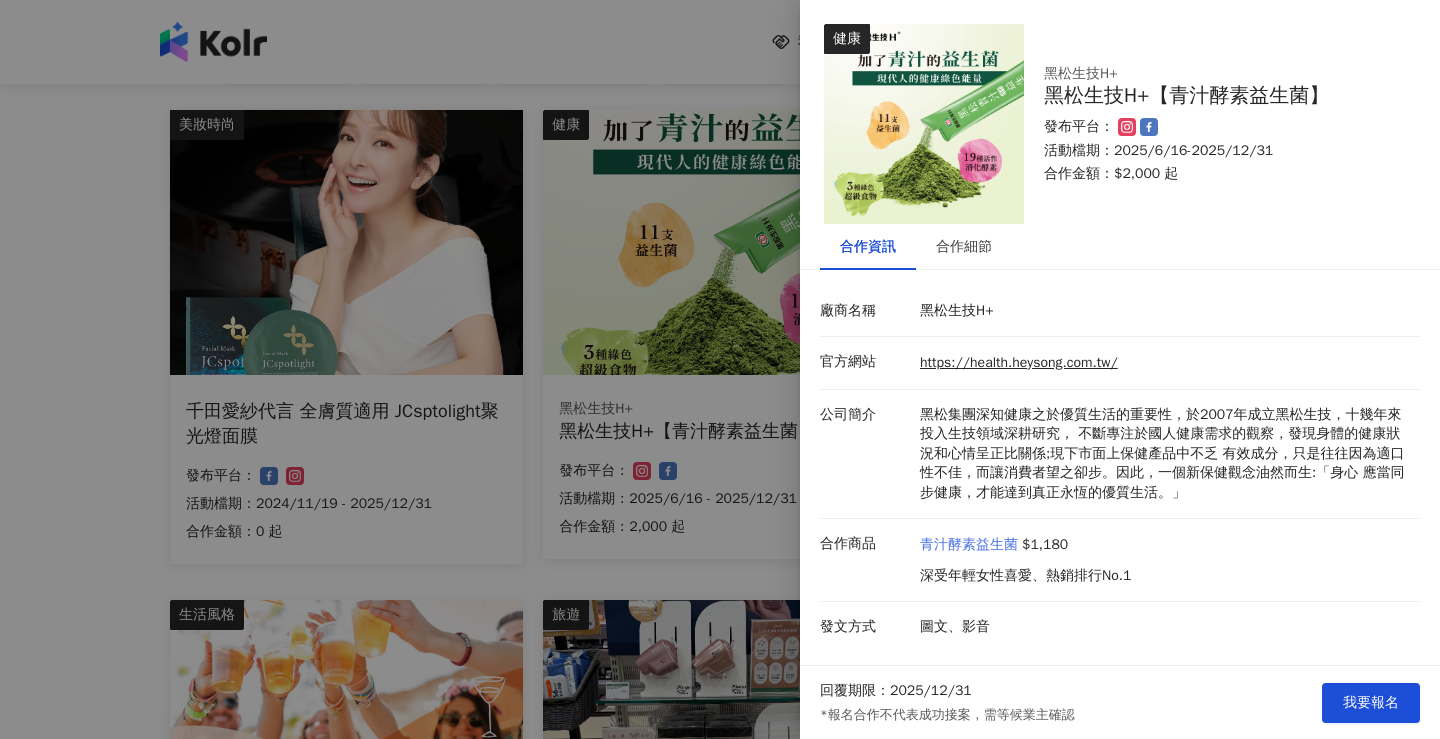 click on "青汁酵素益生菌" at bounding box center [969, 545] 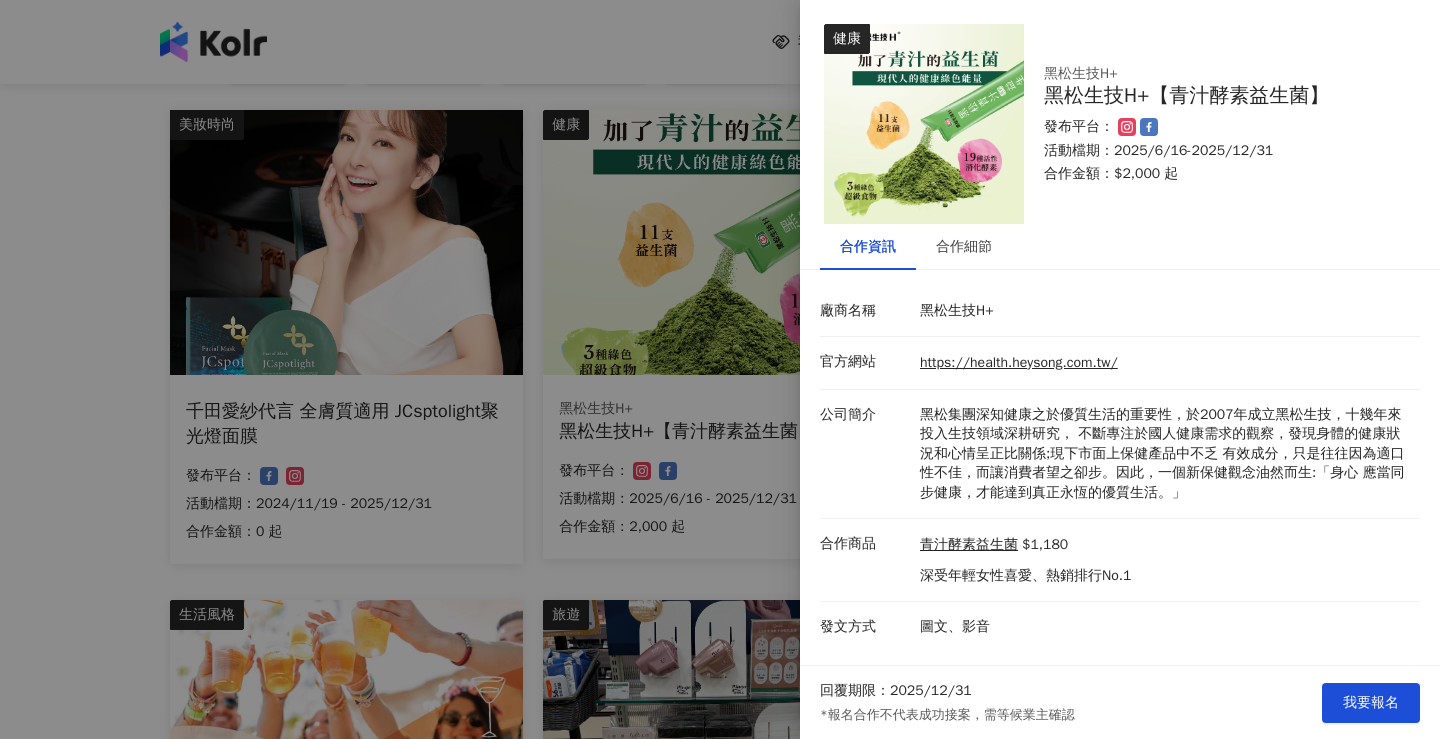 click at bounding box center (720, 369) 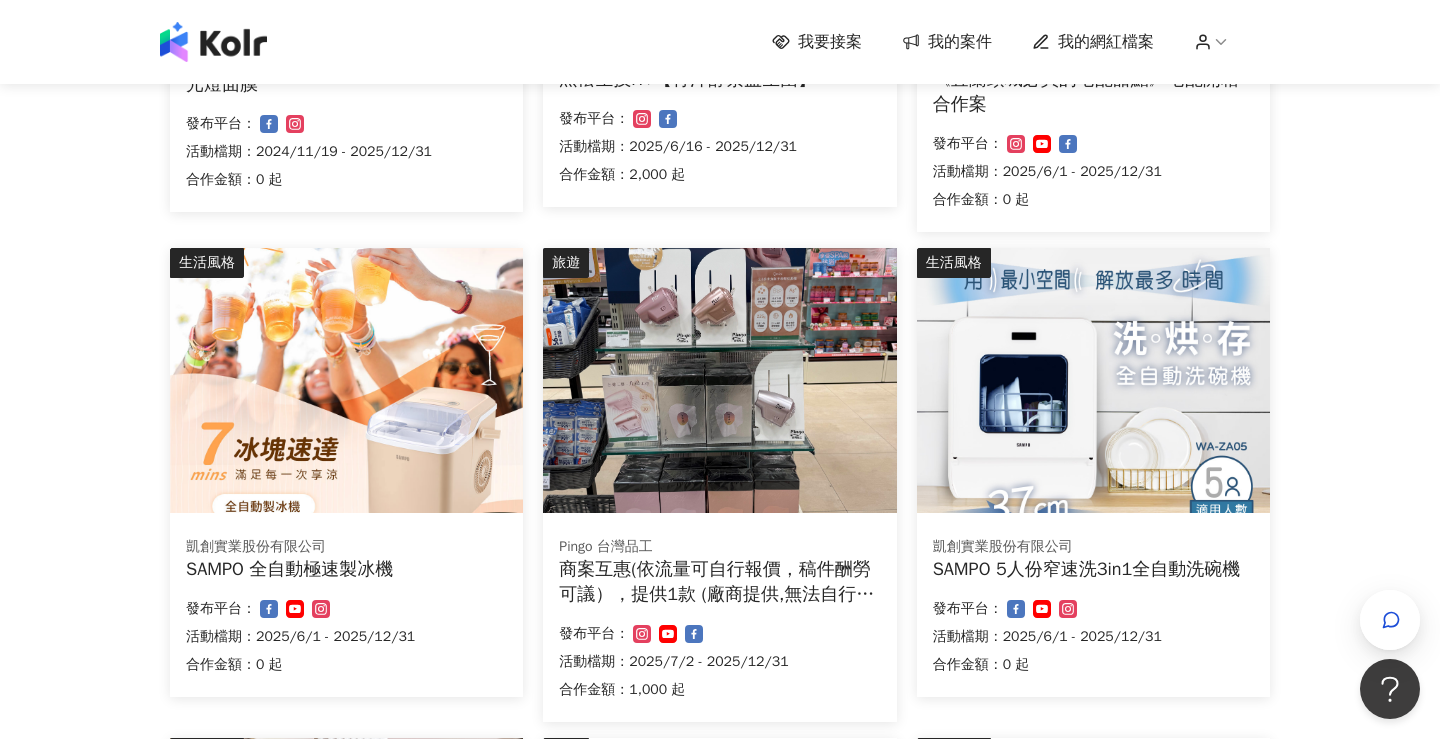 scroll, scrollTop: 550, scrollLeft: 0, axis: vertical 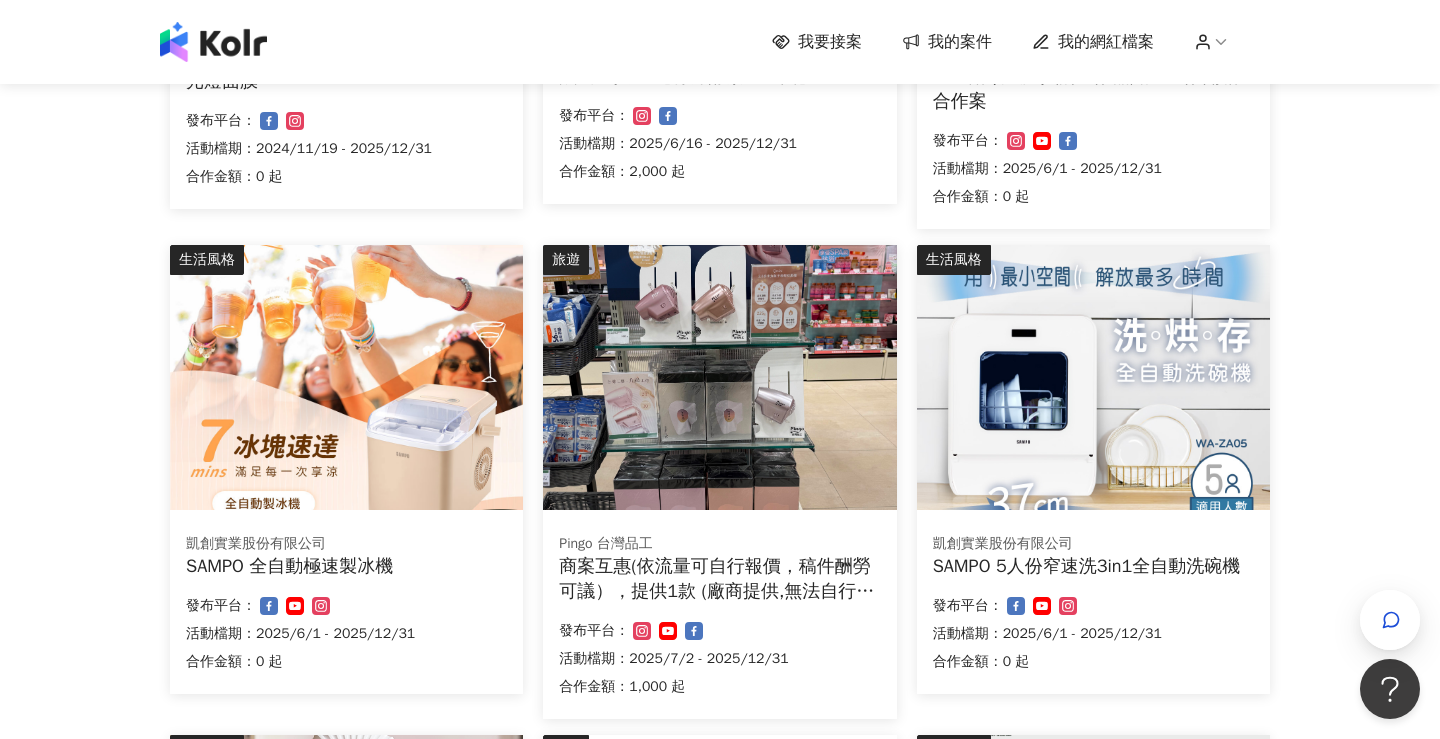 click at bounding box center (719, 377) 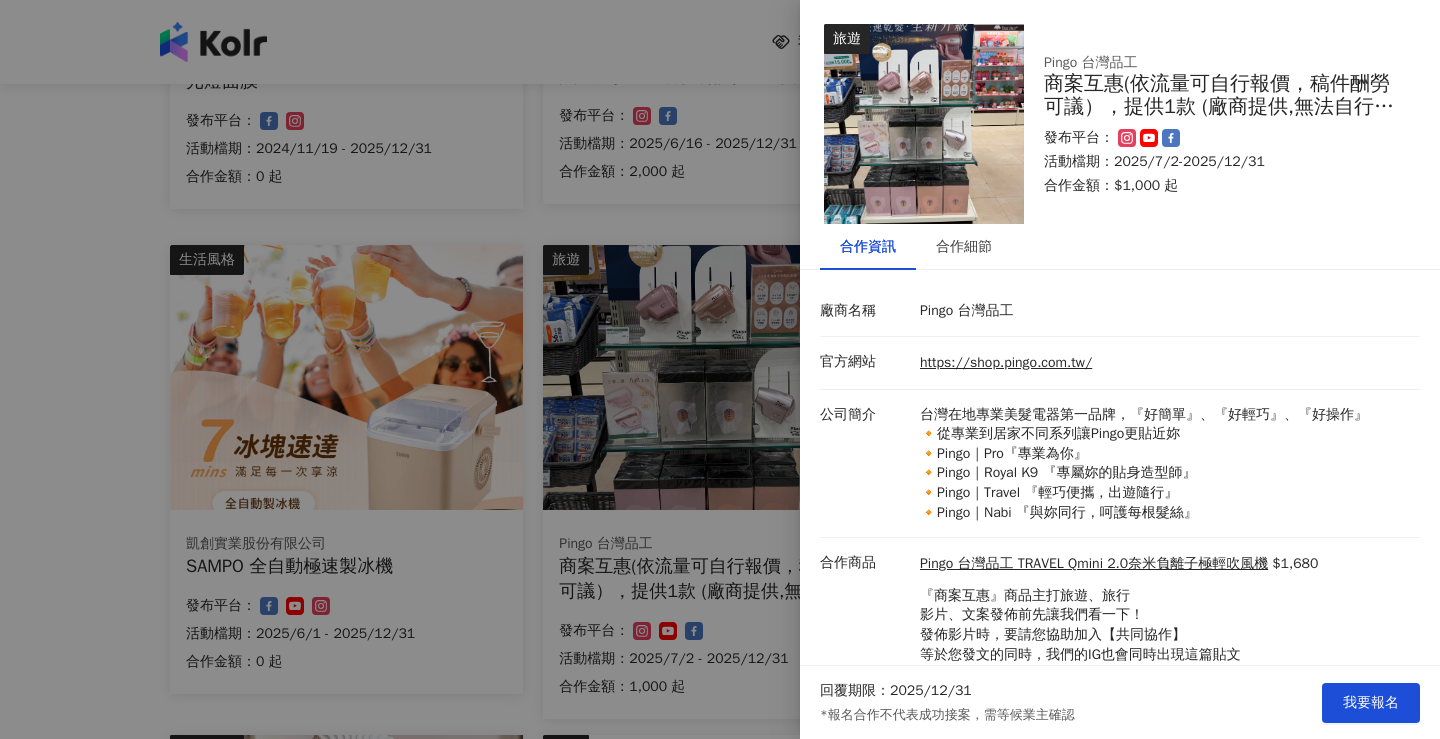 scroll, scrollTop: 64, scrollLeft: 0, axis: vertical 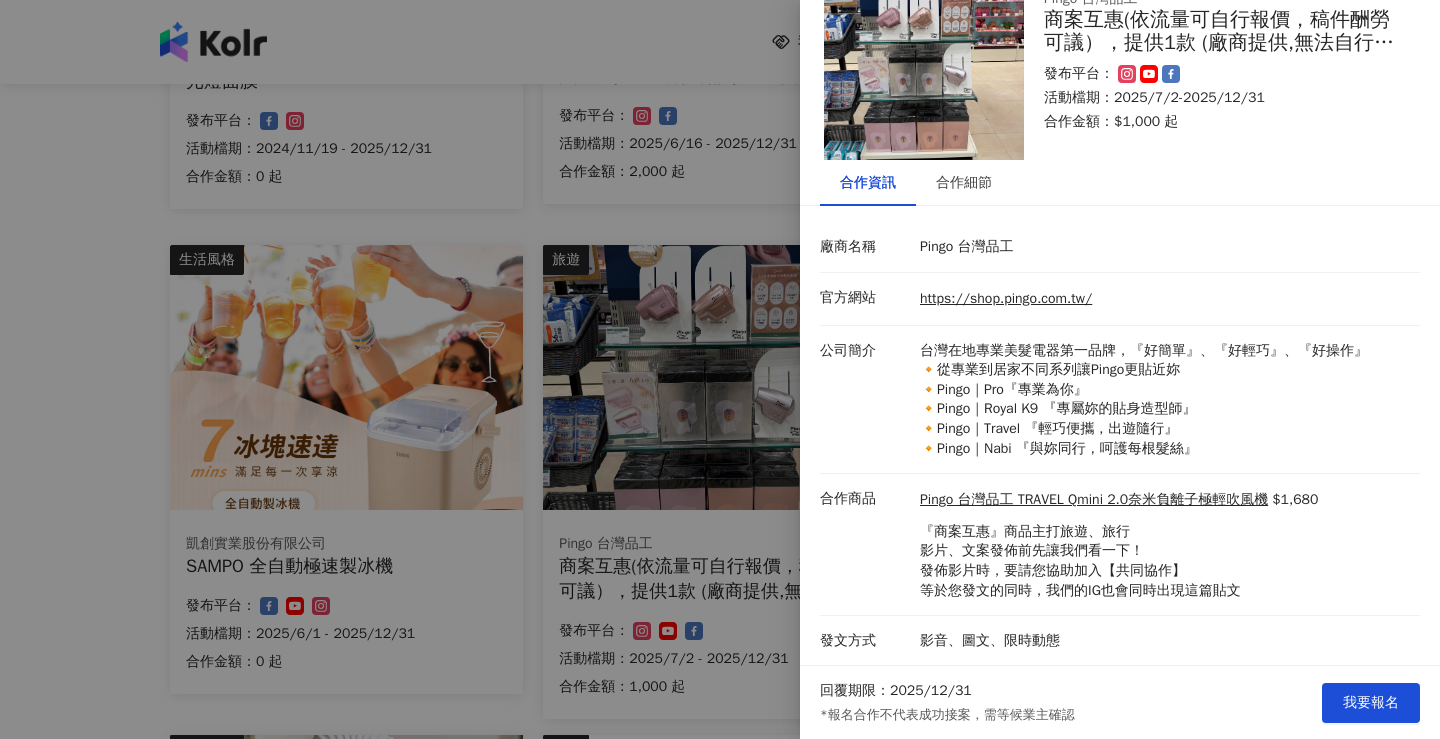 click at bounding box center (720, 369) 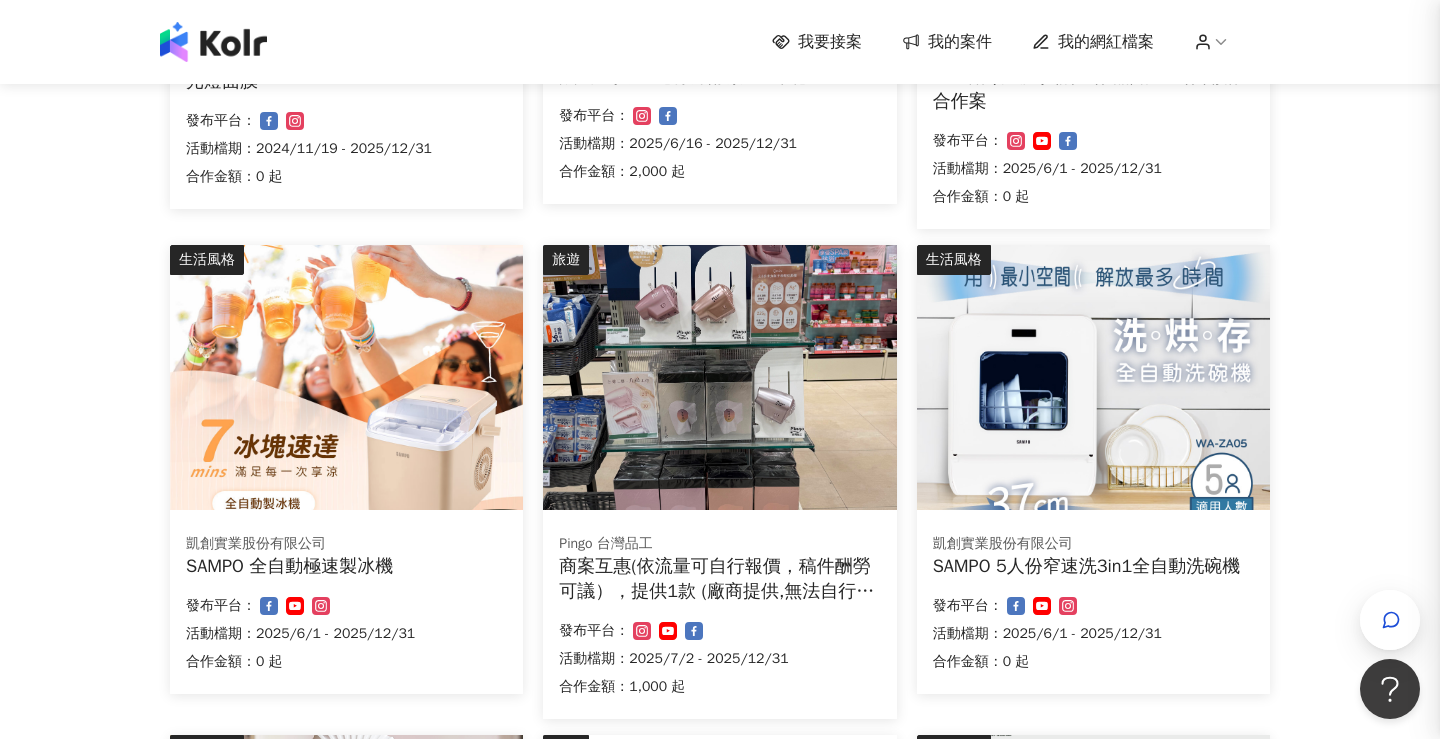 scroll, scrollTop: 0, scrollLeft: 0, axis: both 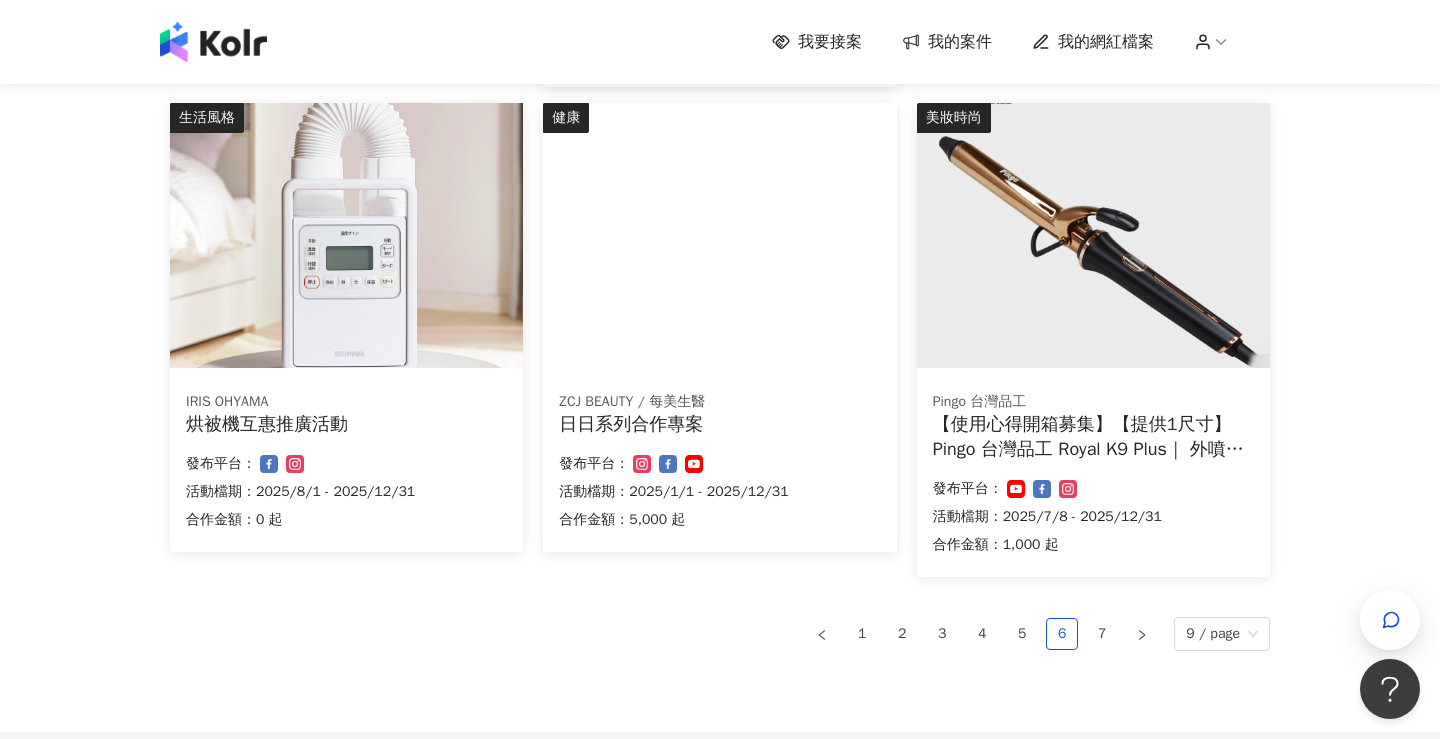 click at bounding box center (1093, 235) 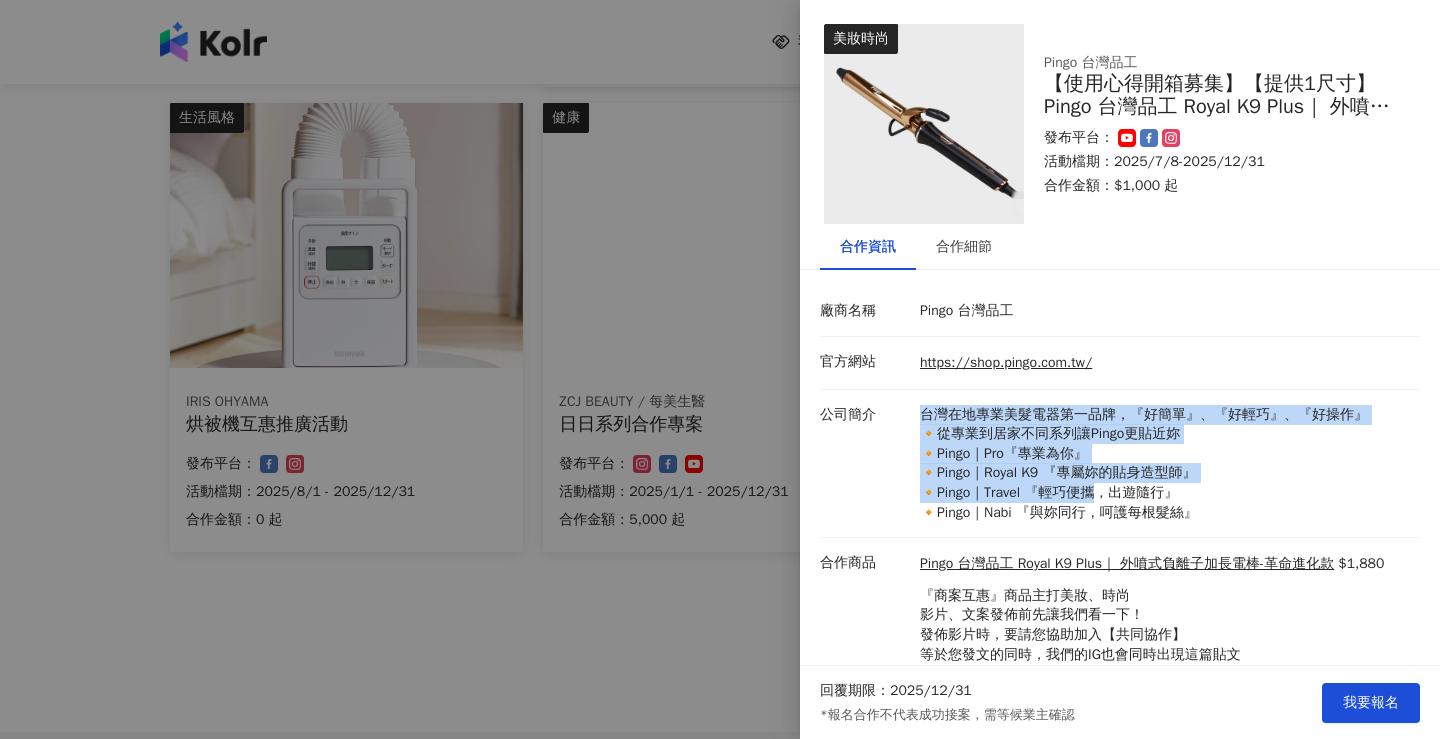 drag, startPoint x: 924, startPoint y: 406, endPoint x: 1089, endPoint y: 499, distance: 189.40433 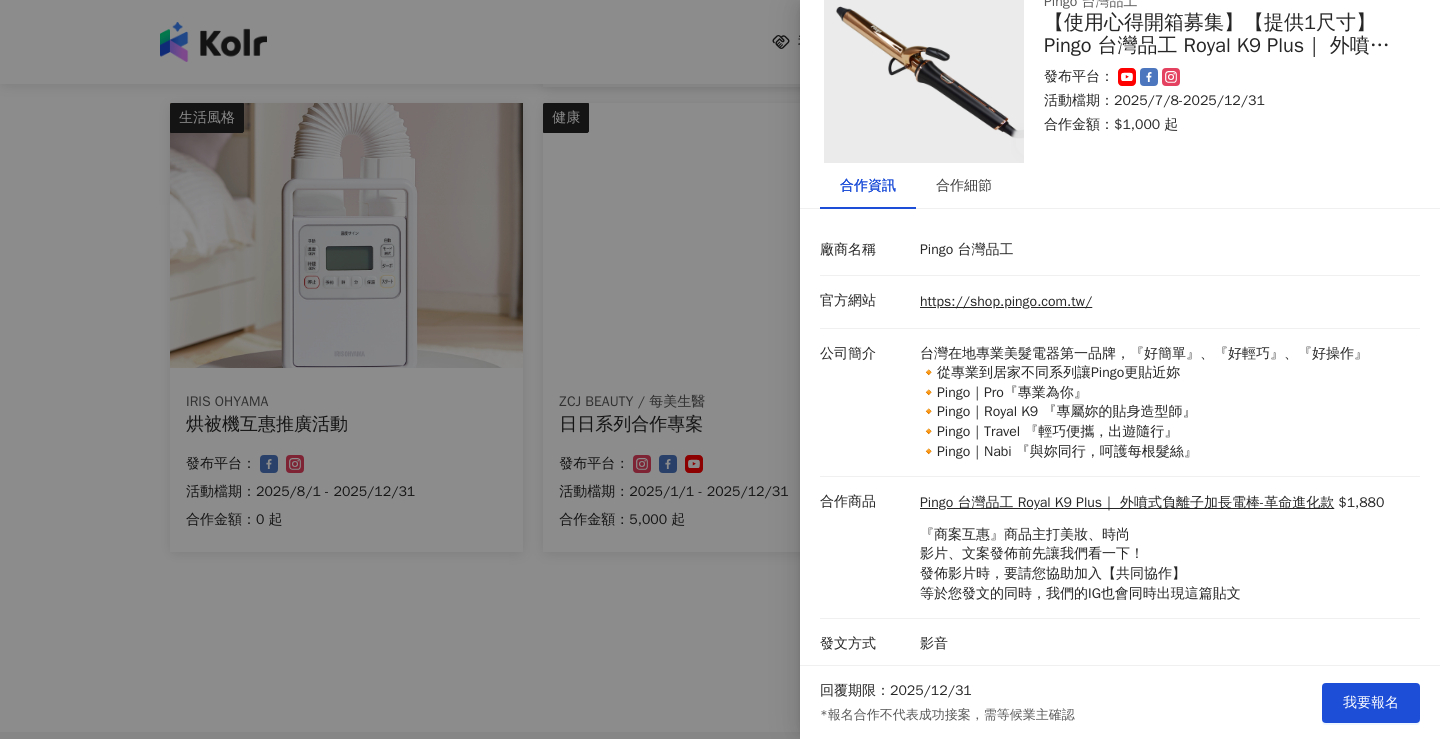 scroll, scrollTop: 64, scrollLeft: 0, axis: vertical 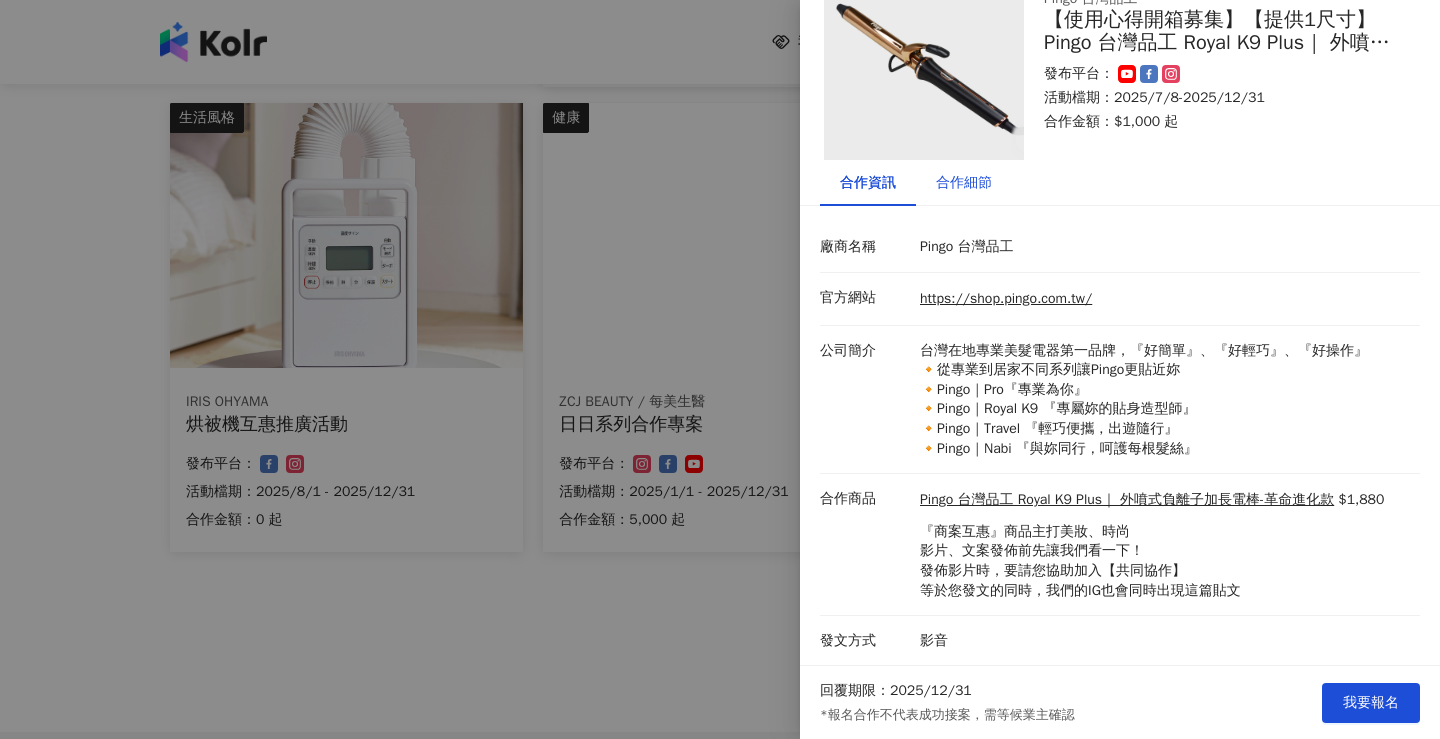 click on "合作細節" at bounding box center [964, 183] 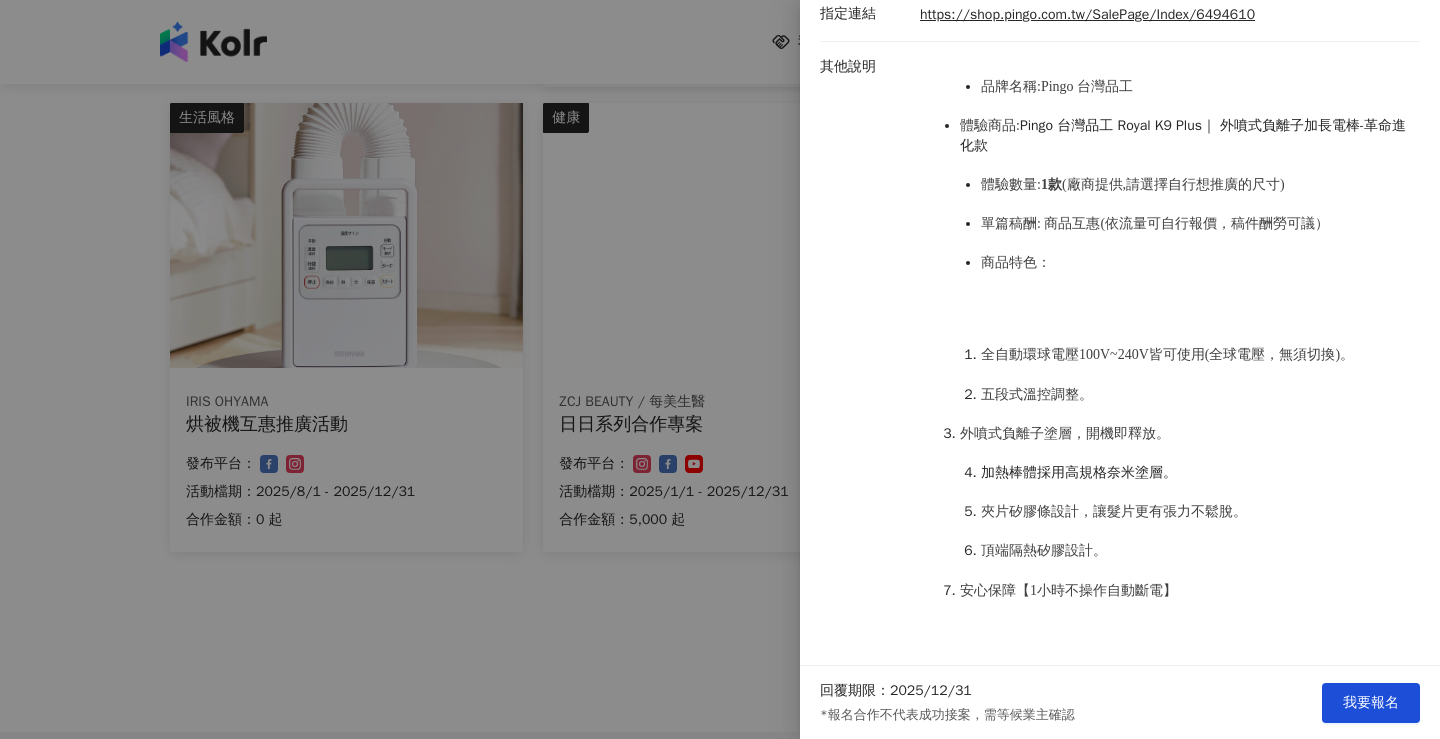 scroll, scrollTop: 549, scrollLeft: 0, axis: vertical 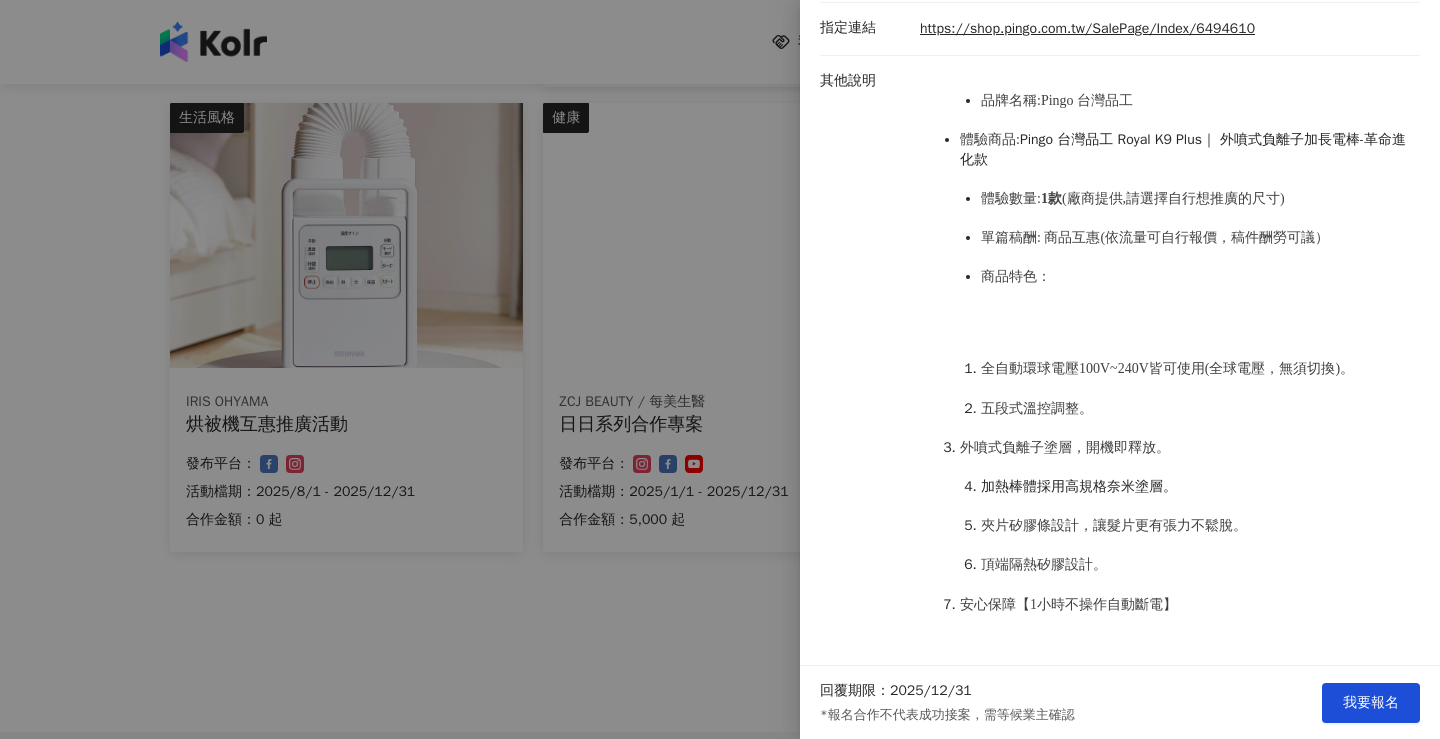 click at bounding box center (720, 369) 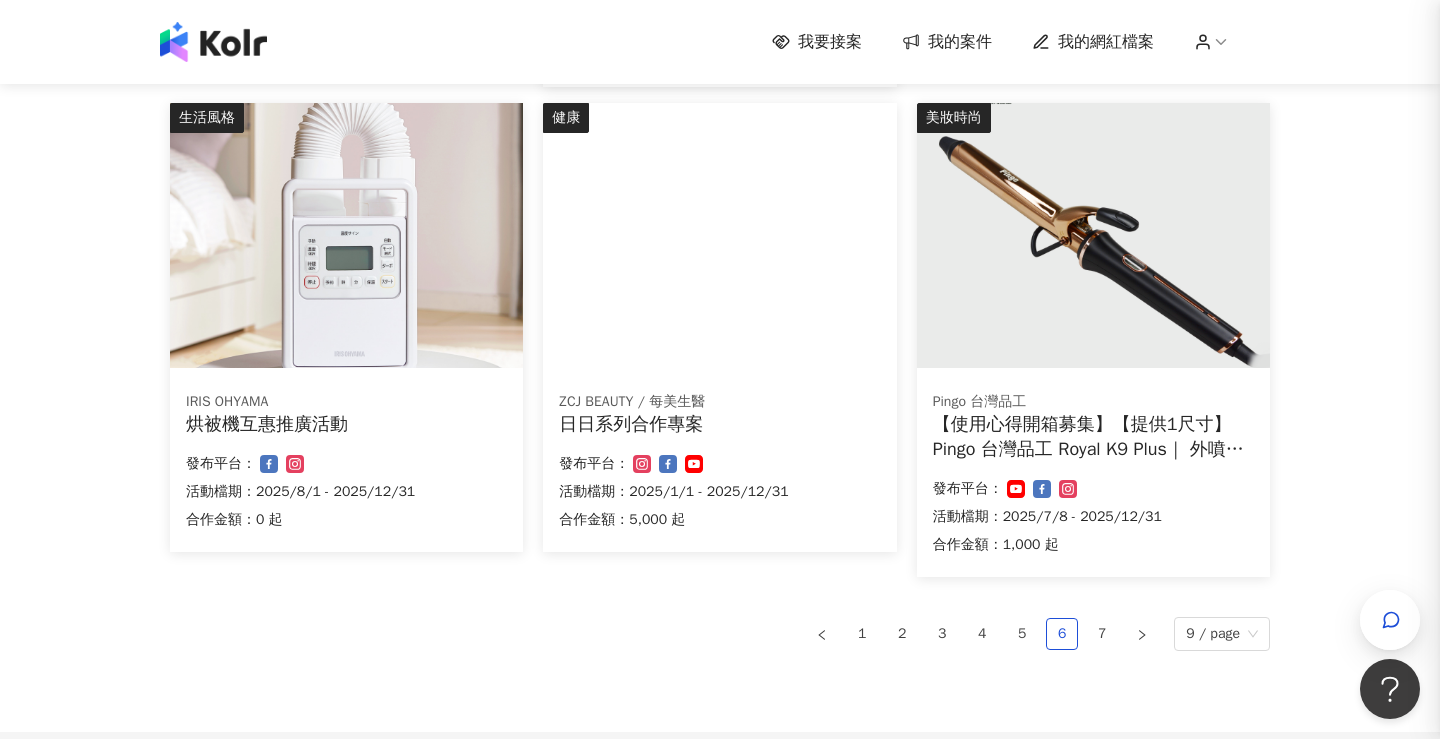 scroll, scrollTop: 0, scrollLeft: 0, axis: both 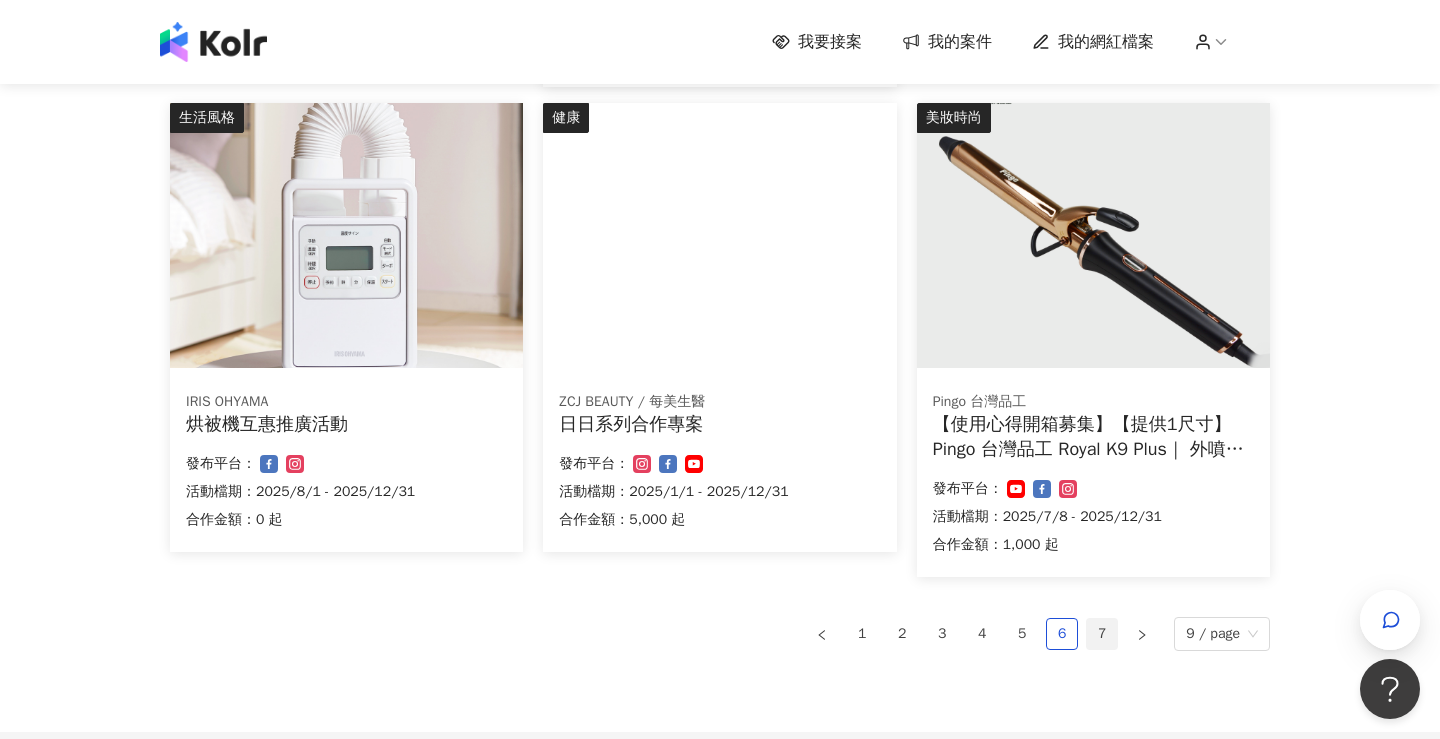 click on "7" at bounding box center [1102, 634] 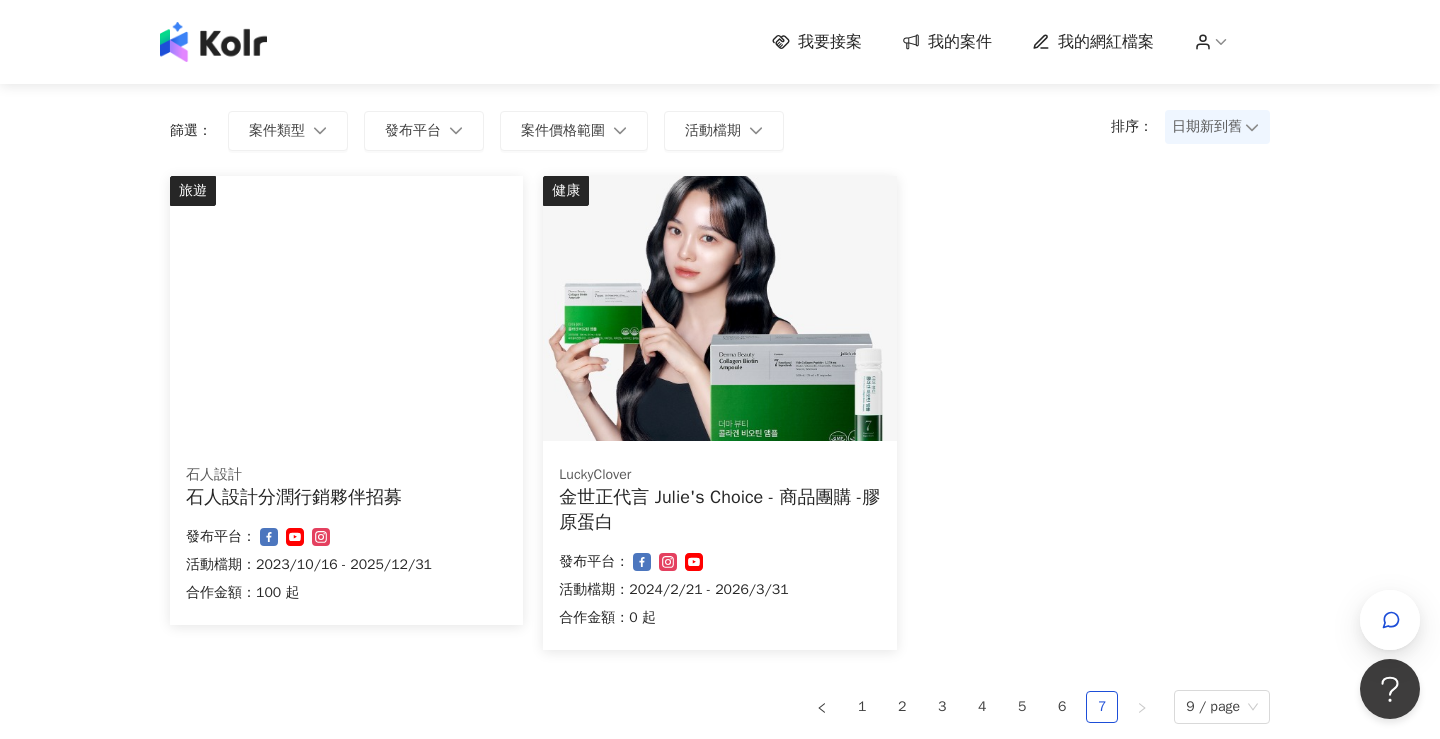 scroll, scrollTop: 330, scrollLeft: 0, axis: vertical 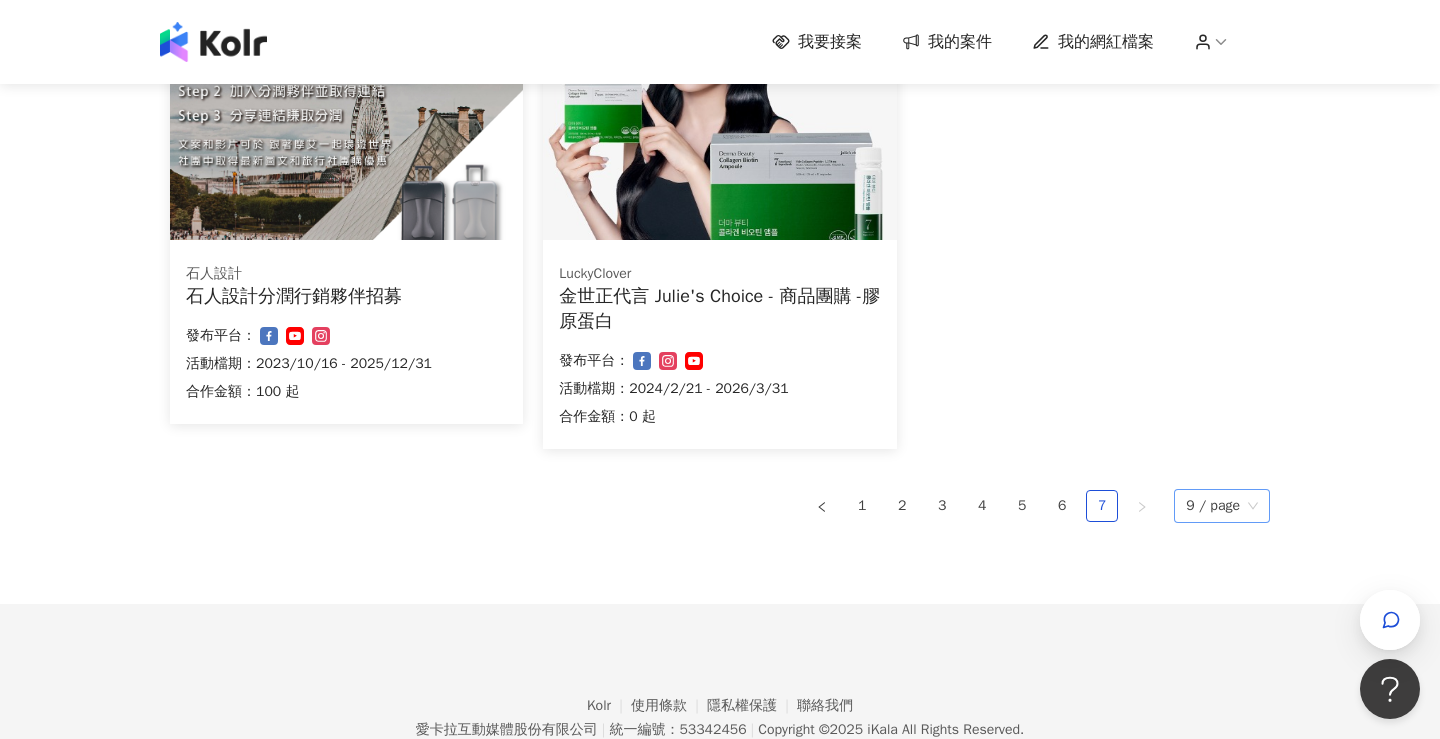 click on "9 / page" at bounding box center (1222, 506) 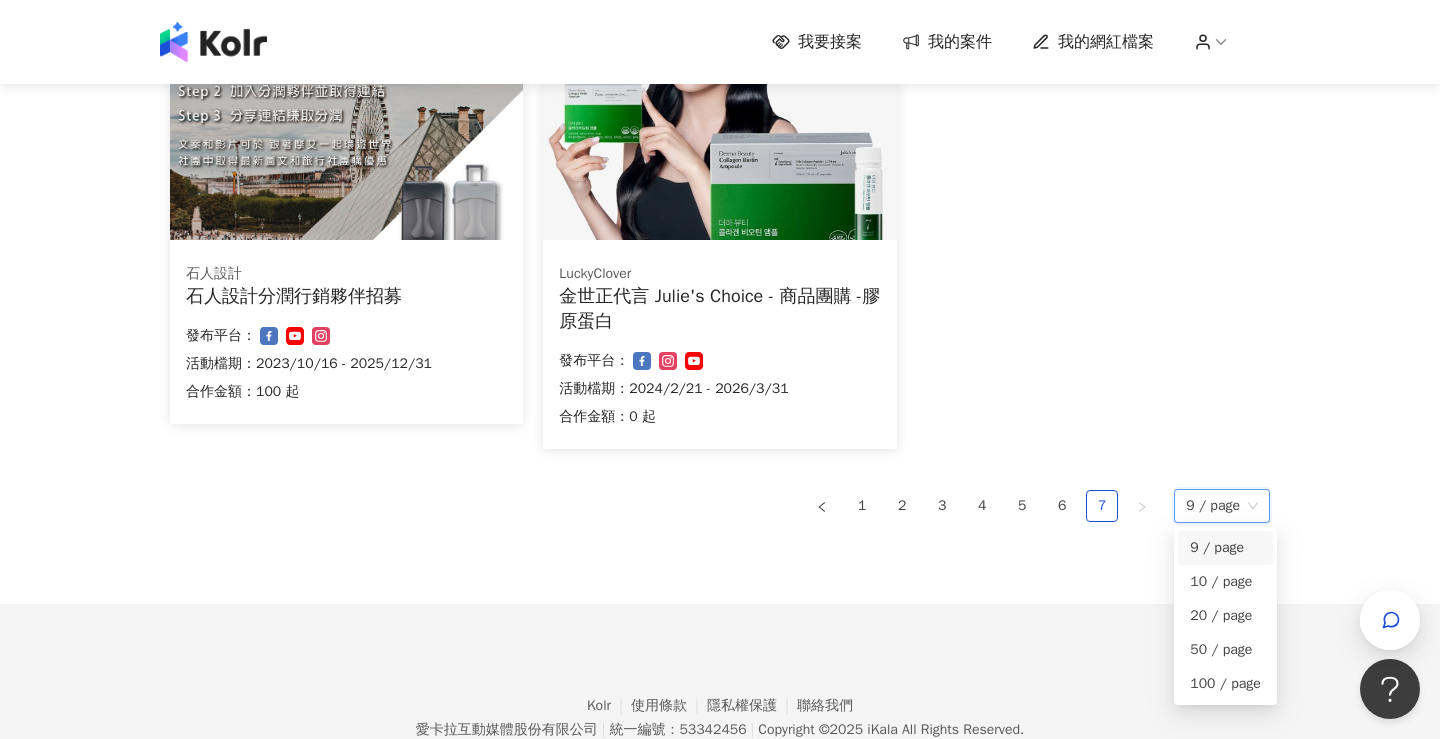 click on "旅遊 石人設計 石人設計分潤行銷夥伴招募 合作金額： 100 起 發布平台： 活動檔期：[DATE] - [DATE] 健康 LuckyClover 金世正代言 Julie's Choice - 商品團購 -膠原蛋白 合作金額： 0 起 發布平台： 活動檔期：[DATE] - [DATE]" at bounding box center [720, 220] 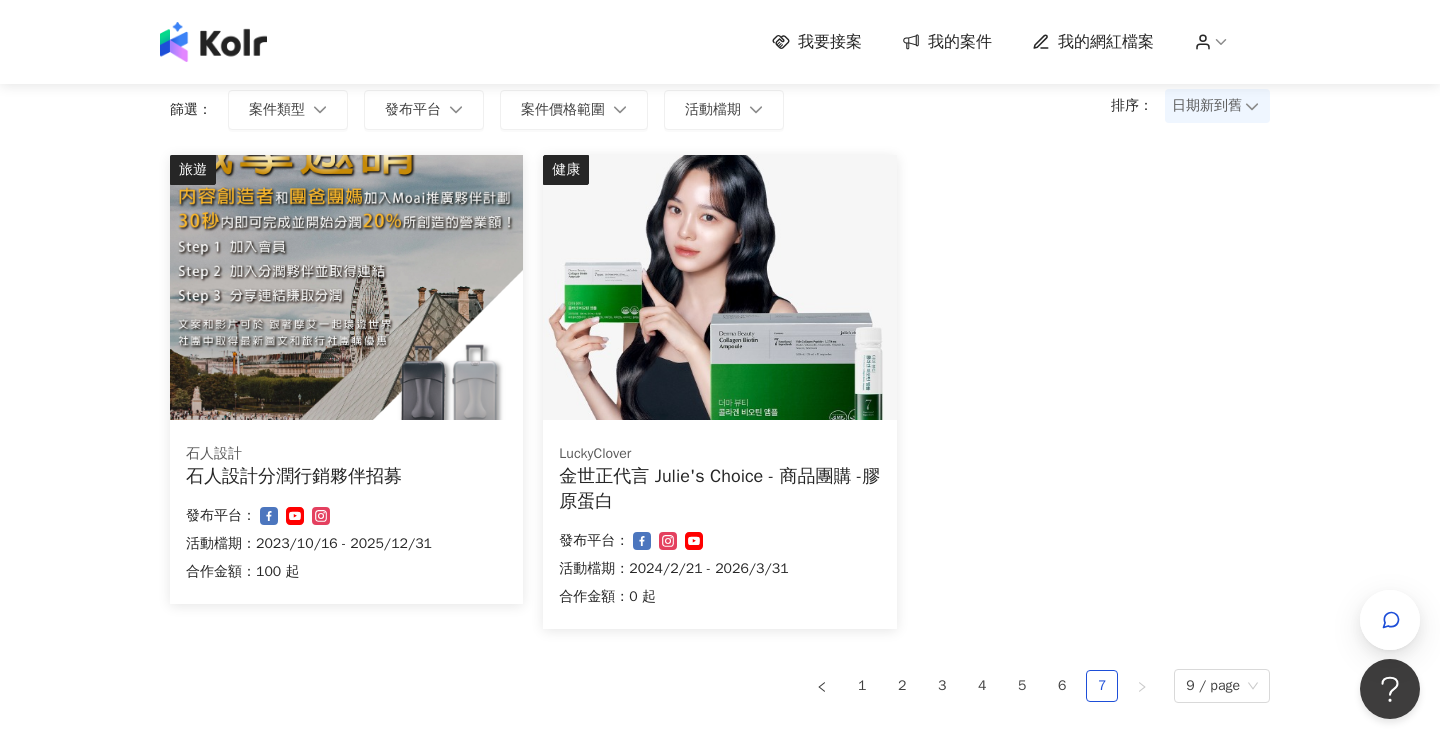 scroll, scrollTop: 0, scrollLeft: 0, axis: both 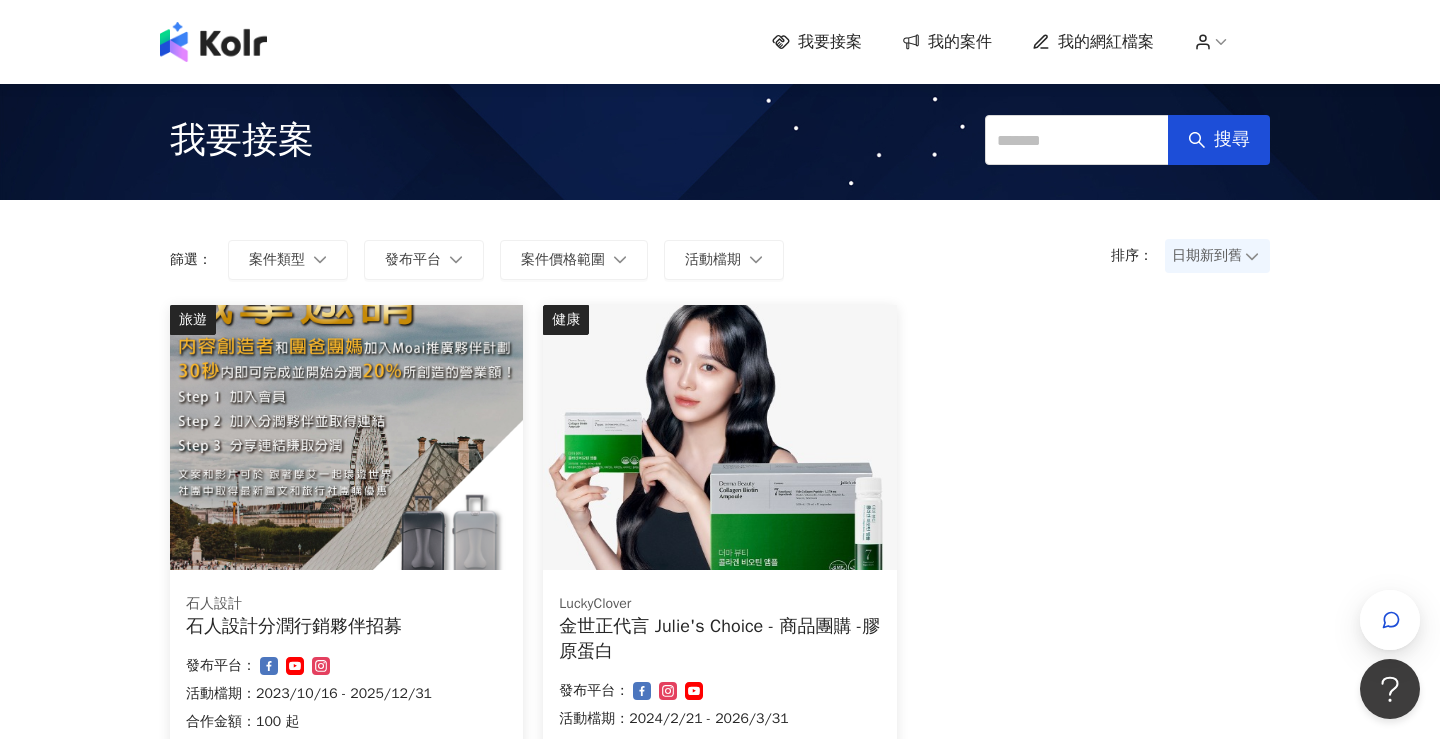 click on "我要接案 我的案件 我的網紅檔案" at bounding box center [720, 42] 